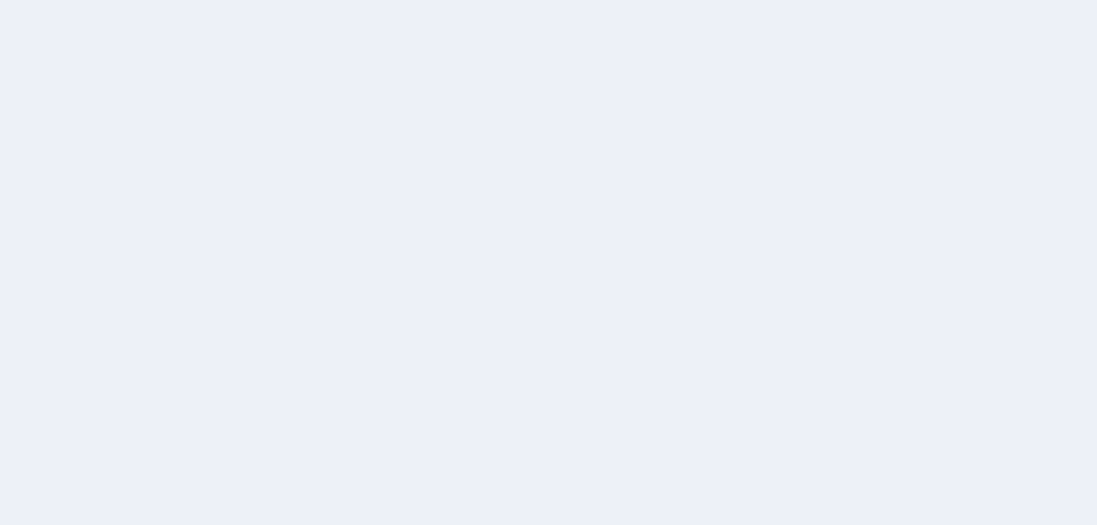 scroll, scrollTop: 0, scrollLeft: 0, axis: both 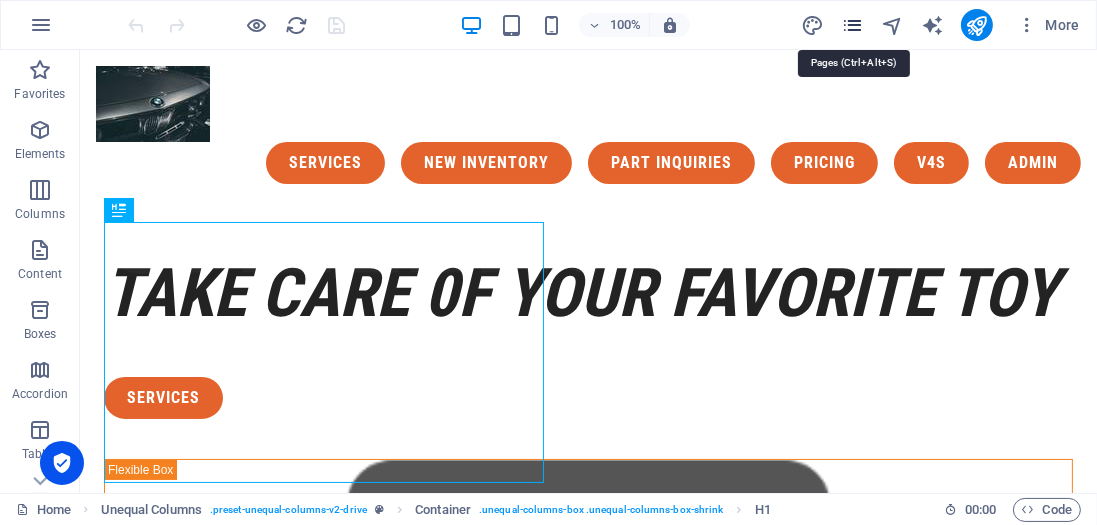 click at bounding box center (852, 25) 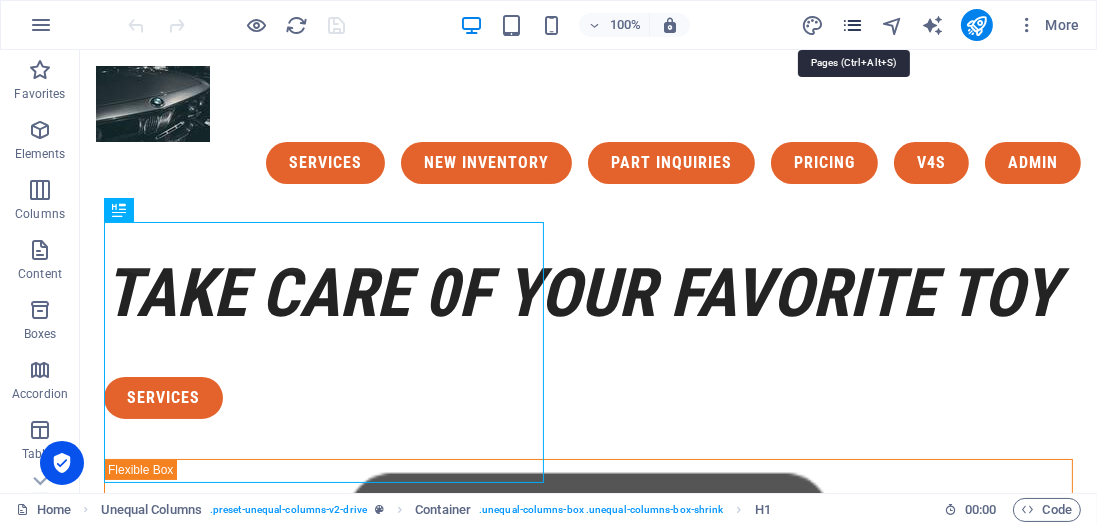scroll, scrollTop: 418, scrollLeft: 0, axis: vertical 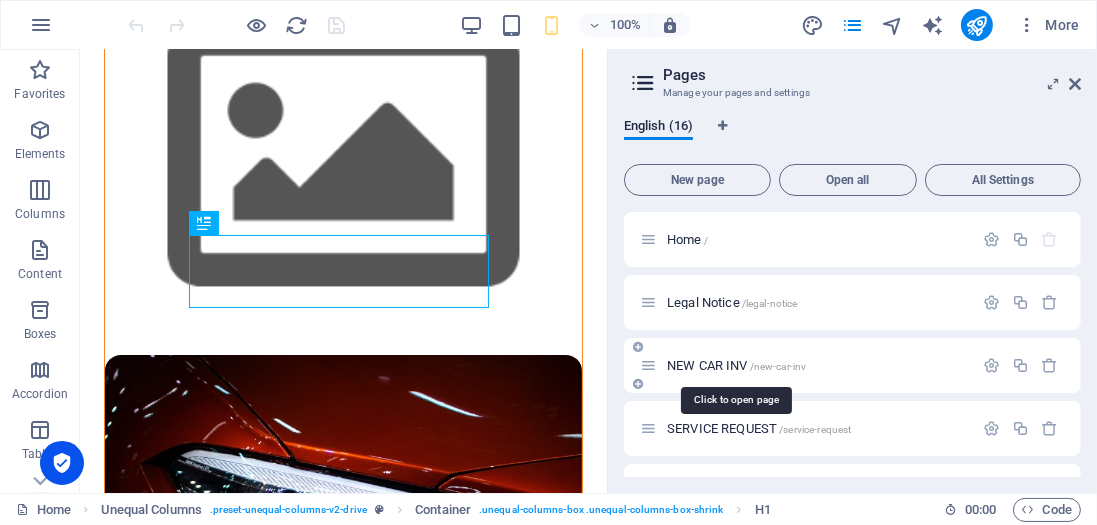 click on "/new-car-inv" at bounding box center [778, 366] 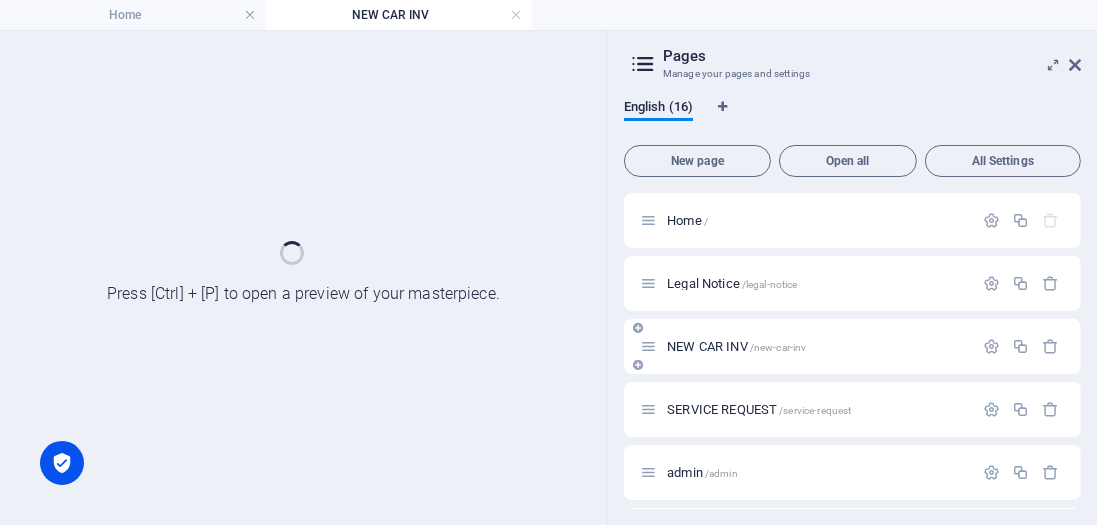 scroll, scrollTop: 0, scrollLeft: 0, axis: both 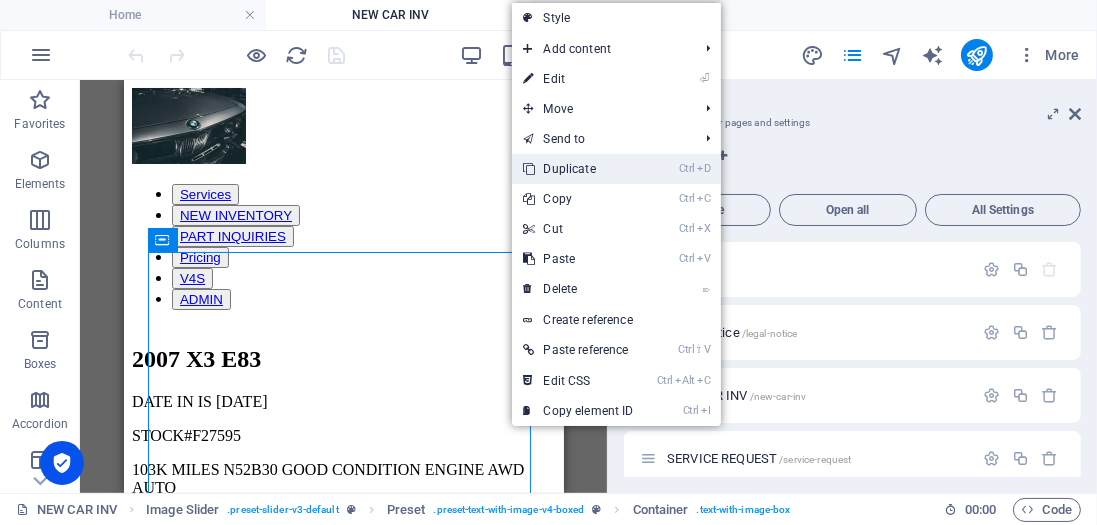 click on "Ctrl D  Duplicate" at bounding box center [579, 169] 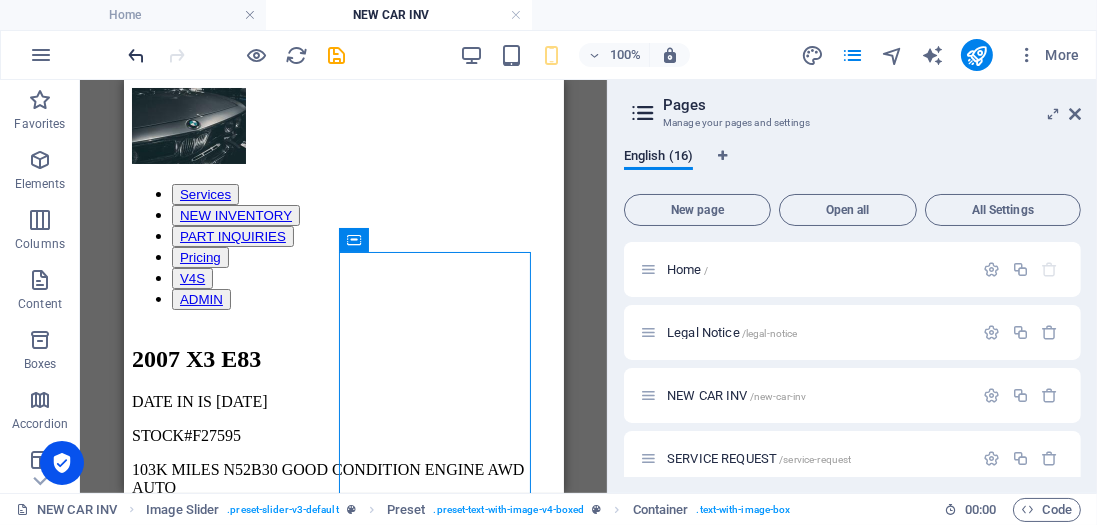 click at bounding box center (137, 55) 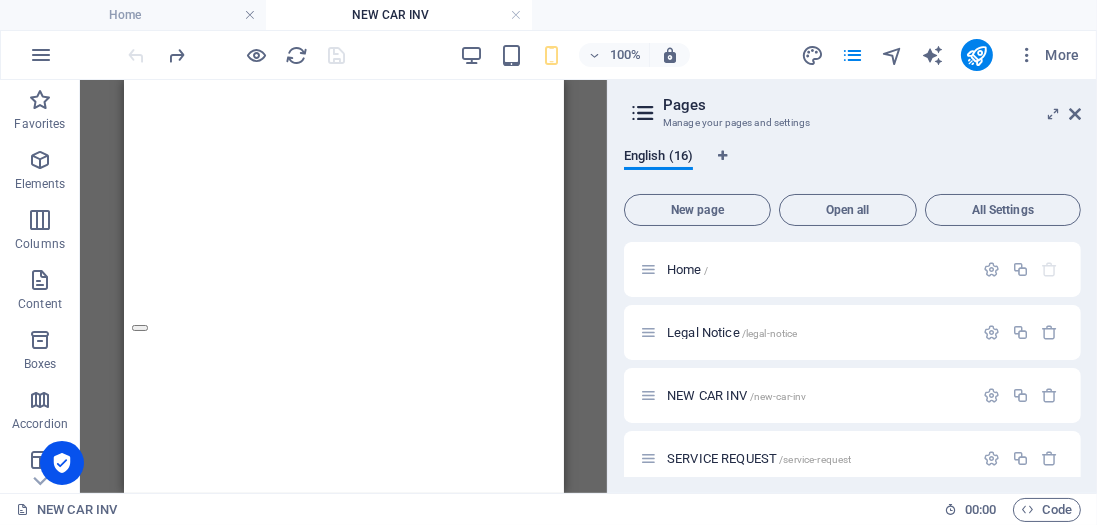 scroll, scrollTop: 776, scrollLeft: 0, axis: vertical 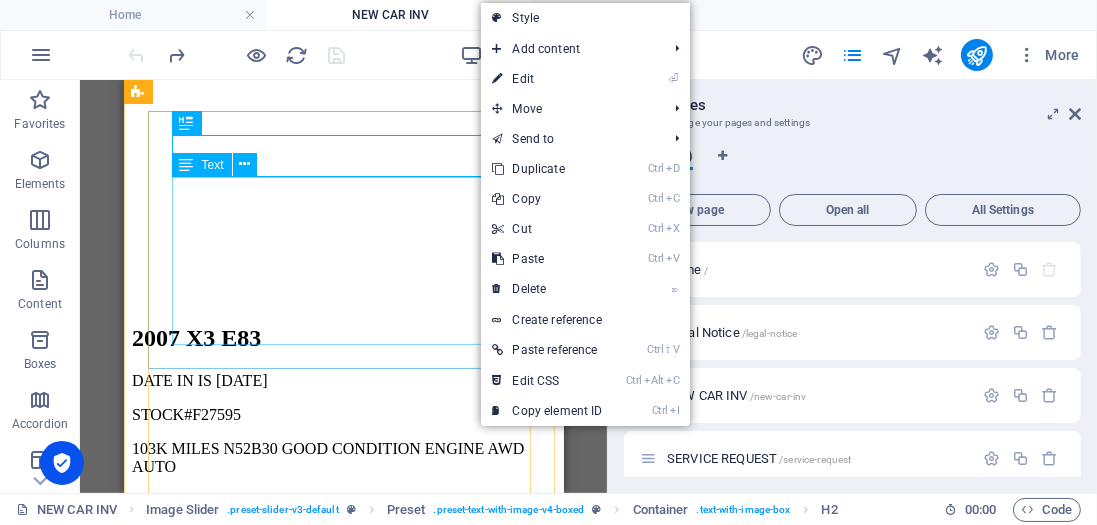 click on "DATE IN IS 3/25/25 STOCK#F27595 103K MILES N52B30 GOOD CONDITION ENGINE AWD AUTO  COLOR : HIGHLAND GRUN (A11) UPHOLSTERY : LEDER NEVADA/SAND-BEIGE (LUF4)" at bounding box center [343, 457] 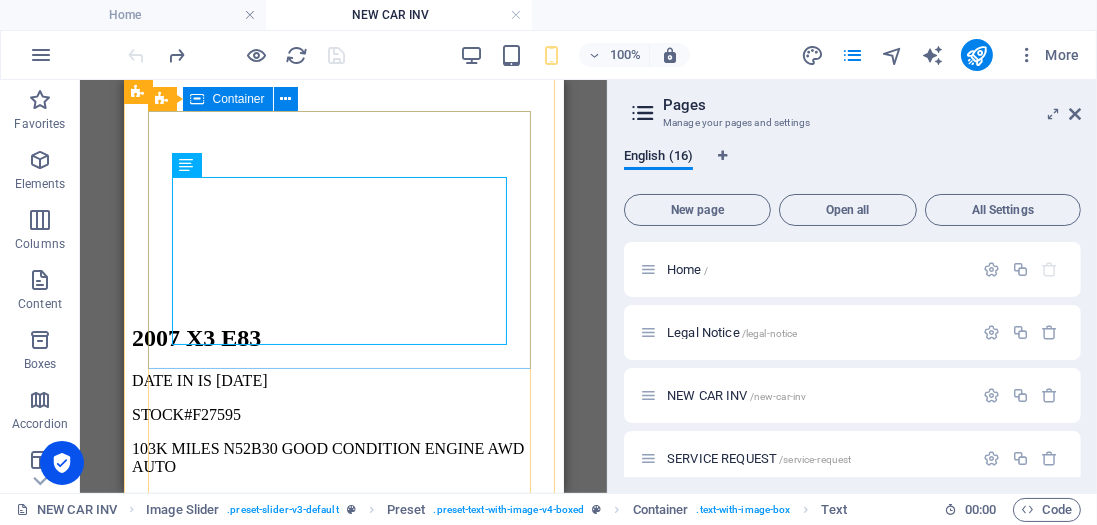 click on "2007 X3 E83 DATE IN IS 3/25/25 STOCK#F27595 103K MILES N52B30 GOOD CONDITION ENGINE AWD AUTO  COLOR : HIGHLAND GRUN (A11) UPHOLSTERY : LEDER NEVADA/SAND-BEIGE (LUF4)" at bounding box center (343, 433) 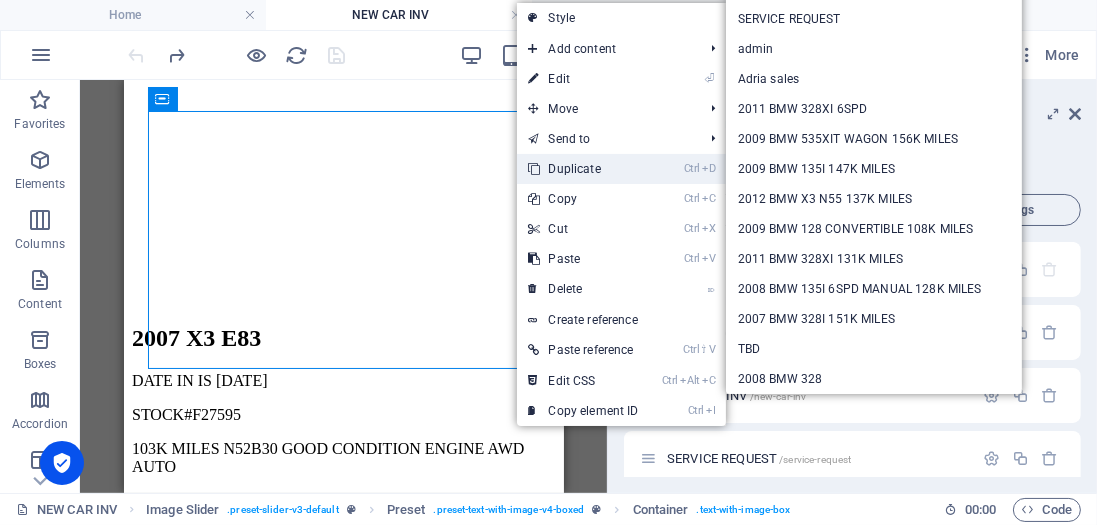 click on "Ctrl D  Duplicate" at bounding box center [584, 169] 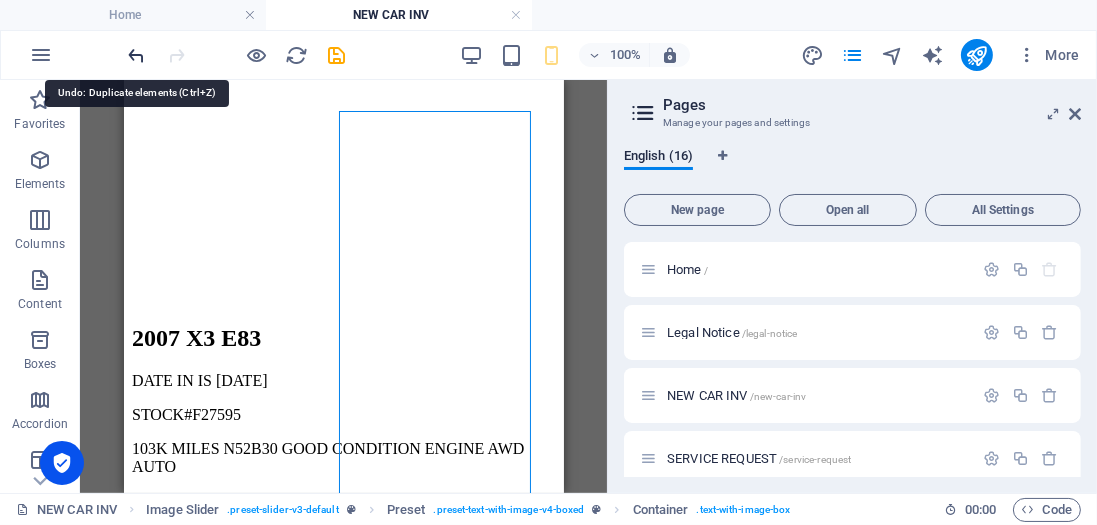 click at bounding box center [137, 55] 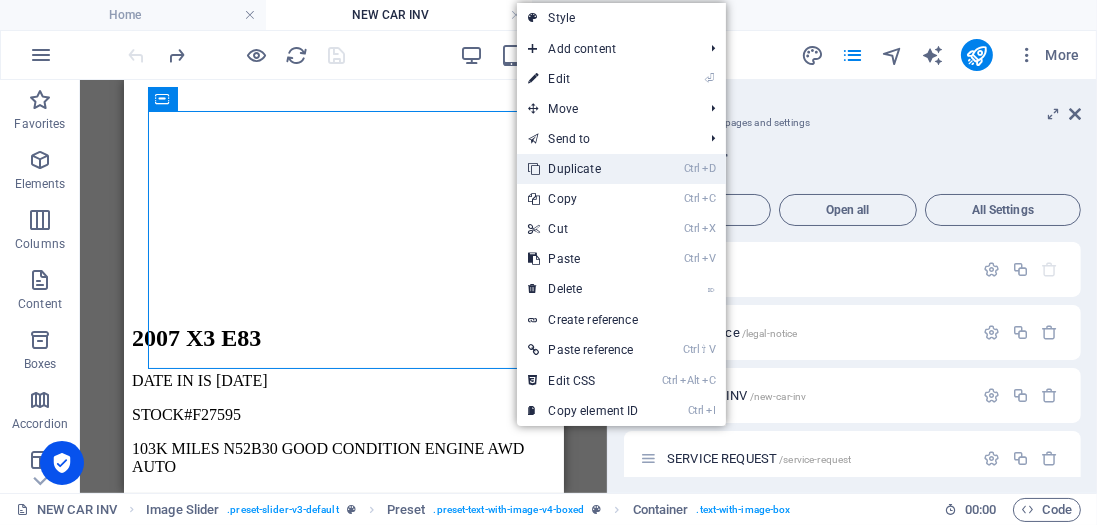 click on "Ctrl D  Duplicate" at bounding box center (584, 169) 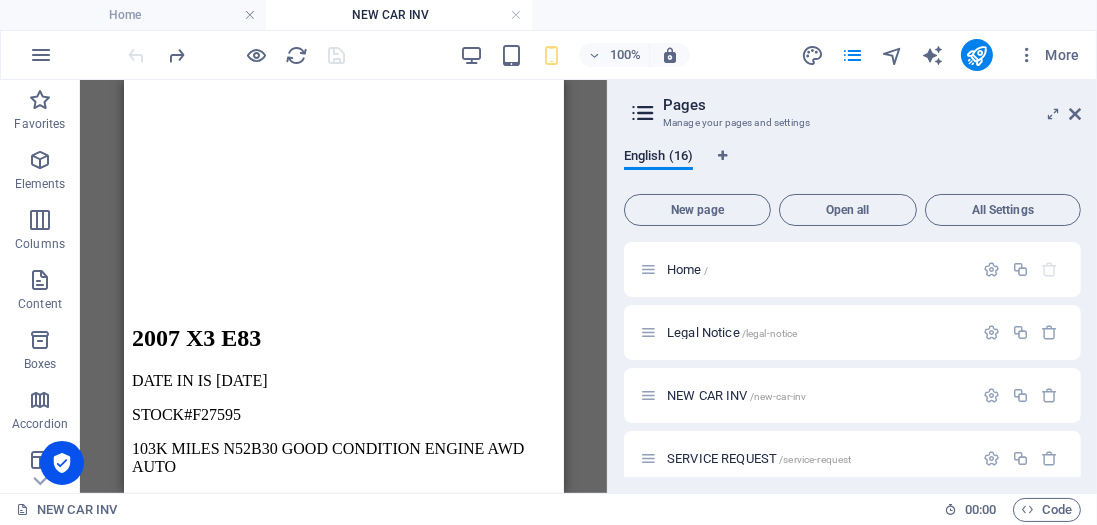 click on "Pages Manage your pages and settings" at bounding box center (854, 106) 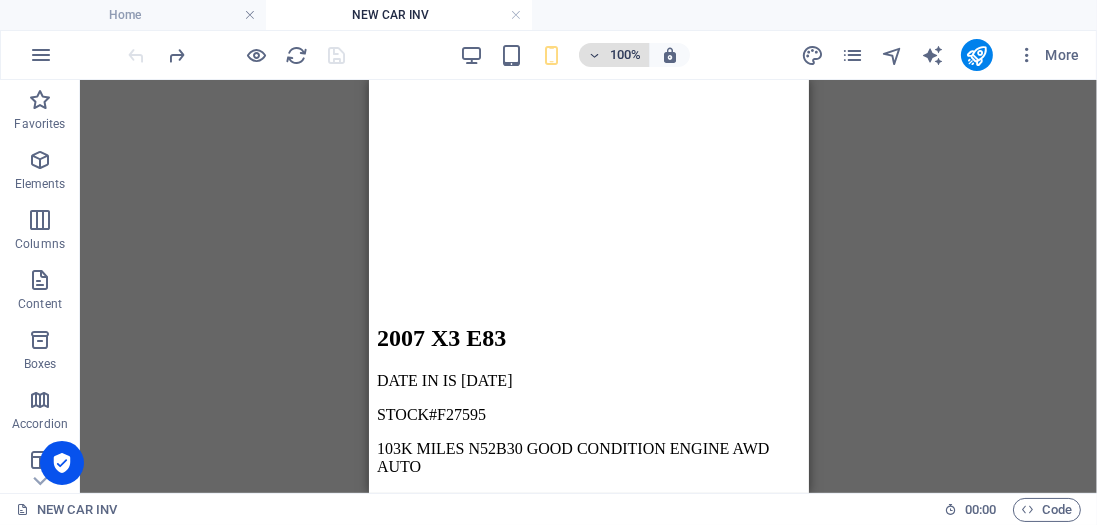 click on "100%" at bounding box center [625, 55] 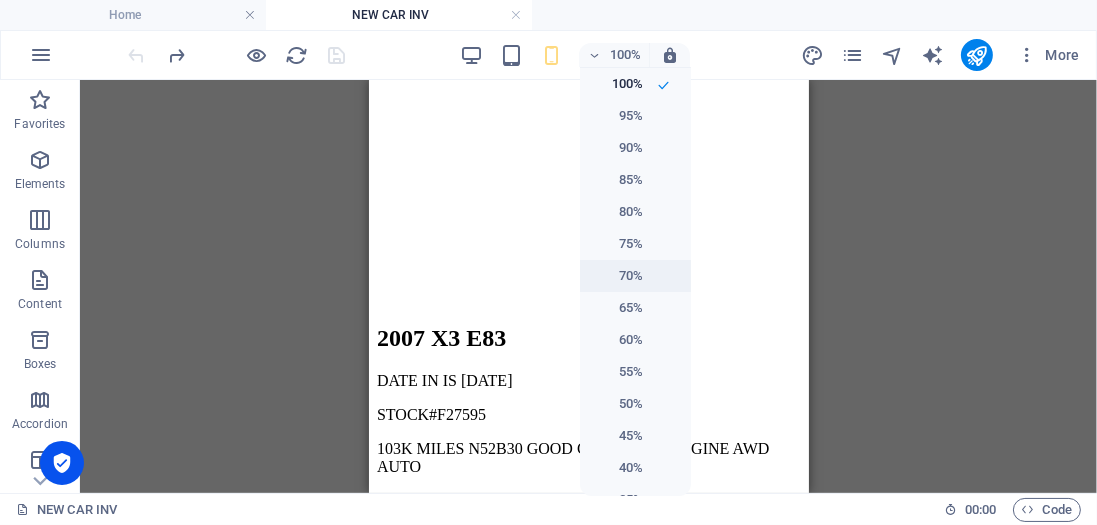 click on "70%" at bounding box center (617, 276) 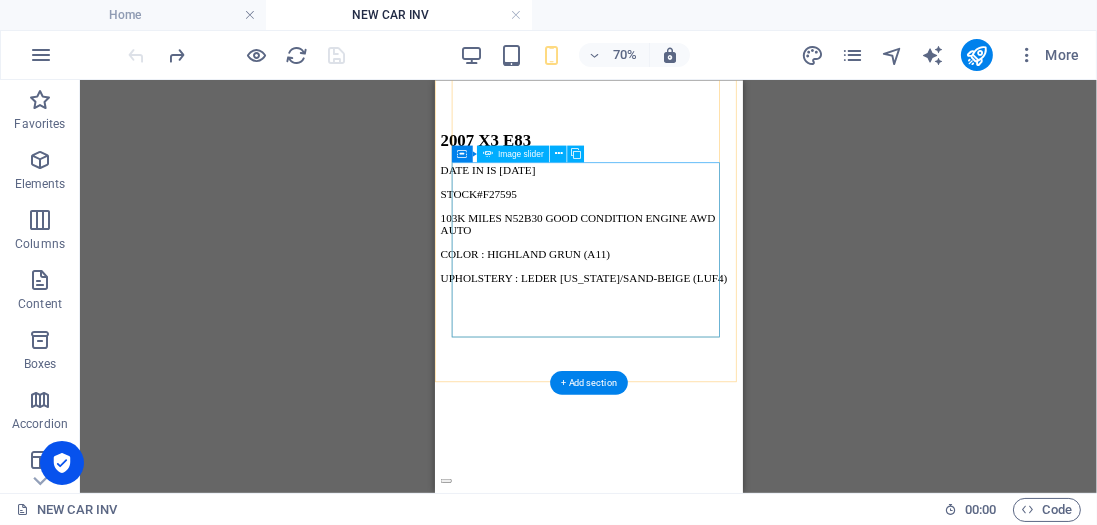 scroll, scrollTop: 776, scrollLeft: 0, axis: vertical 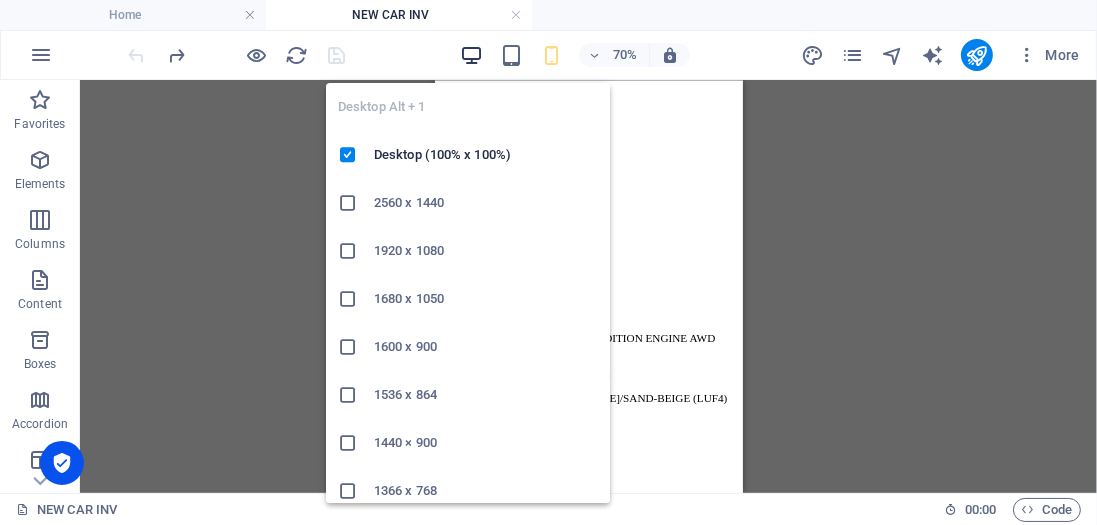 click at bounding box center (471, 55) 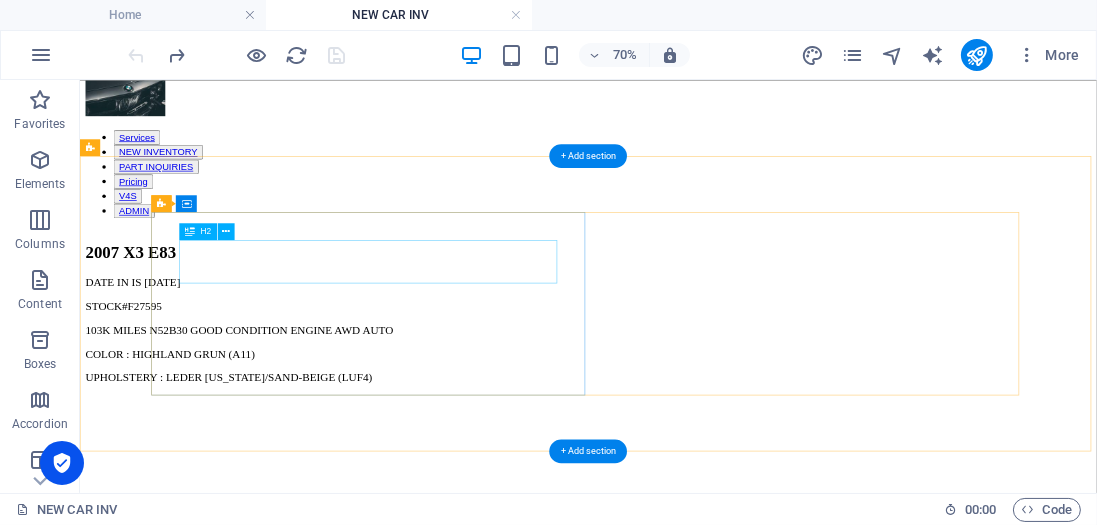 scroll, scrollTop: 0, scrollLeft: 0, axis: both 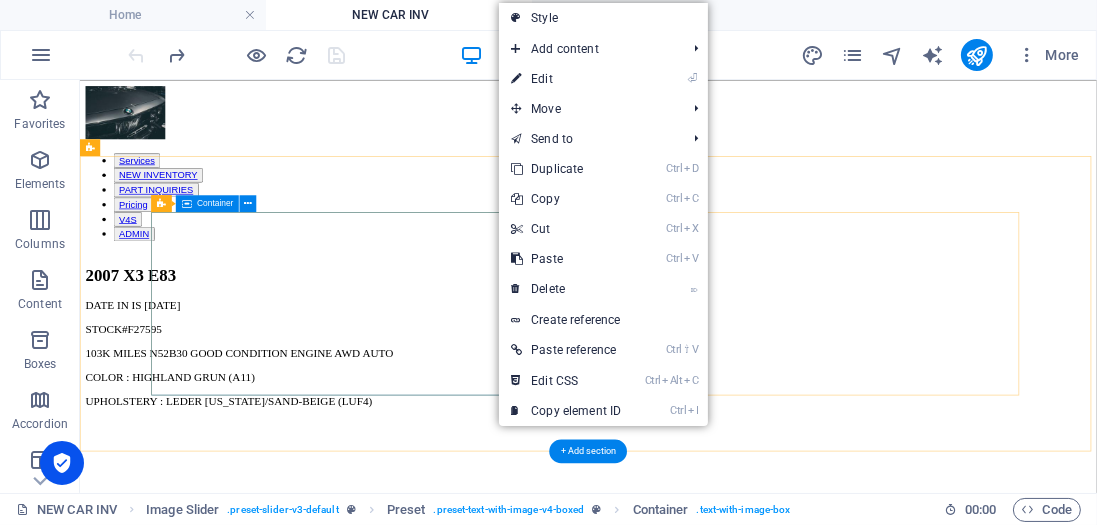 click on "2007 X3 E83 DATE IN IS 3/25/25 STOCK#F27595 103K MILES N52B30 GOOD CONDITION ENGINE AWD AUTO  COLOR : HIGHLAND GRUN (A11) UPHOLSTERY : LEDER NEVADA/SAND-BEIGE (LUF4)" at bounding box center [805, 446] 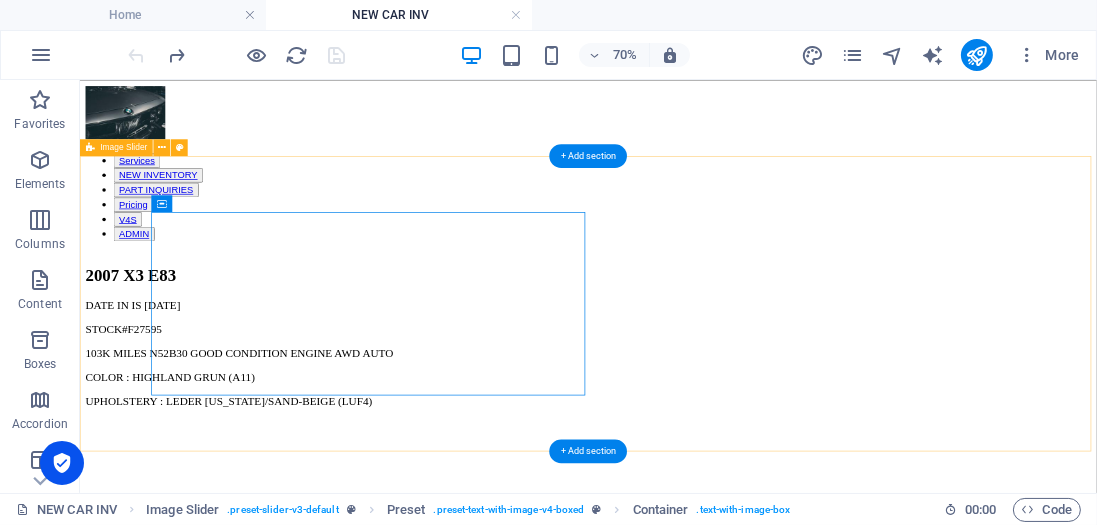 click on "2007 X3 E83 DATE IN IS 3/25/25 STOCK#F27595 103K MILES N52B30 GOOD CONDITION ENGINE AWD AUTO  COLOR : HIGHLAND GRUN (A11) UPHOLSTERY : LEDER NEVADA/SAND-BEIGE (LUF4) 1 2 3 4 5 6 7" at bounding box center [805, 710] 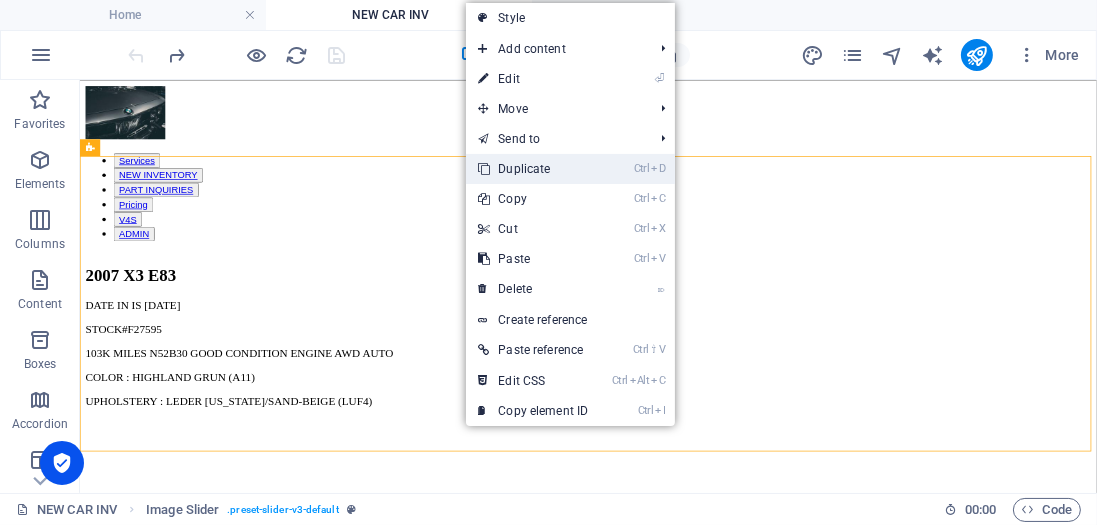 click on "Ctrl D  Duplicate" at bounding box center (533, 169) 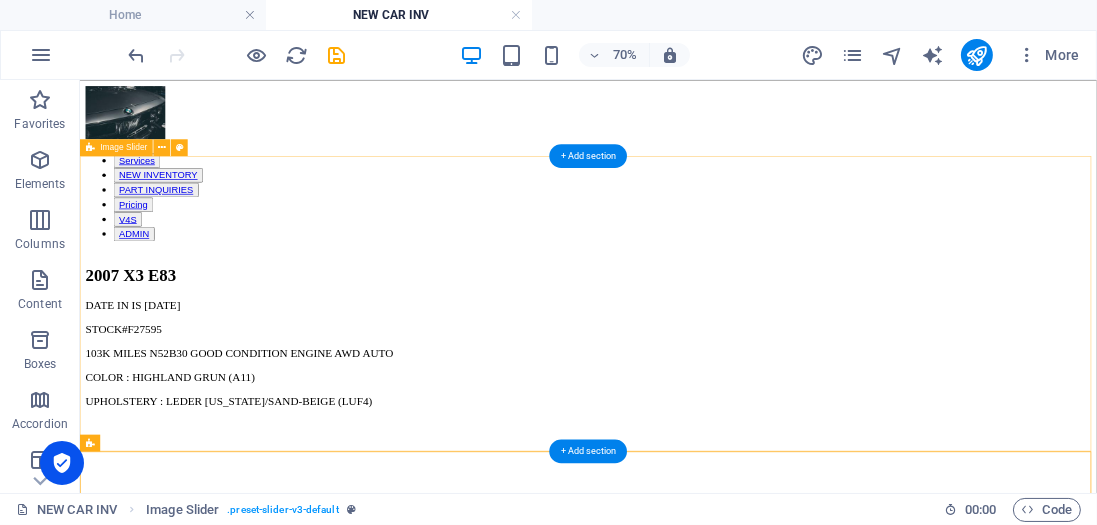 drag, startPoint x: 756, startPoint y: 237, endPoint x: 754, endPoint y: 225, distance: 12.165525 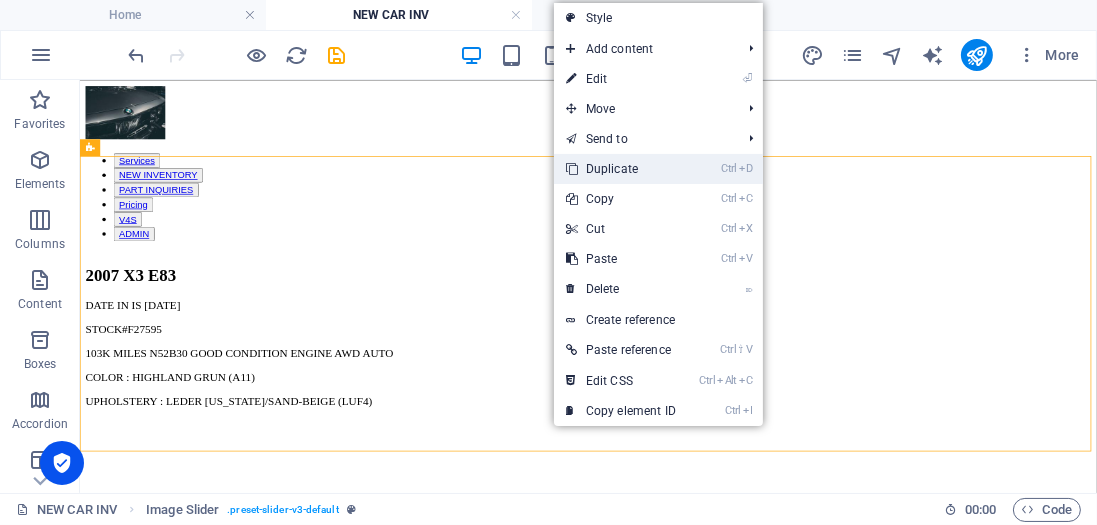 click on "Ctrl D  Duplicate" at bounding box center (621, 169) 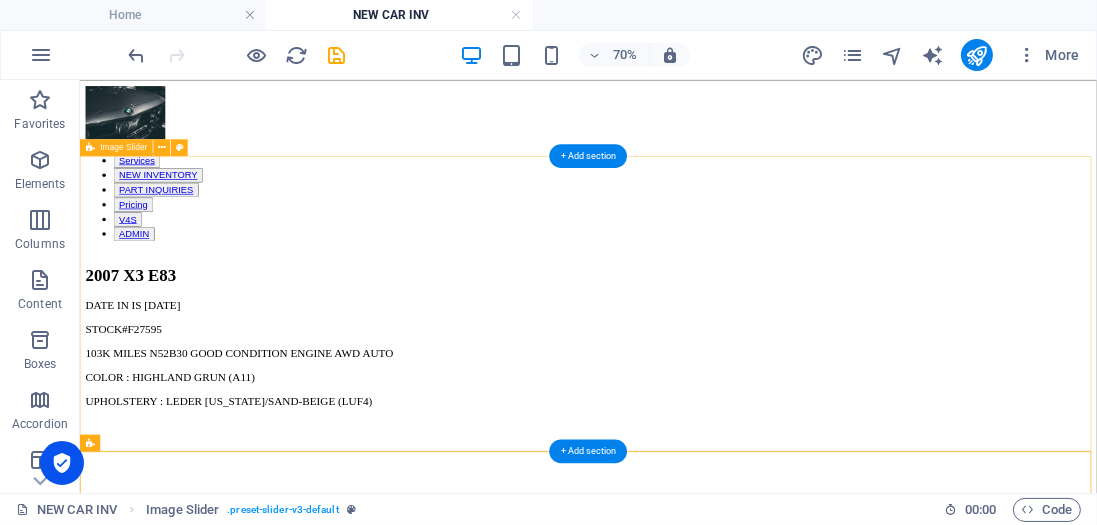 click on "2007 X3 E83 DATE IN IS 3/25/25 STOCK#F27595 103K MILES N52B30 GOOD CONDITION ENGINE AWD AUTO  COLOR : HIGHLAND GRUN (A11) UPHOLSTERY : LEDER NEVADA/SAND-BEIGE (LUF4) 1 2 3 4 5 6 7" at bounding box center [805, 710] 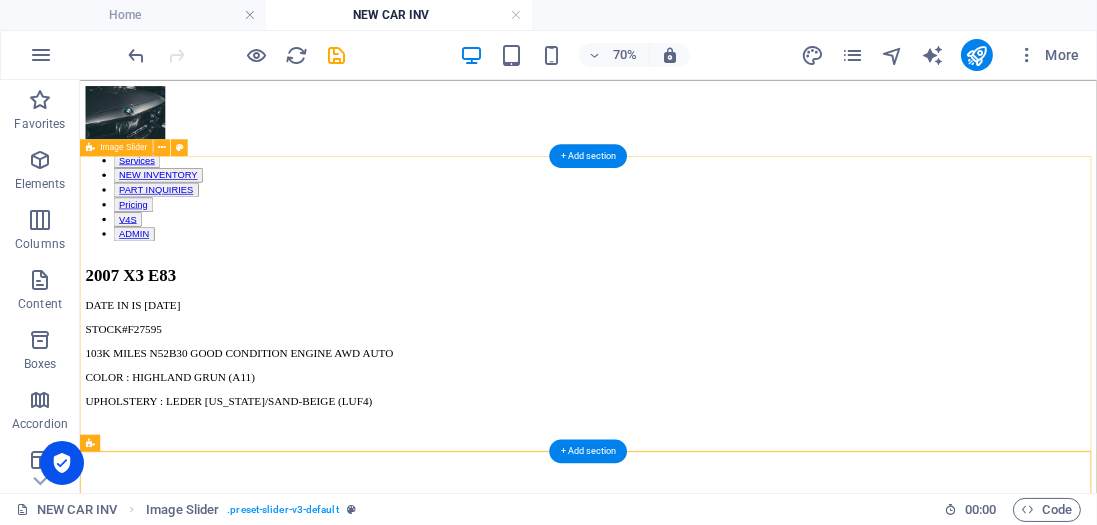 click on "2007 X3 E83 DATE IN IS 3/25/25 STOCK#F27595 103K MILES N52B30 GOOD CONDITION ENGINE AWD AUTO  COLOR : HIGHLAND GRUN (A11) UPHOLSTERY : LEDER NEVADA/SAND-BEIGE (LUF4) 1 2 3 4 5 6 7" at bounding box center (805, 710) 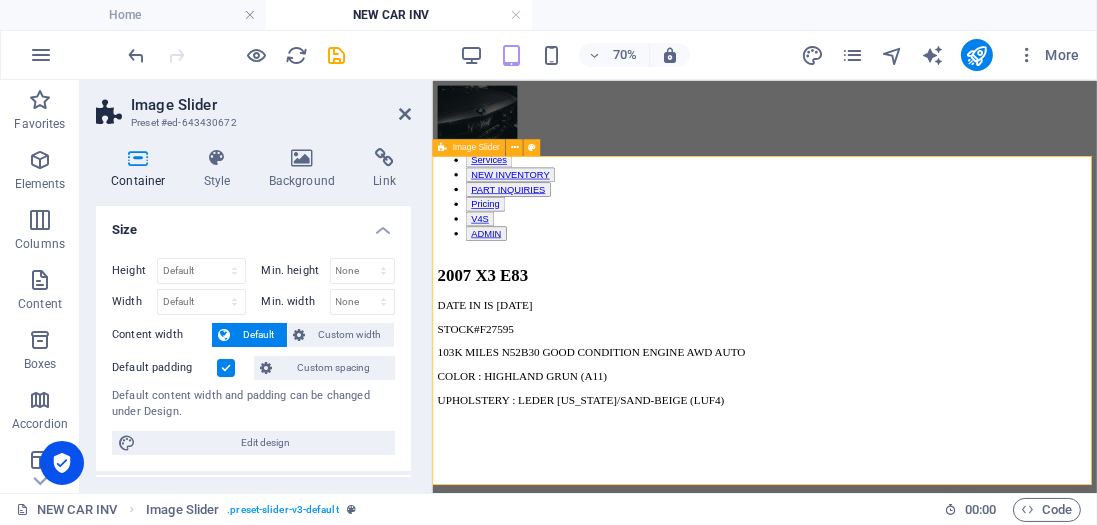 click on "2007 X3 E83 DATE IN IS 3/25/25 STOCK#F27595 103K MILES N52B30 GOOD CONDITION ENGINE AWD AUTO  COLOR : HIGHLAND GRUN (A11) UPHOLSTERY : LEDER NEVADA/SAND-BEIGE (LUF4) 1 2 3 4 5 6 7" at bounding box center [906, 710] 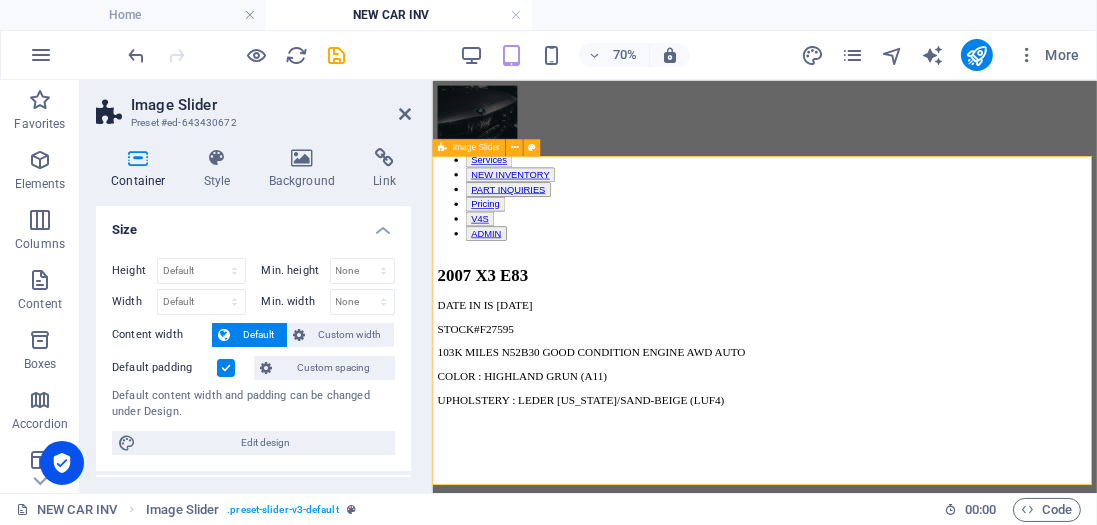 click on "2007 X3 E83 DATE IN IS 3/25/25 STOCK#F27595 103K MILES N52B30 GOOD CONDITION ENGINE AWD AUTO  COLOR : HIGHLAND GRUN (A11) UPHOLSTERY : LEDER NEVADA/SAND-BEIGE (LUF4) 1 2 3 4 5 6 7" at bounding box center [906, 710] 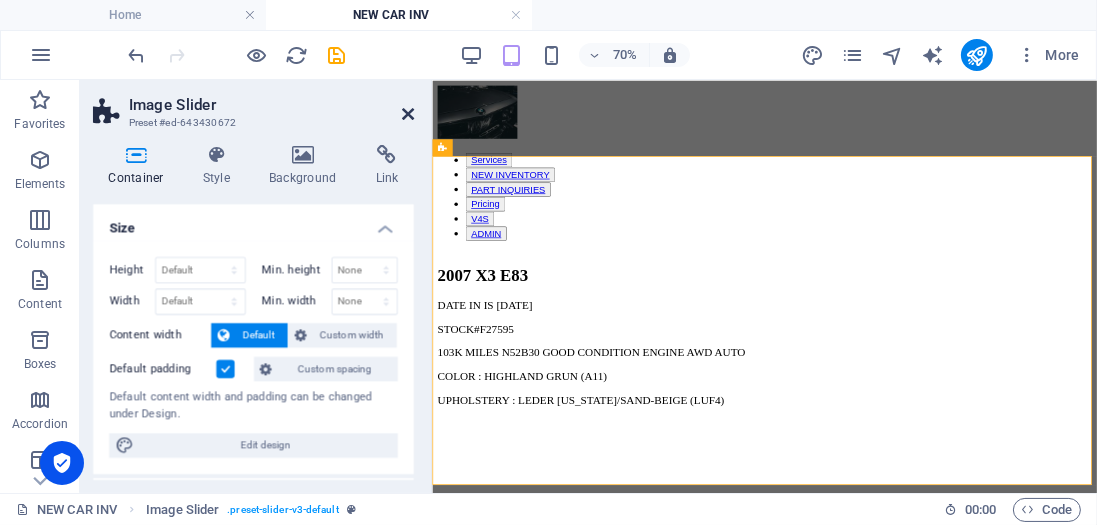click at bounding box center [405, 114] 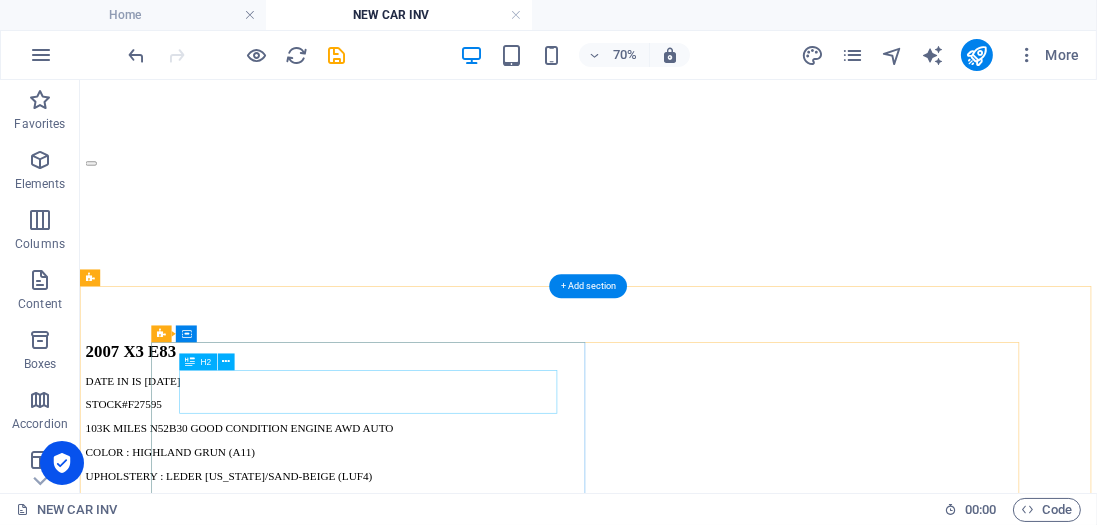 scroll, scrollTop: 1504, scrollLeft: 0, axis: vertical 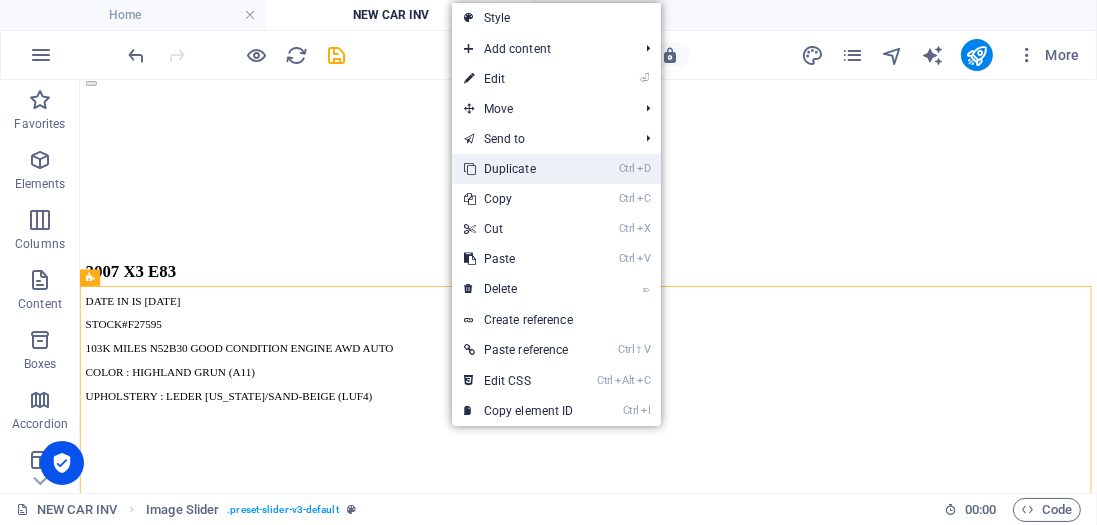 click on "Ctrl D  Duplicate" at bounding box center (519, 169) 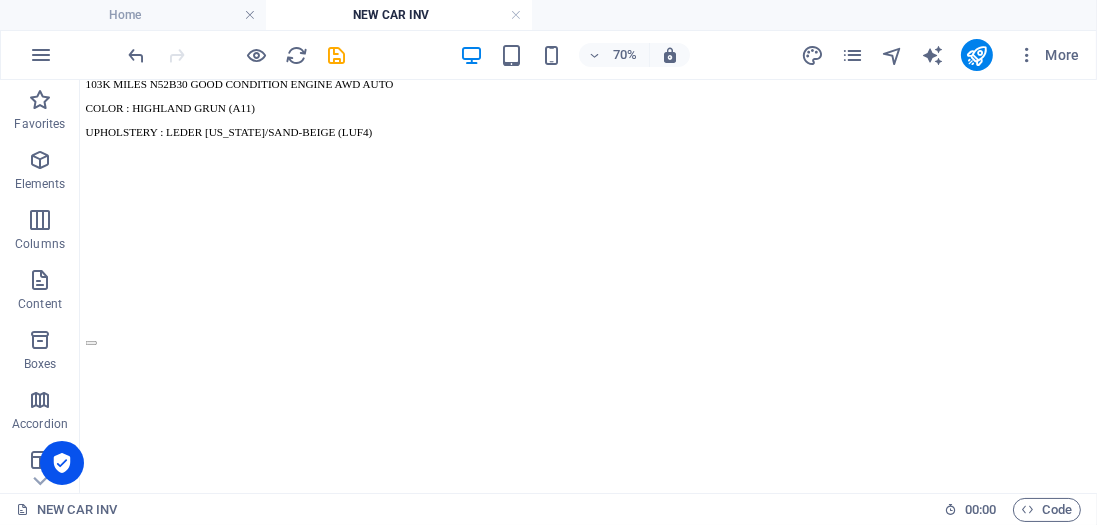scroll, scrollTop: 2033, scrollLeft: 0, axis: vertical 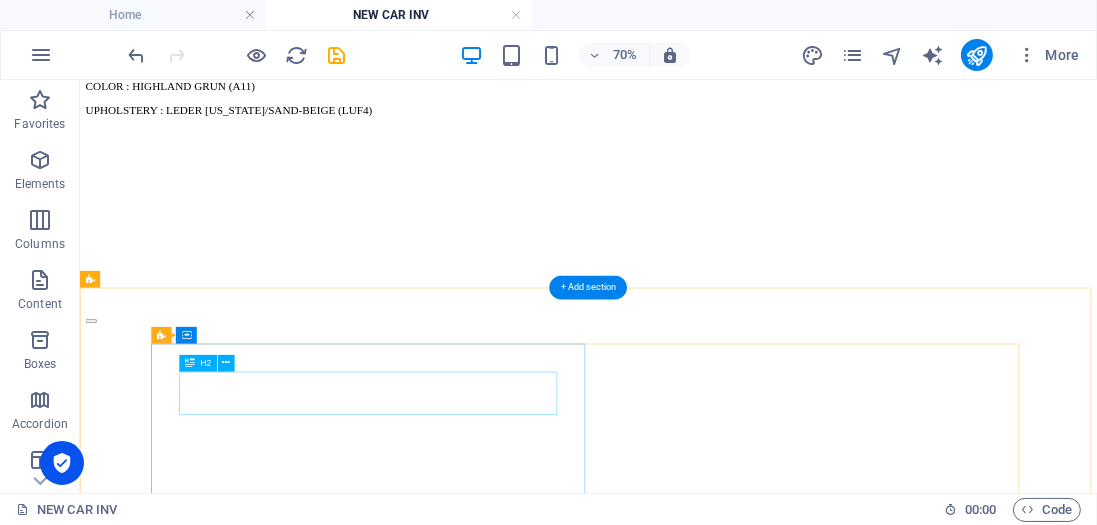 click on "2007 328IT E91" at bounding box center (805, 2145) 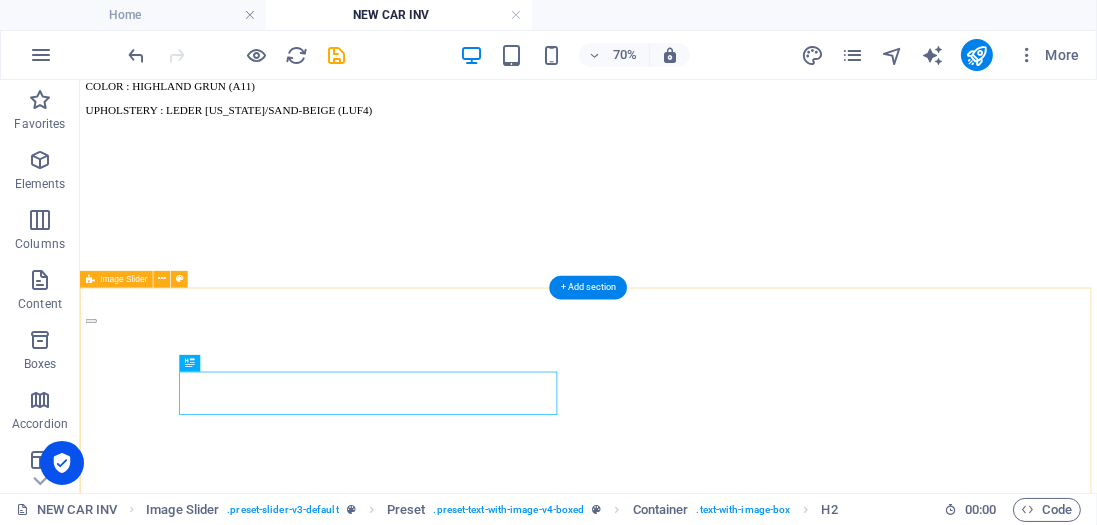 click on "2007 328IT E91 DATE IN IS 4/22/25 STOCK#Z35290 178K MILES N52B30 GOOD CONDITION ENGINE AWD AUTO  Color     Titansilber Metallic (354) Upholstery     Leder "dakota"/schwarz (LCSW 1 2 3 4 5 6 7 8" at bounding box center [805, 2473] 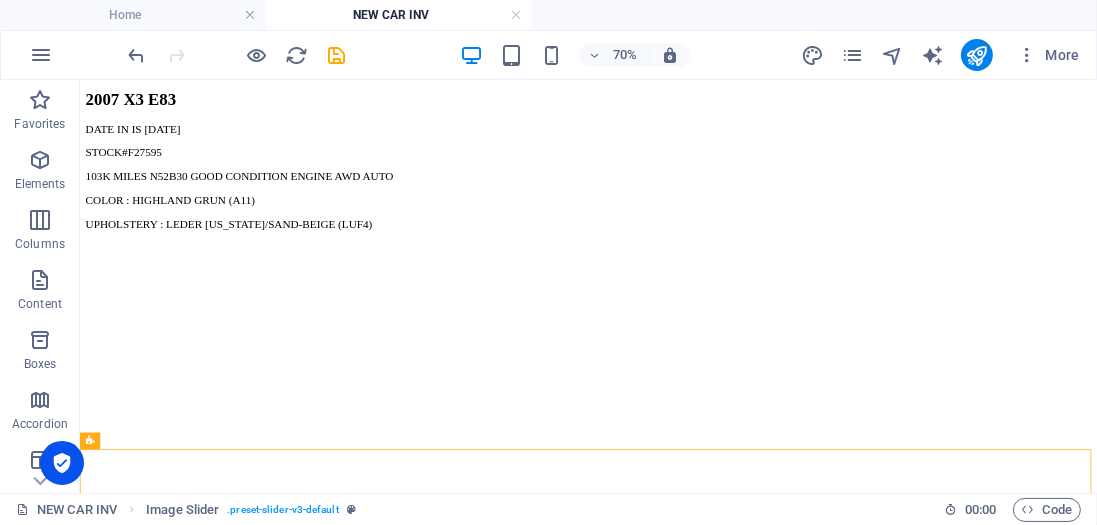 scroll, scrollTop: 1680, scrollLeft: 0, axis: vertical 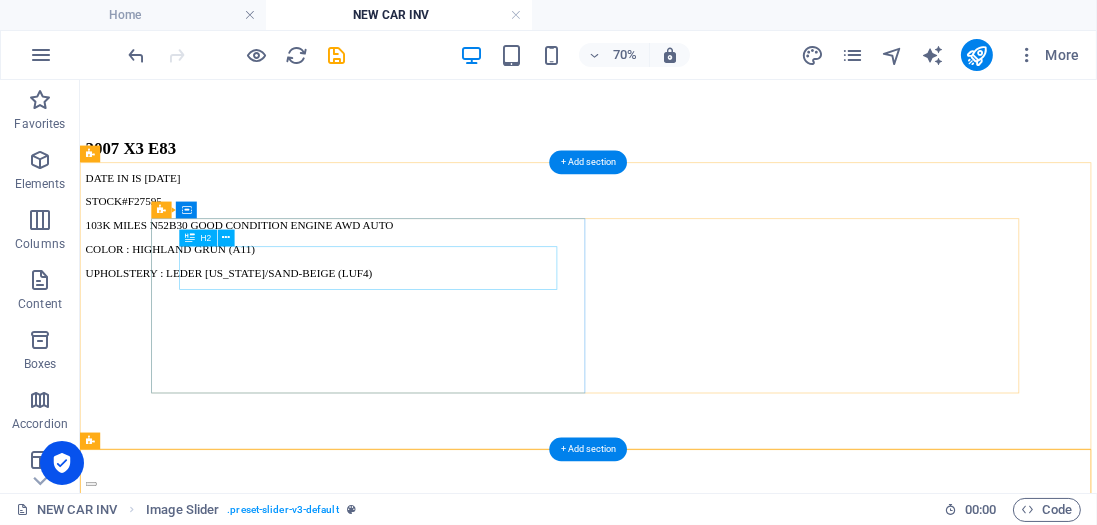 click on "2007 328IT E91" at bounding box center [805, 1674] 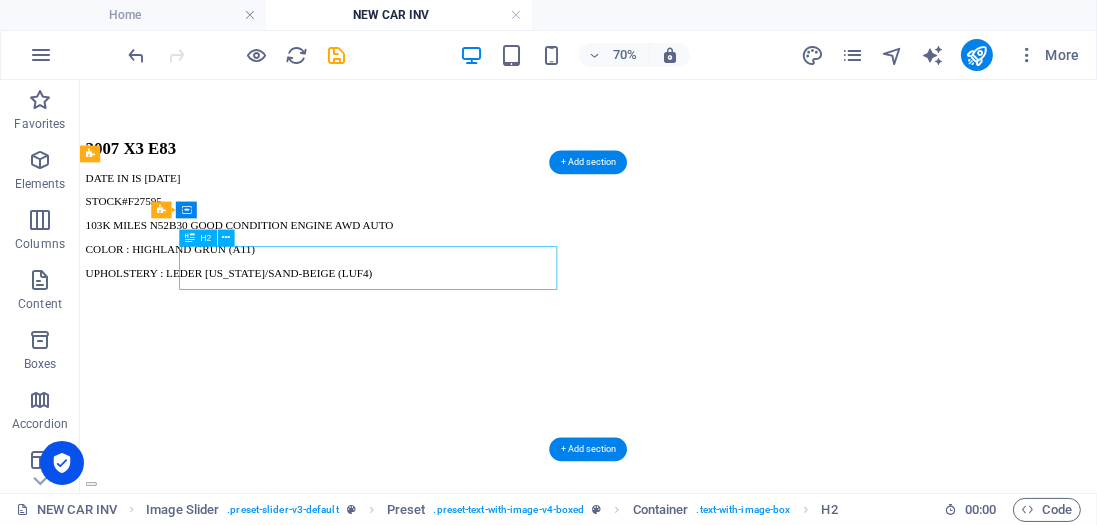 click on "2007 328IT E91" at bounding box center (805, 1674) 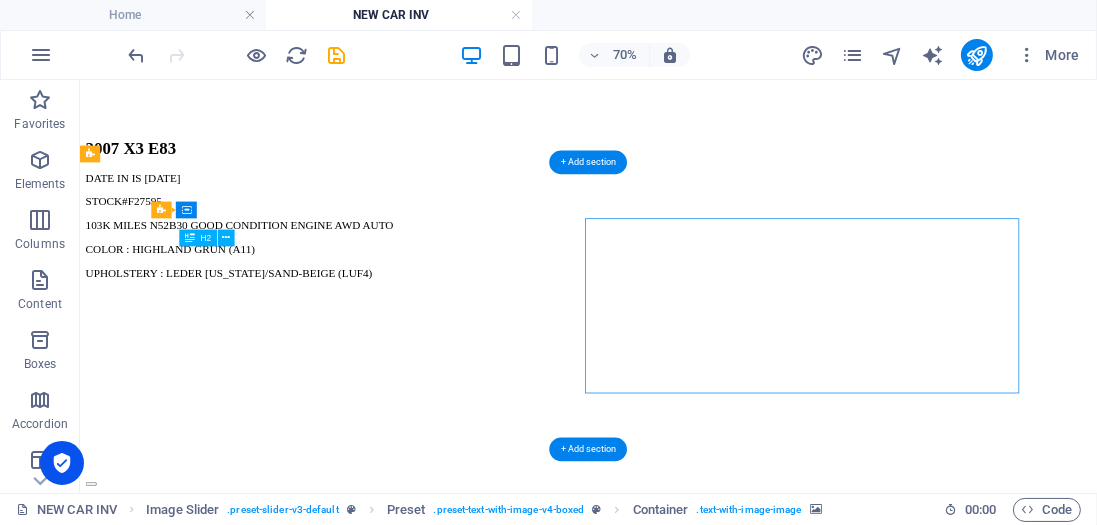 click on "2007 328IT E91" at bounding box center [805, 1674] 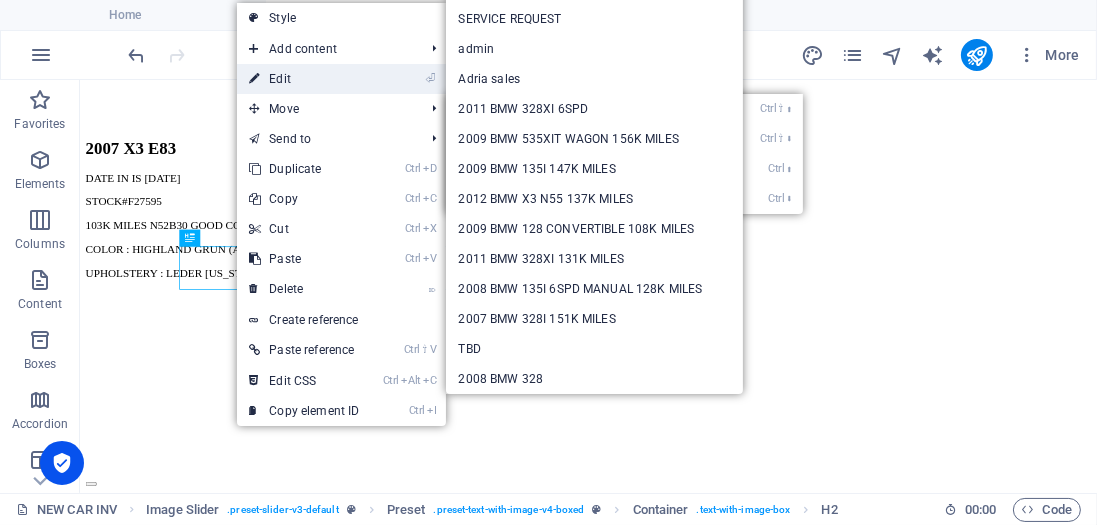 click on "⏎  Edit" at bounding box center [304, 79] 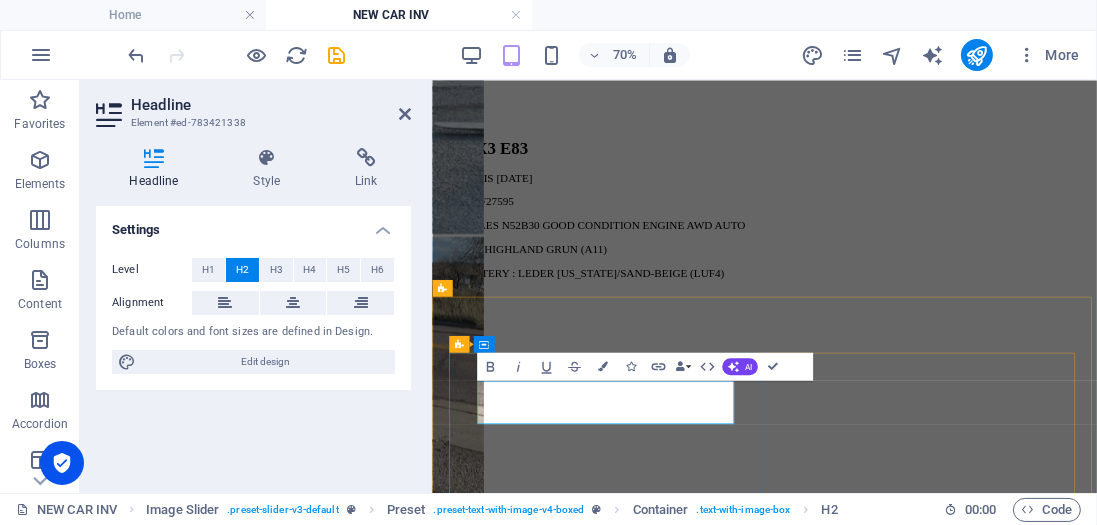 click on "2007 328IT E91" at bounding box center [906, 1674] 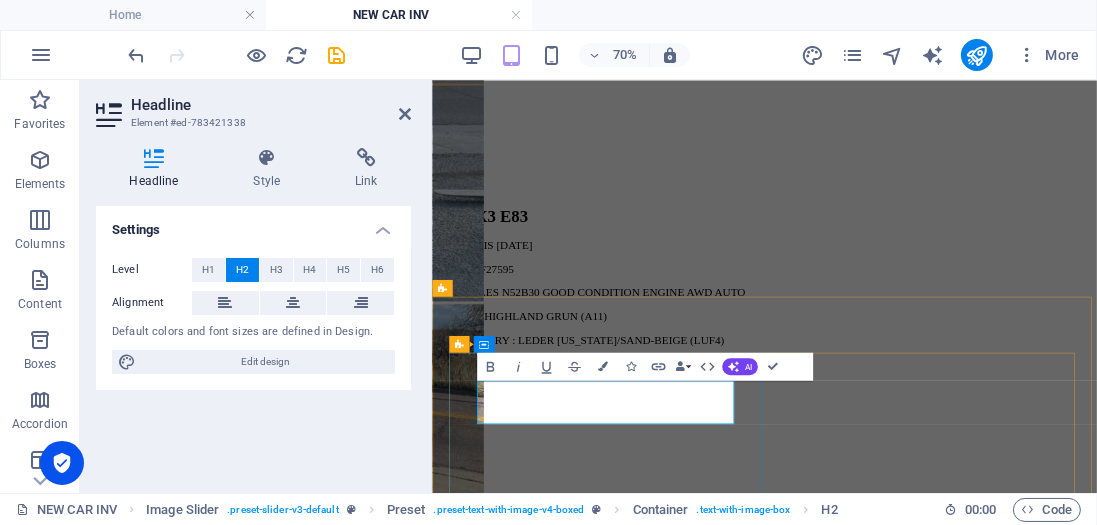 type 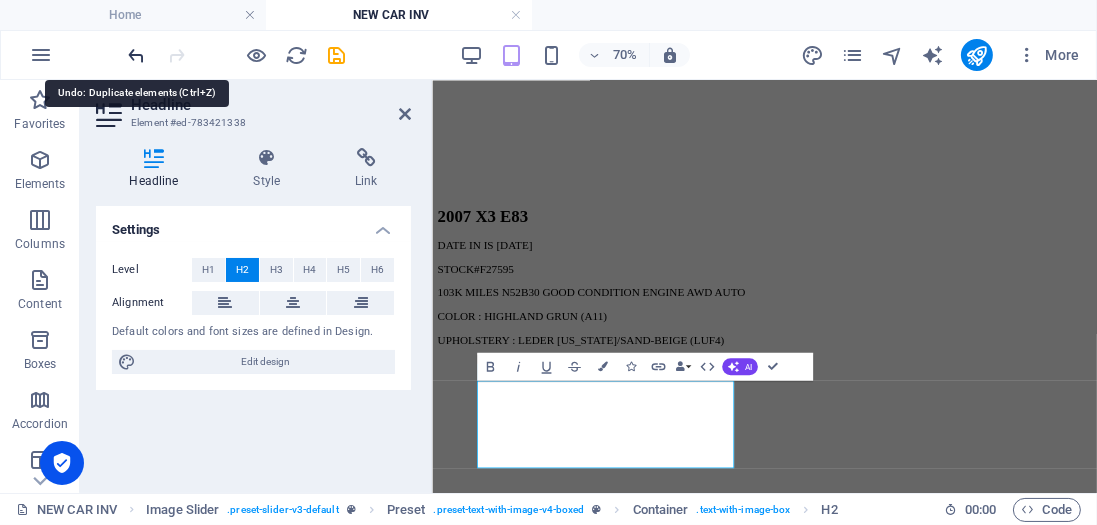 click at bounding box center (137, 55) 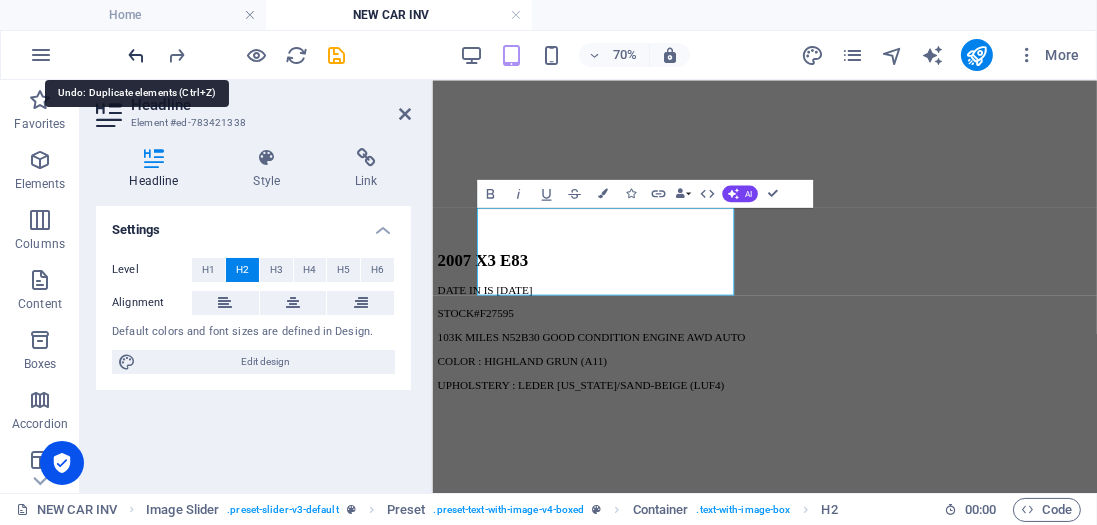 scroll, scrollTop: 2426, scrollLeft: 0, axis: vertical 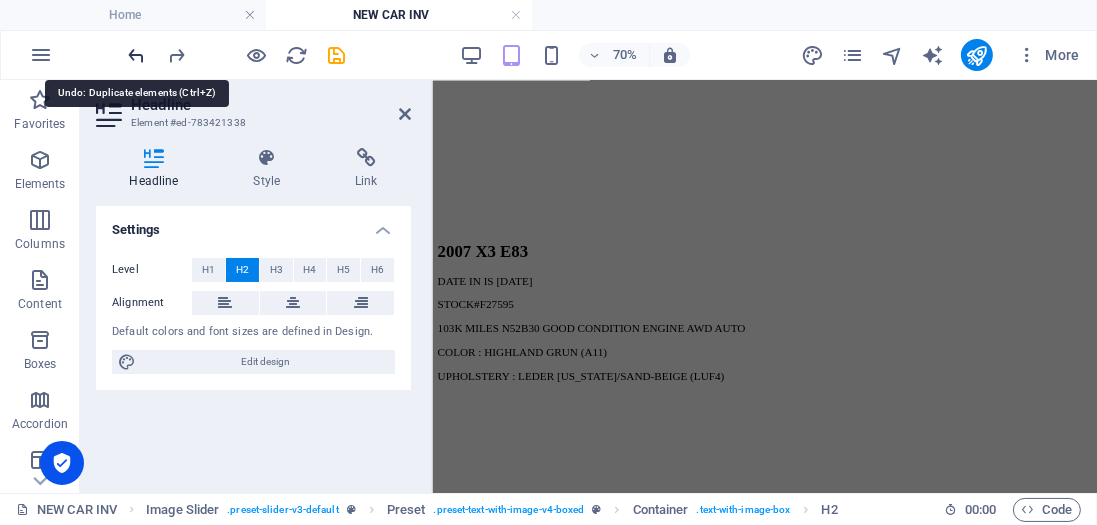 click at bounding box center [137, 55] 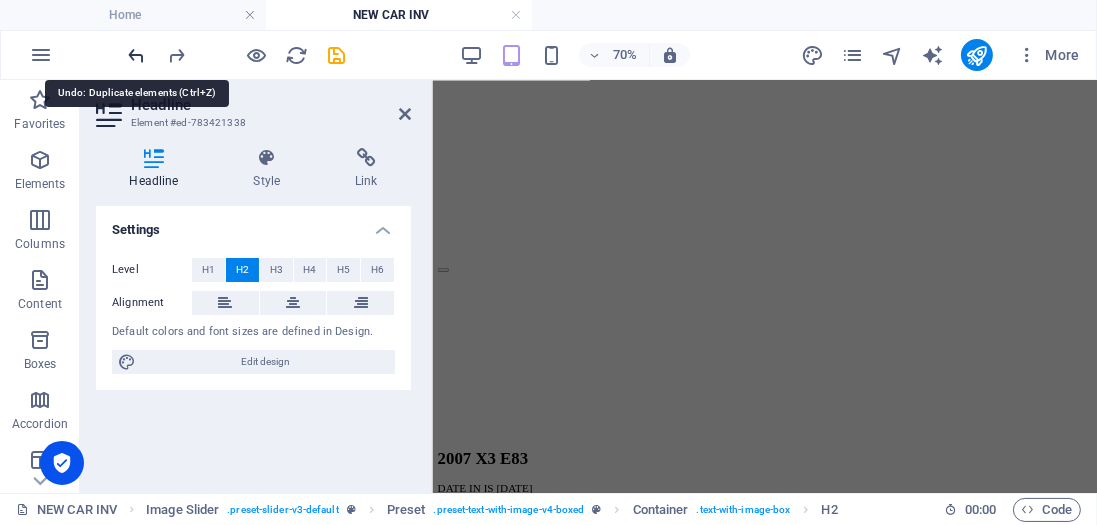 scroll, scrollTop: 518, scrollLeft: 0, axis: vertical 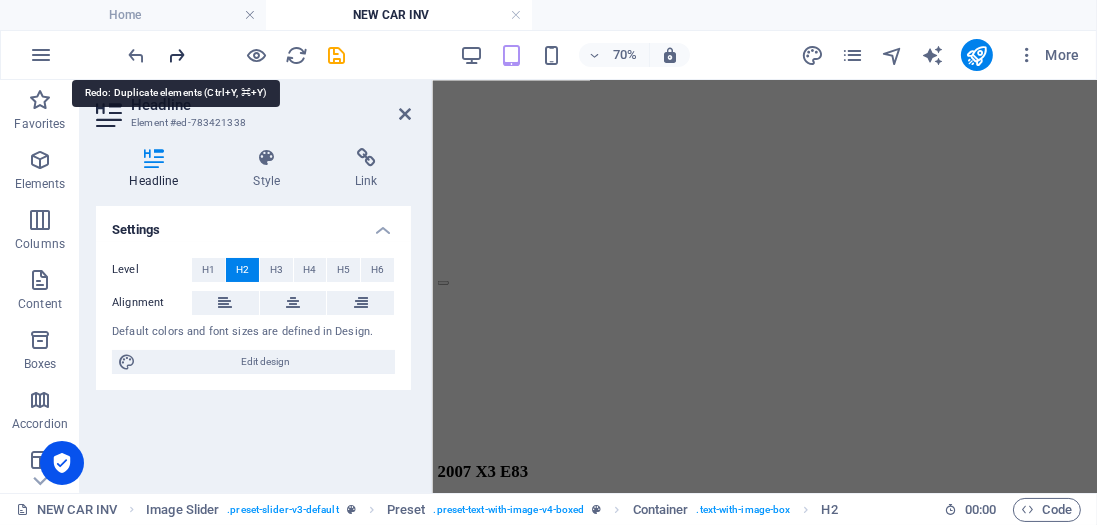 click at bounding box center (177, 55) 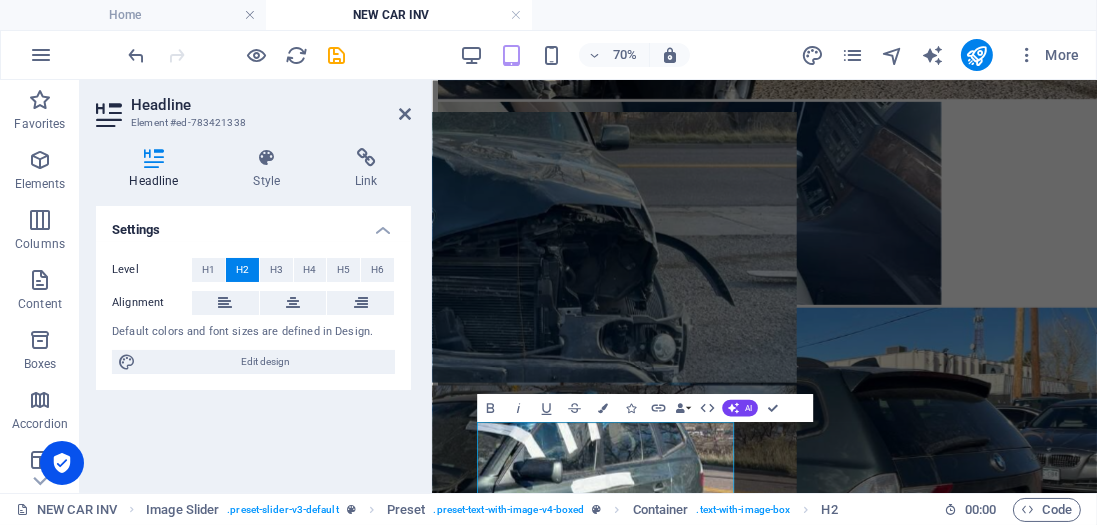 scroll, scrollTop: 2426, scrollLeft: 0, axis: vertical 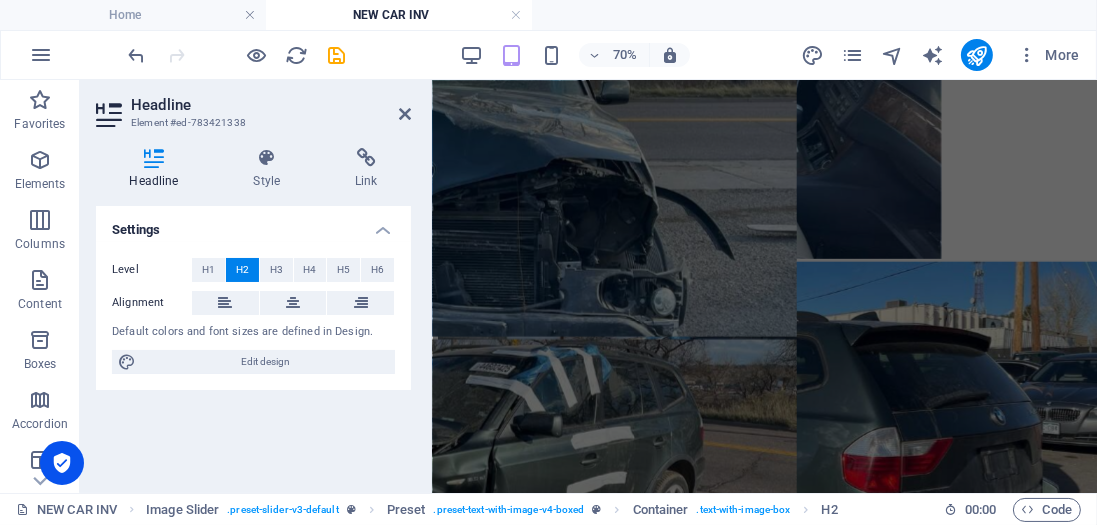 click at bounding box center [237, 55] 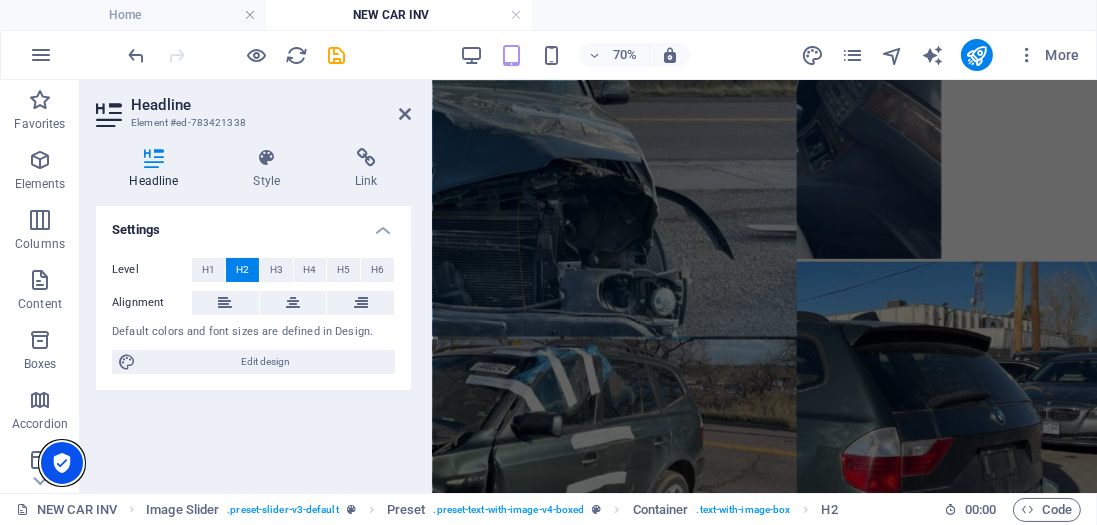 click at bounding box center [62, 463] 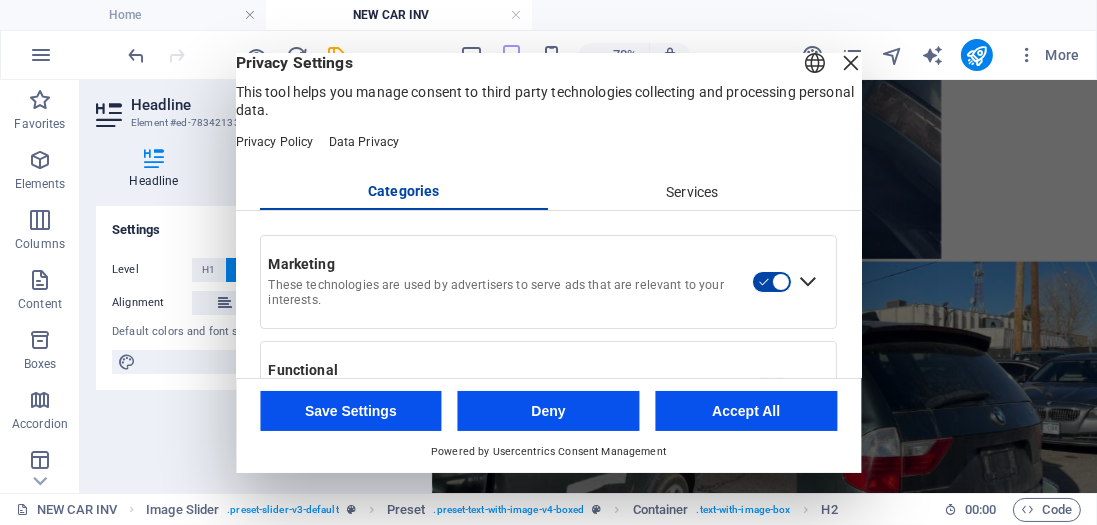 click at bounding box center [851, 63] 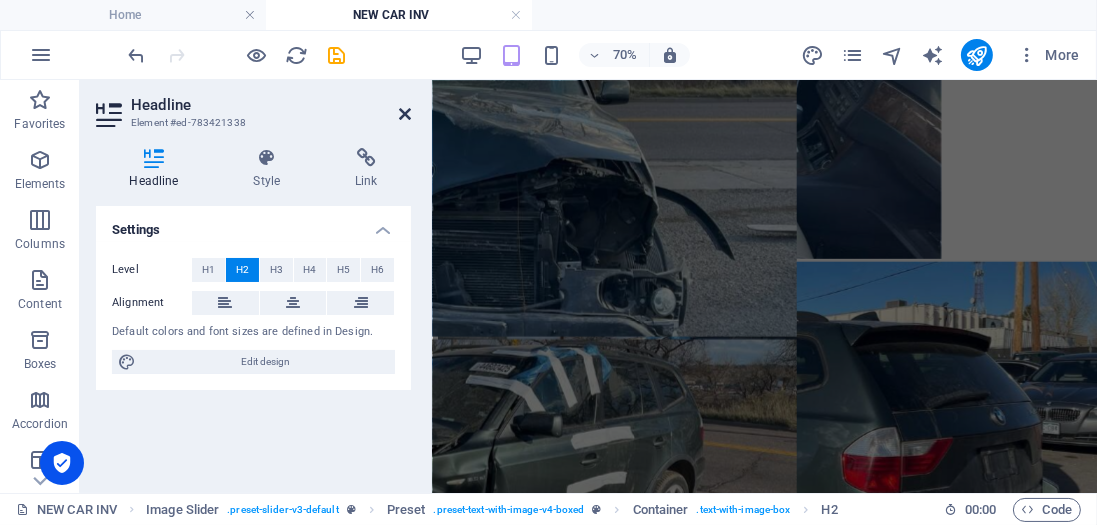click at bounding box center (405, 114) 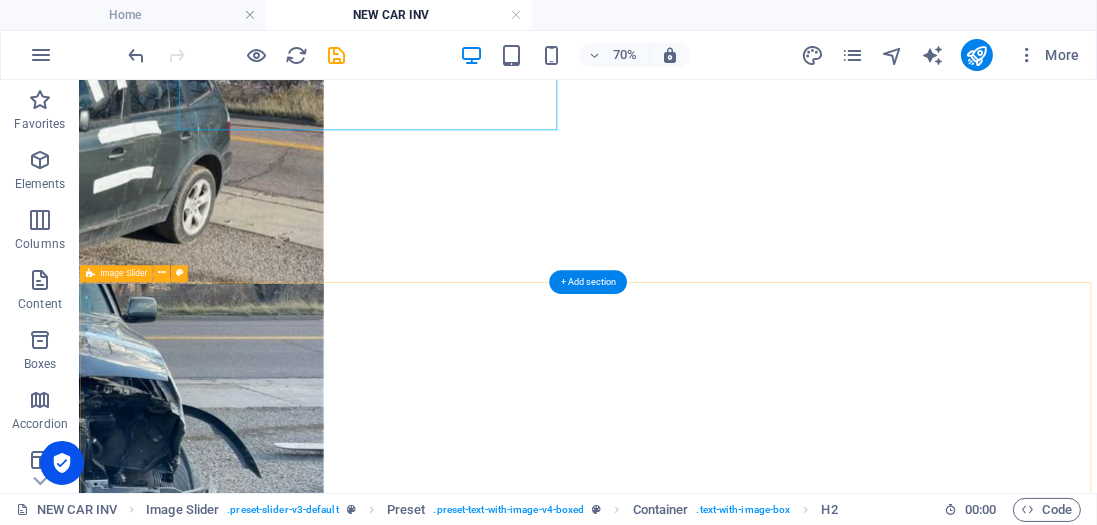 scroll, scrollTop: 1799, scrollLeft: 0, axis: vertical 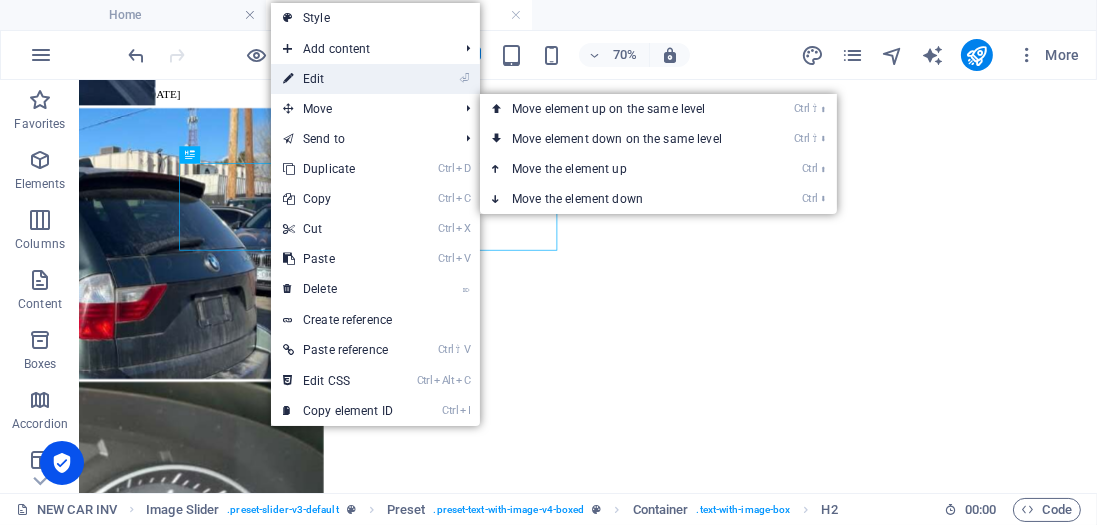 click on "⏎  Edit" at bounding box center (338, 79) 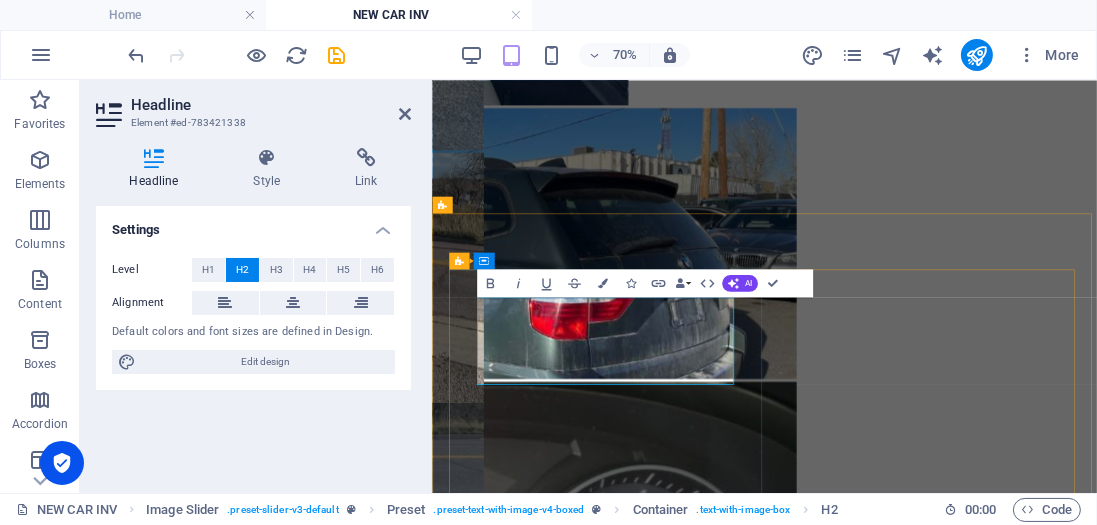 click on "2011 328  E90" at bounding box center (906, 1569) 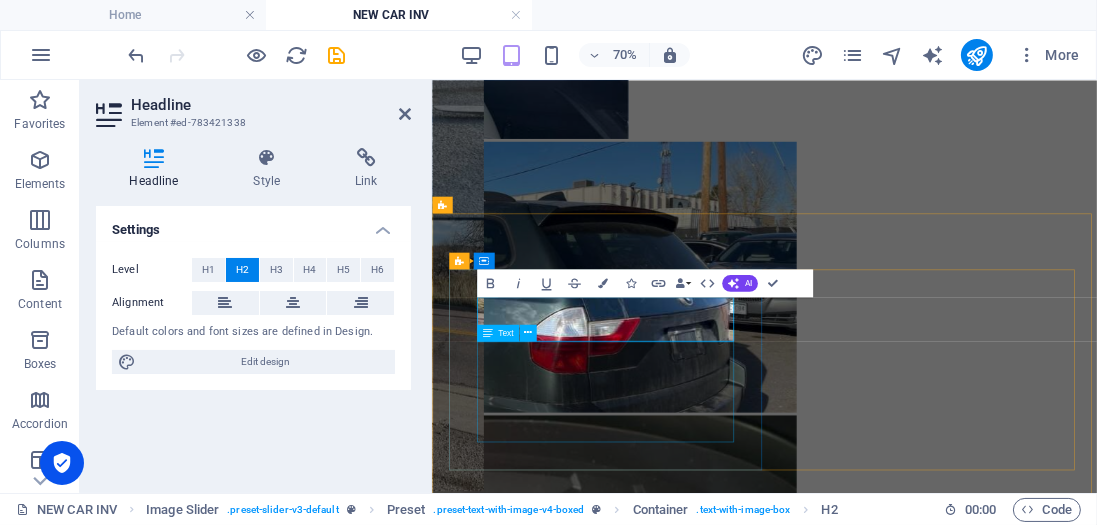 type 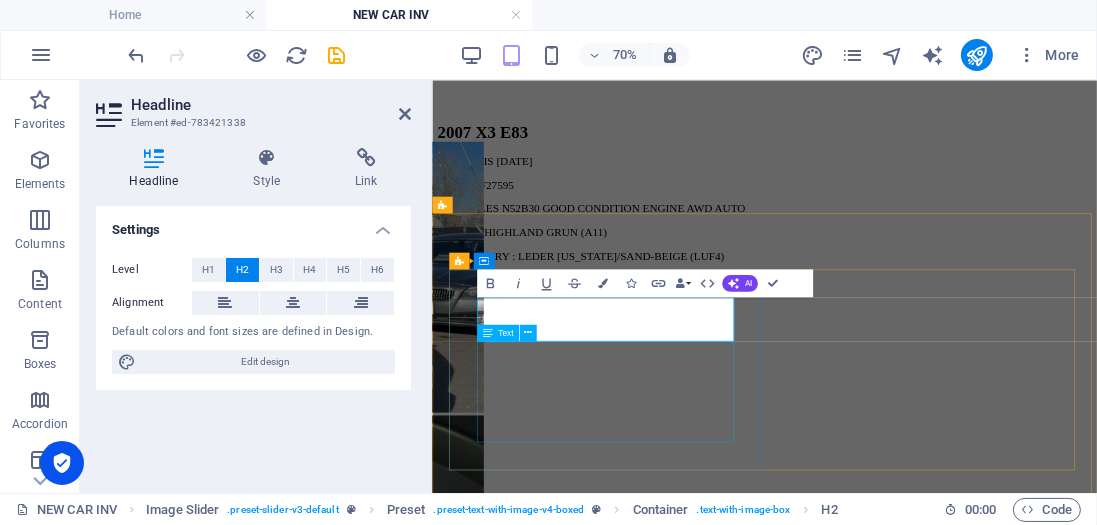 click on "DATE IN IS 4/22/25 STOCK#Z35290 178K MILES N52B30 GOOD CONDITION ENGINE AWD AUTO  Color     Titansilber Metallic (354) Upholstery     Leder "dakota"/schwarz (LCSW" at bounding box center (906, 1841) 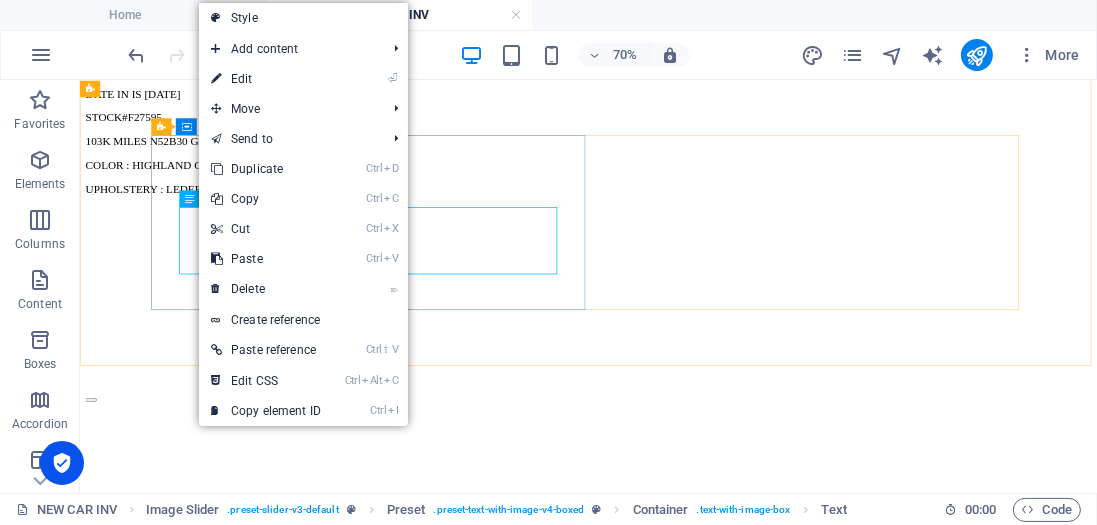 click at bounding box center [190, 198] 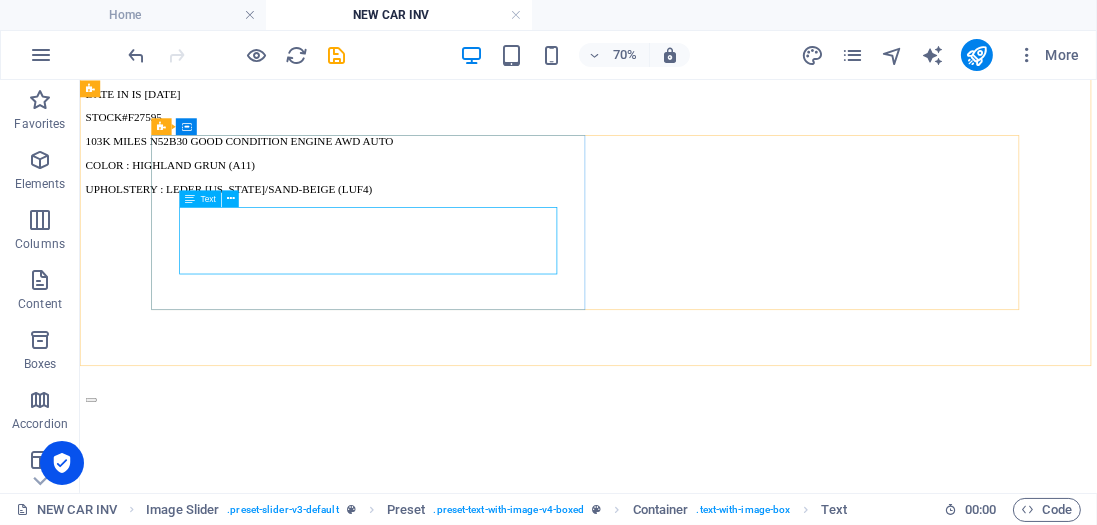 click at bounding box center (190, 198) 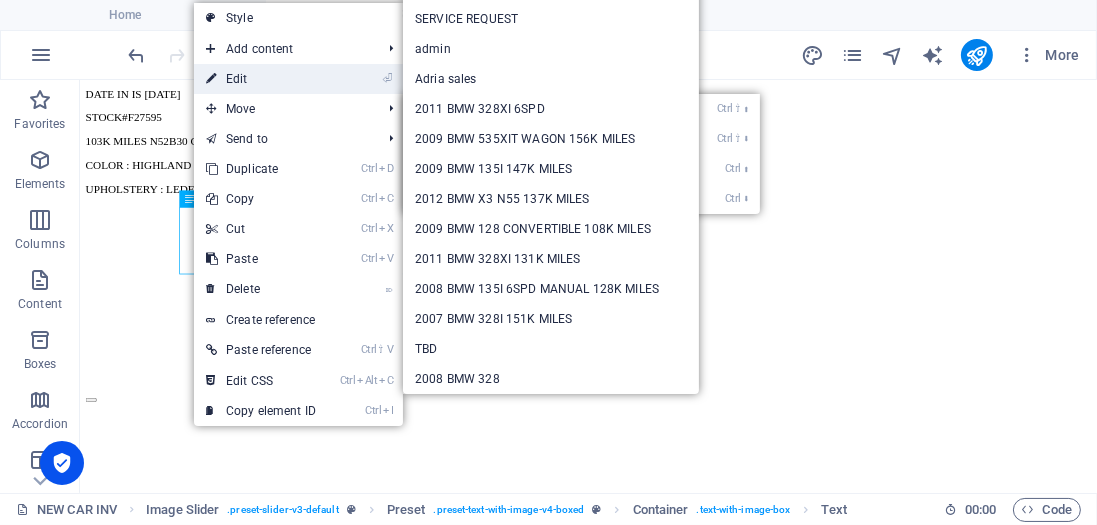 click on "⏎  Edit" at bounding box center [261, 79] 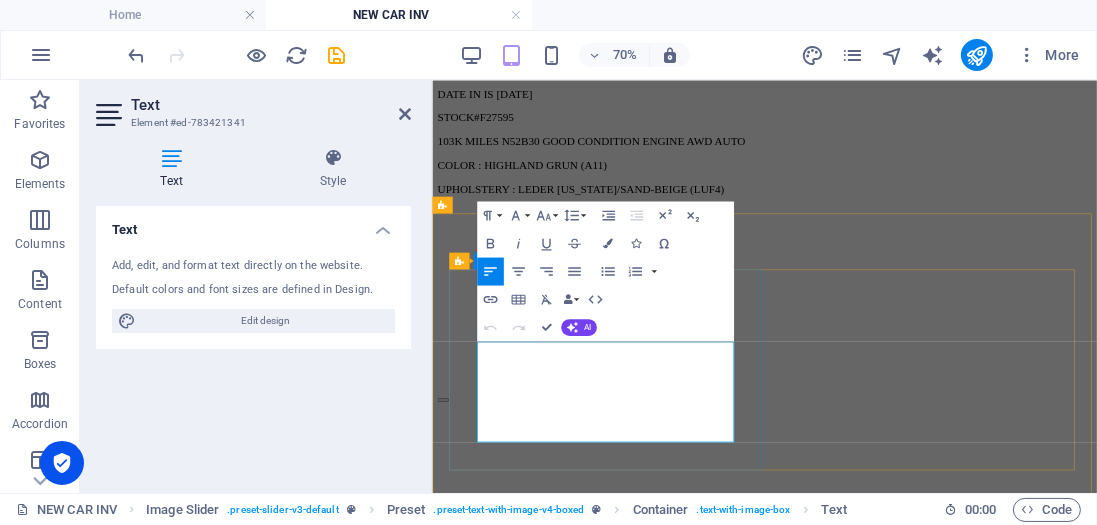 click on "STOCK#Z35290" at bounding box center [906, 1632] 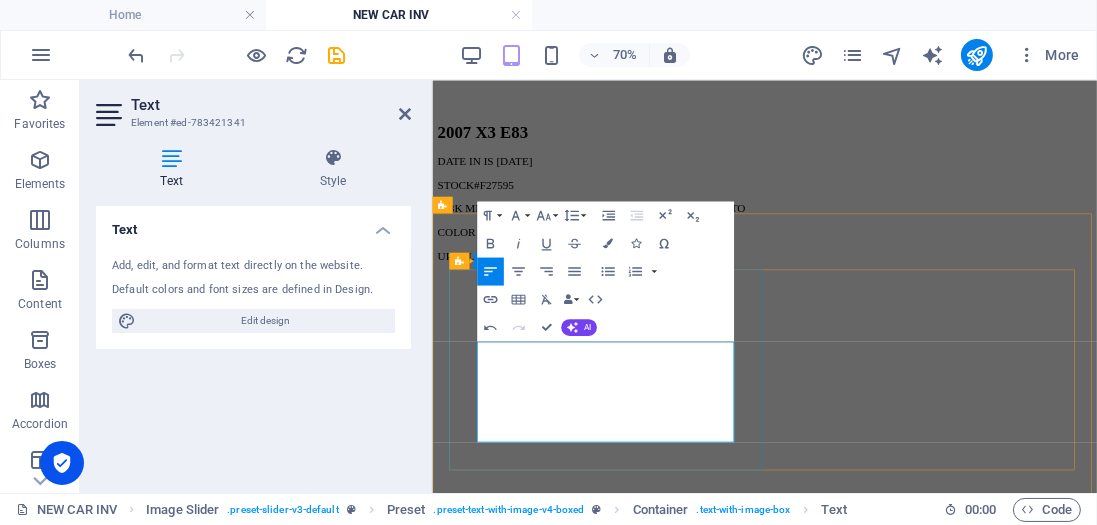 type 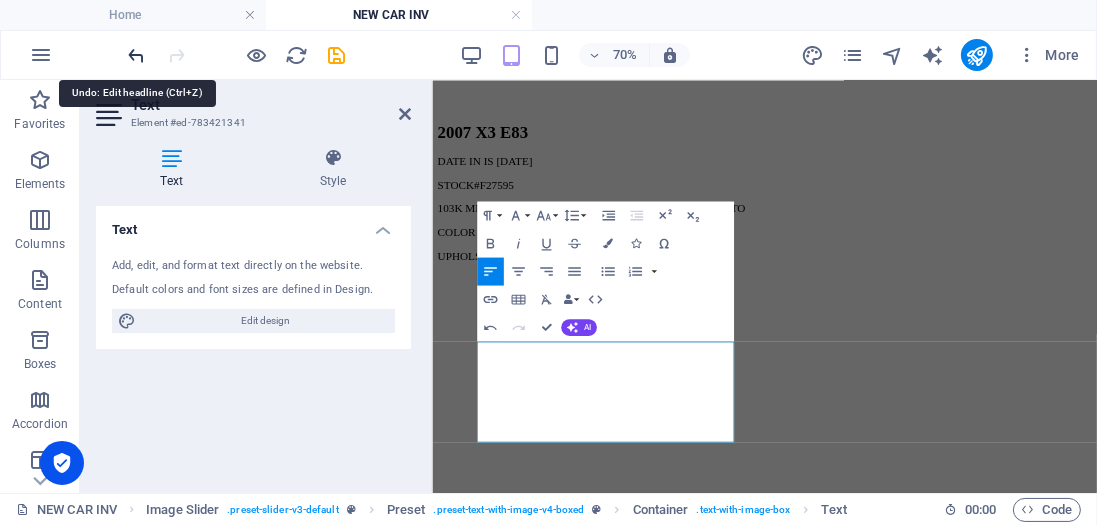 click at bounding box center [137, 55] 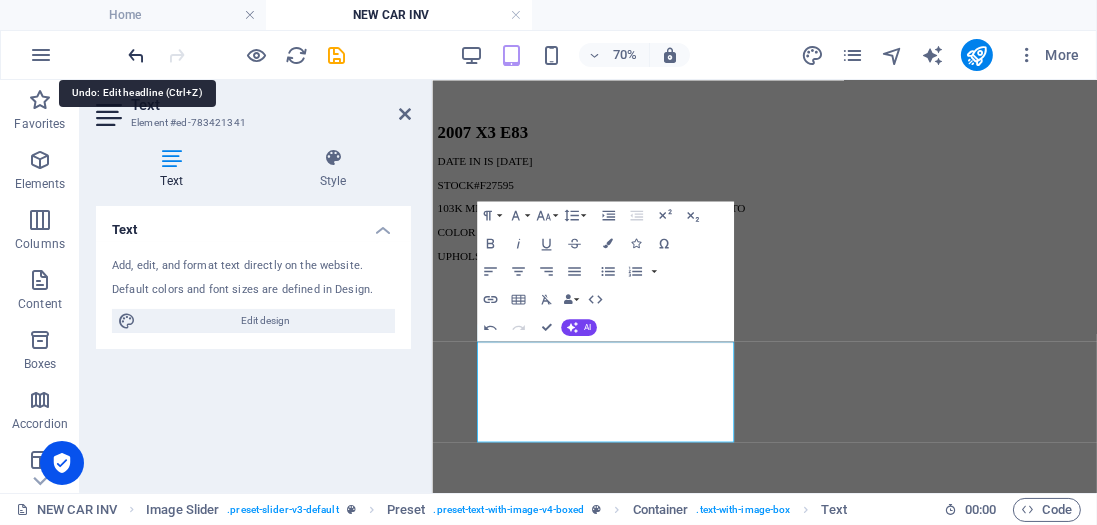 click at bounding box center [137, 55] 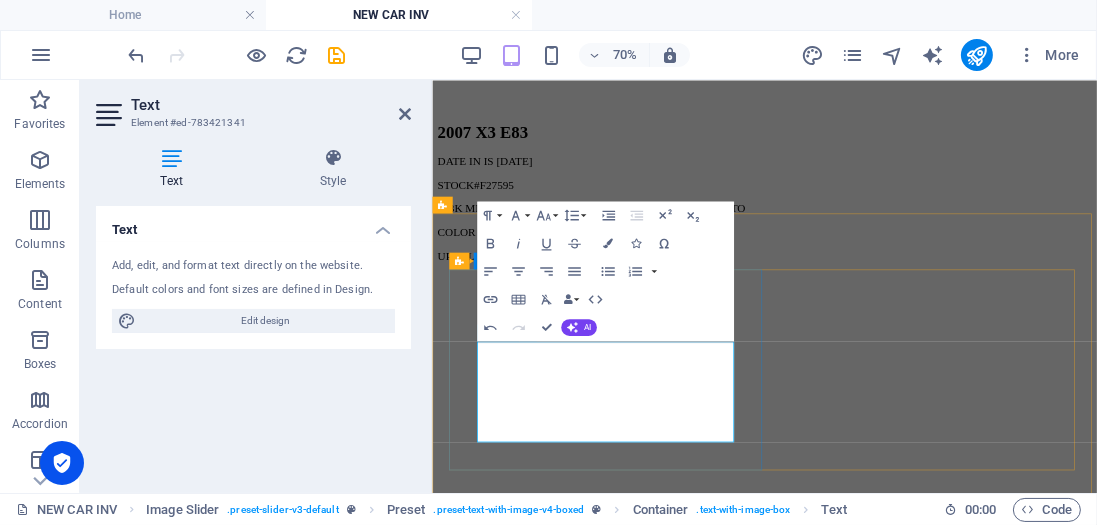 click on "STOCK# ​" at bounding box center [906, 1824] 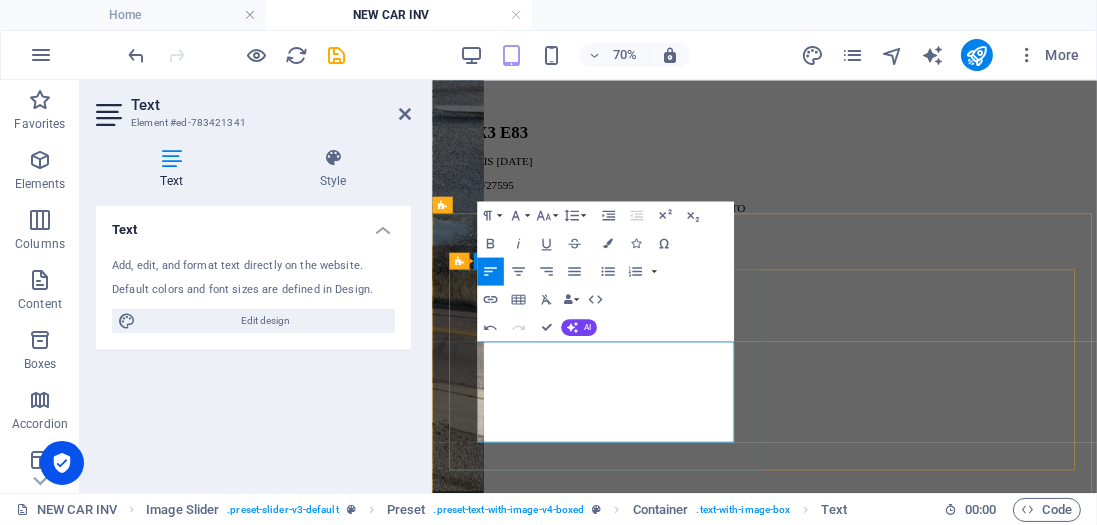 click on "178K MILES N52B30 GOOD CONDITION ENGINE AWD AUTO" at bounding box center (659, 1857) 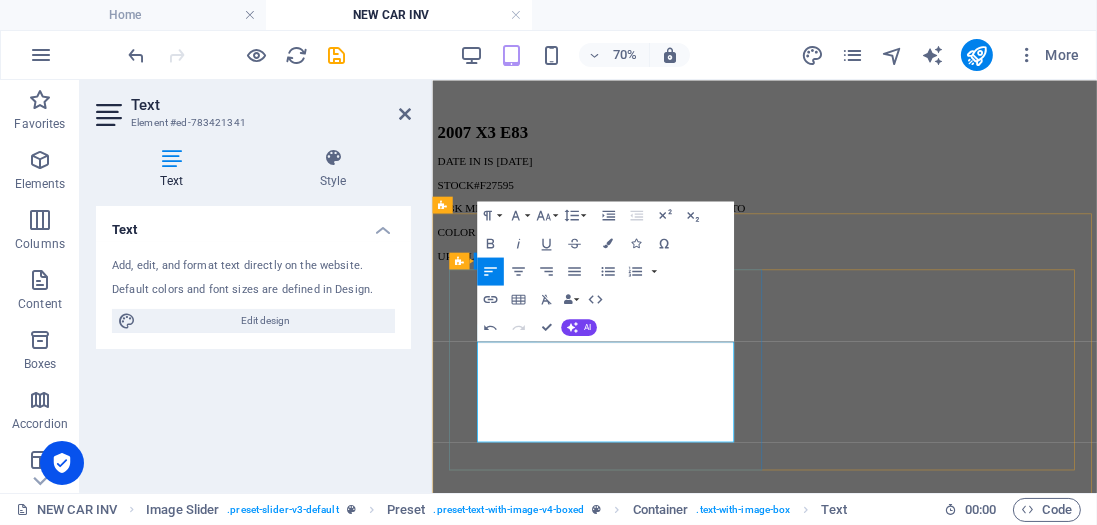 click on "78K MILES N52B30 GOOD CONDITION ENGINE AWD AUTO" at bounding box center (655, 1857) 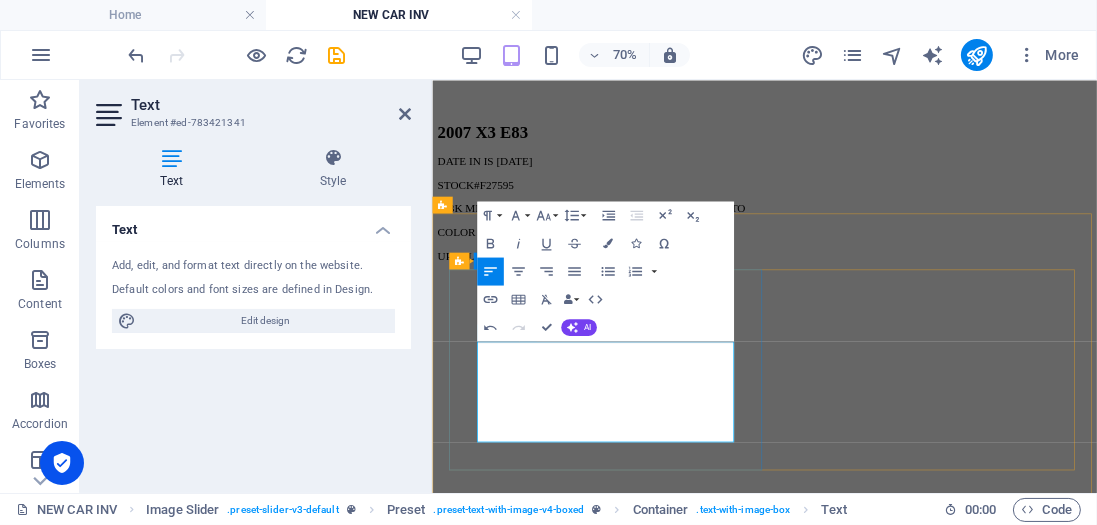click on "Color     Titansilber Metallic (354) Upholstery     Leder "dakota"/[PERSON_NAME] (LCSW" at bounding box center (736, 1891) 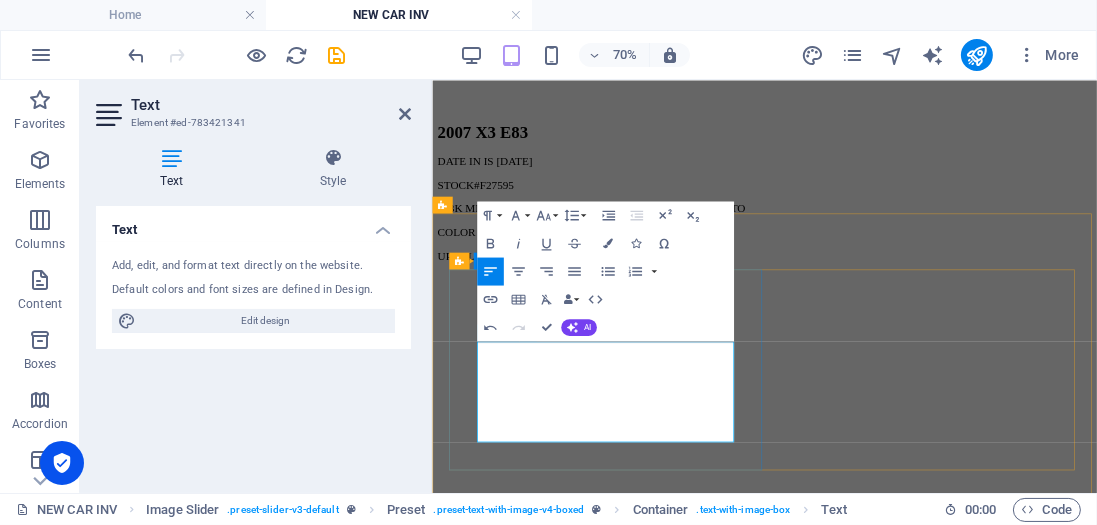 click on "Color     MONTEGOBLAU (A51) Upholstery     Leder "dakota"/schwarz (LCSW" at bounding box center (733, 1891) 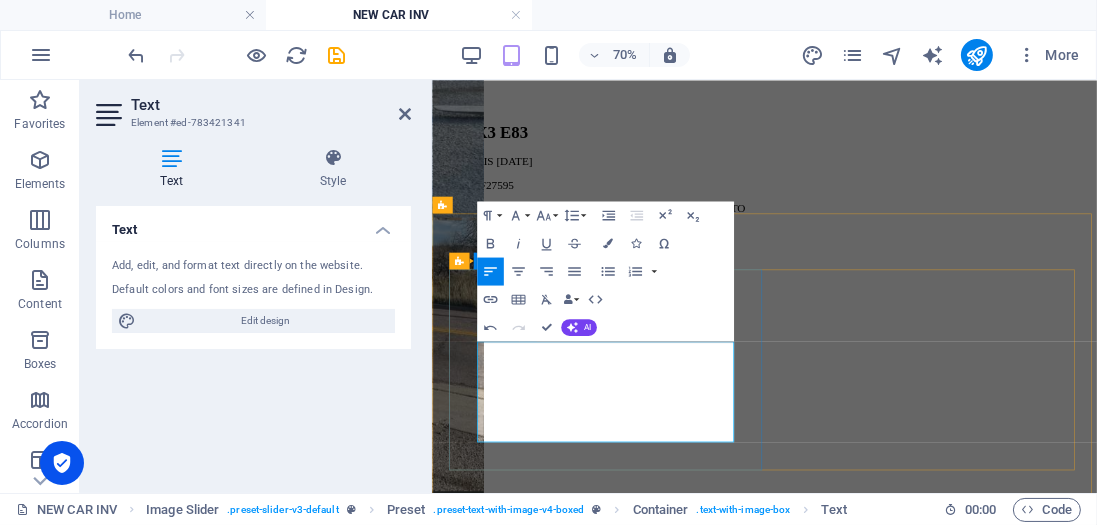 click on "Color     MONTEGOBLAU (A51) Upholstery     Leder "dakota"/GRAU (LCSW" at bounding box center [733, 1891] 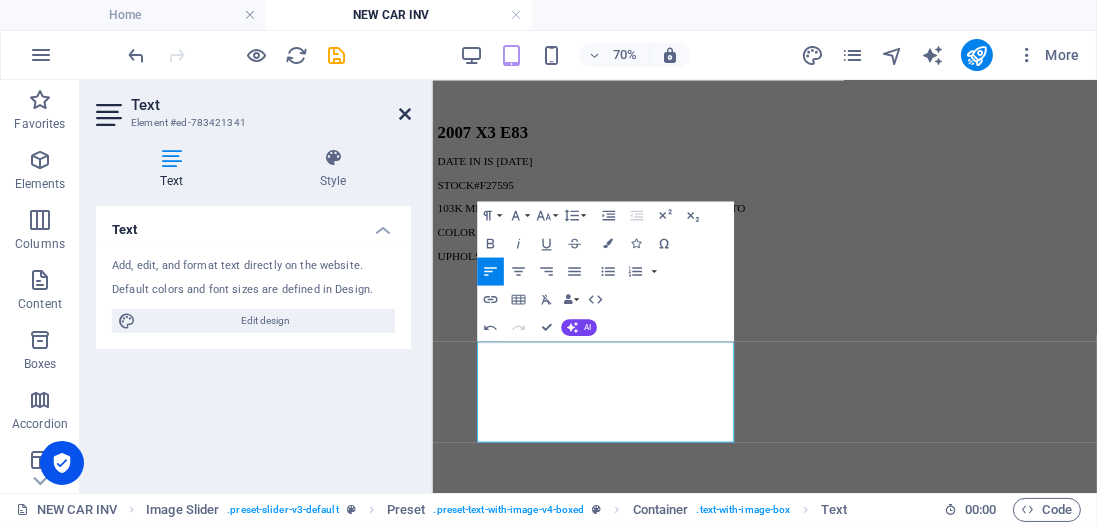 click at bounding box center (405, 114) 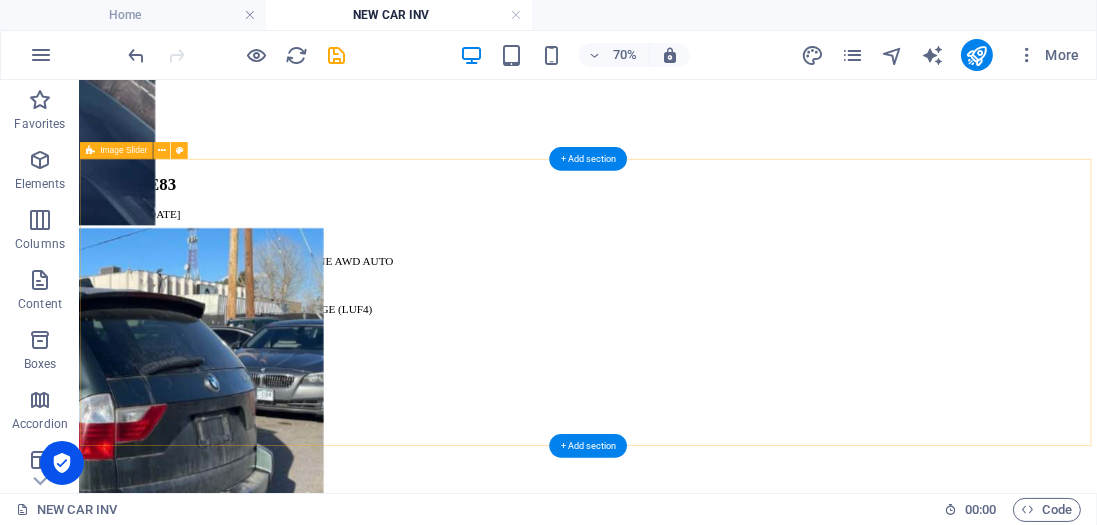 scroll, scrollTop: 1685, scrollLeft: 0, axis: vertical 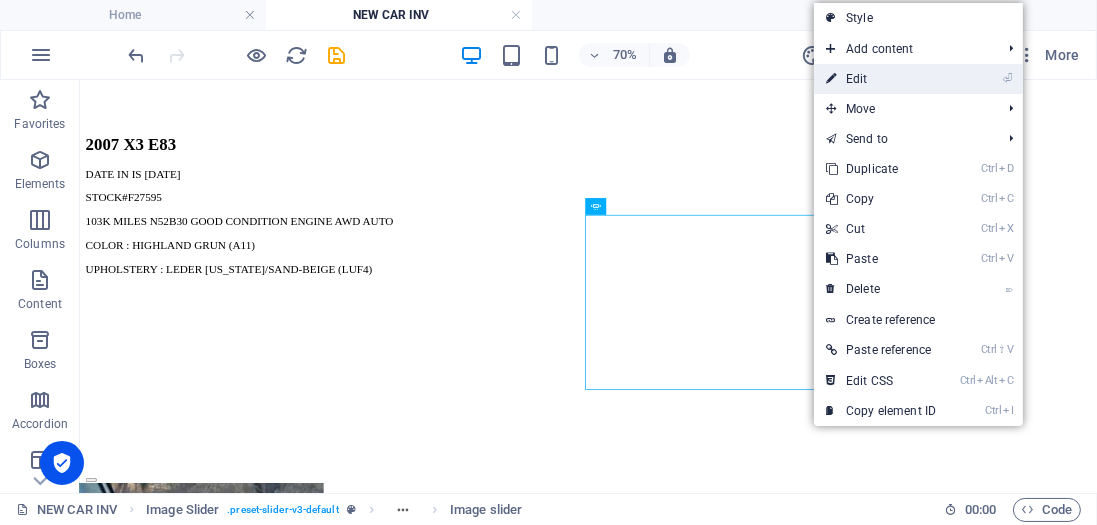 click on "⏎  Edit" at bounding box center (881, 79) 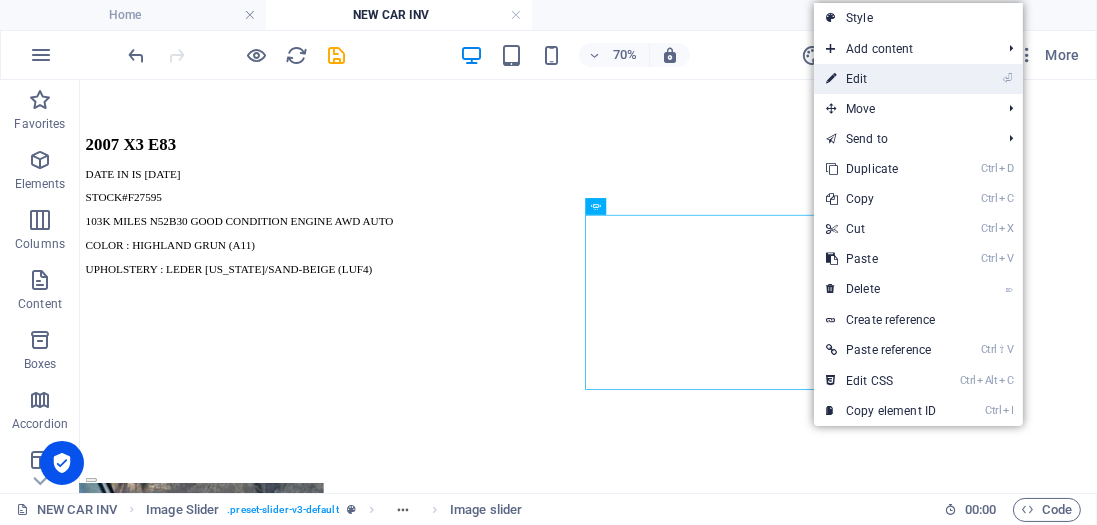 select on "s" 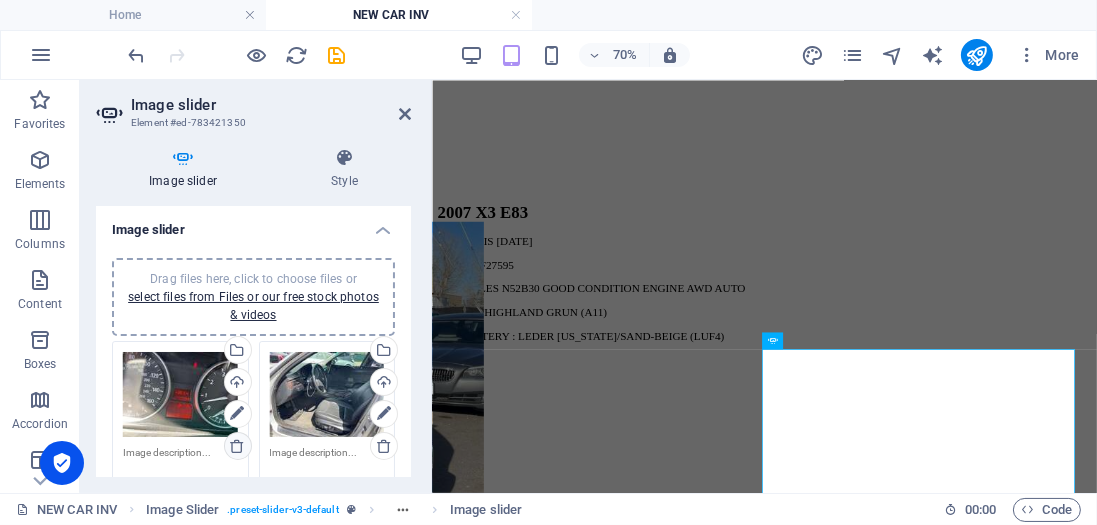 click at bounding box center [237, 446] 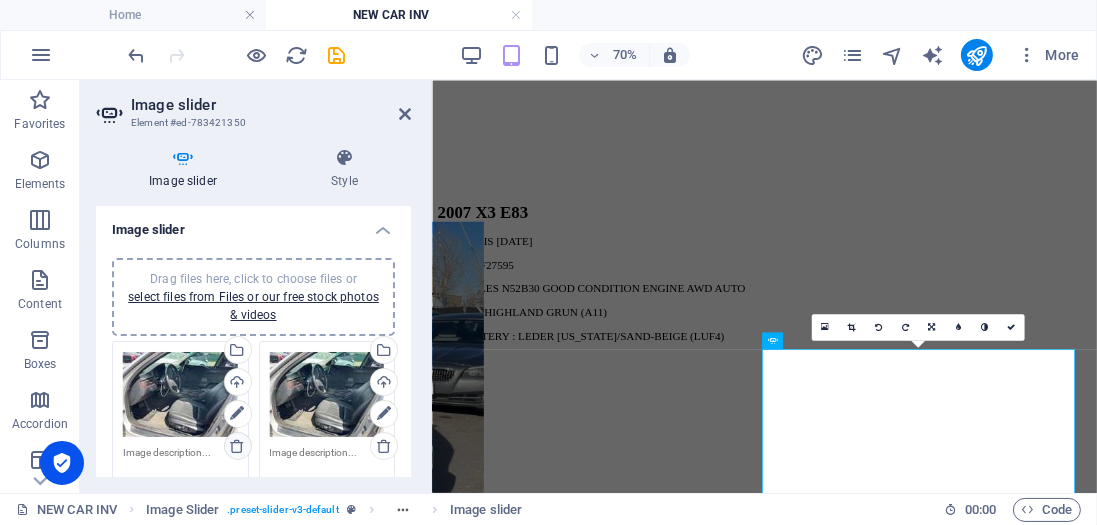 click at bounding box center (237, 446) 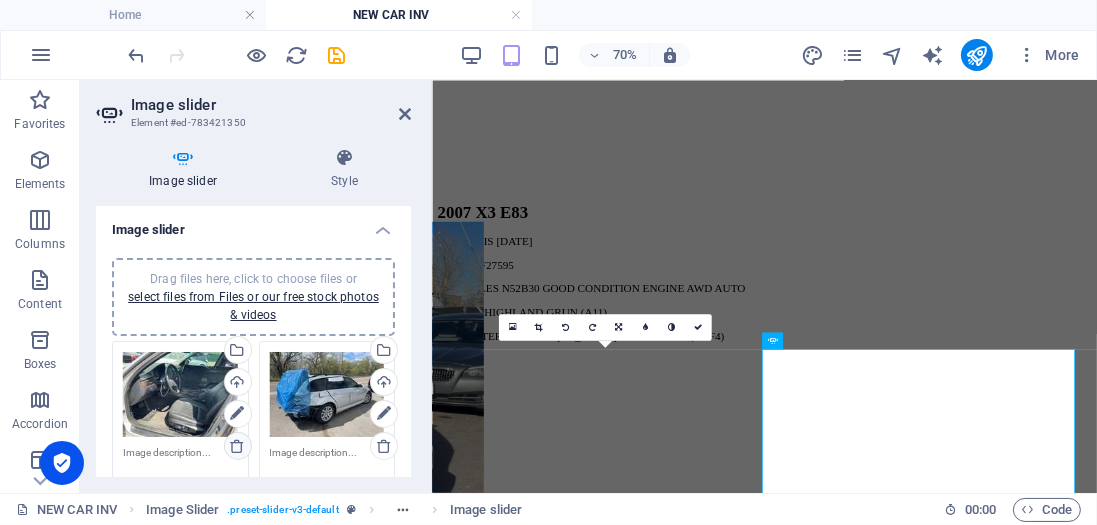 click at bounding box center (237, 446) 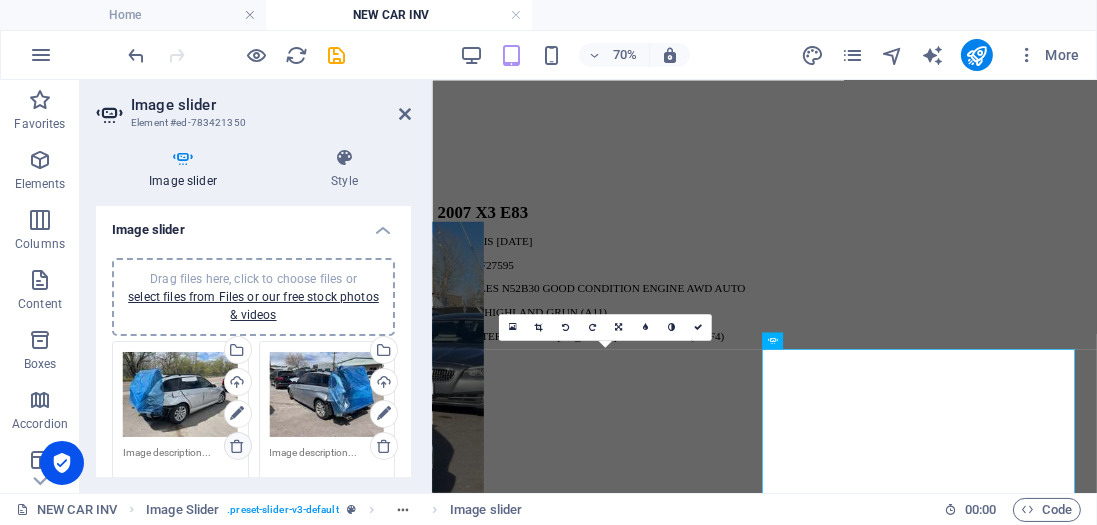 click at bounding box center [237, 446] 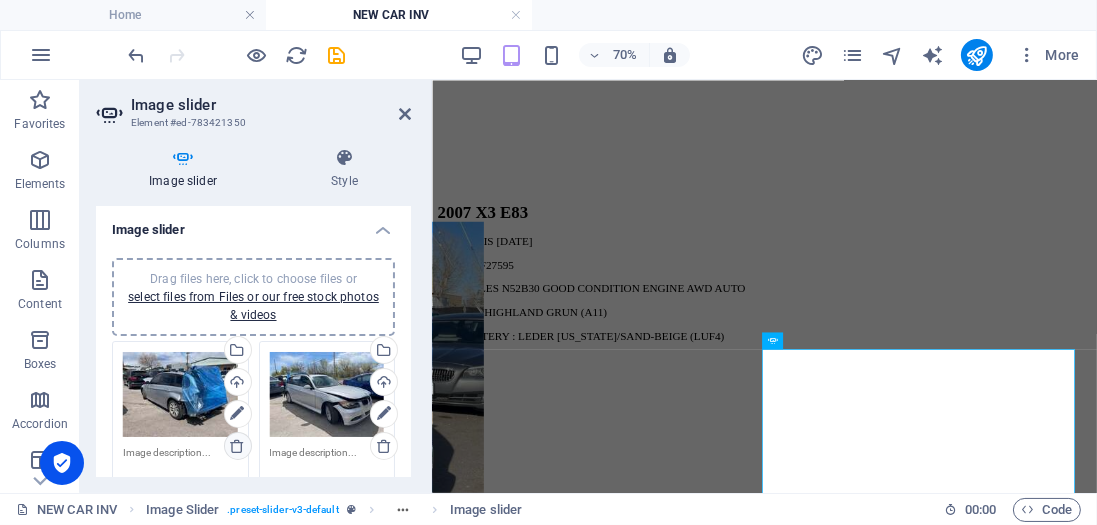 click at bounding box center (237, 446) 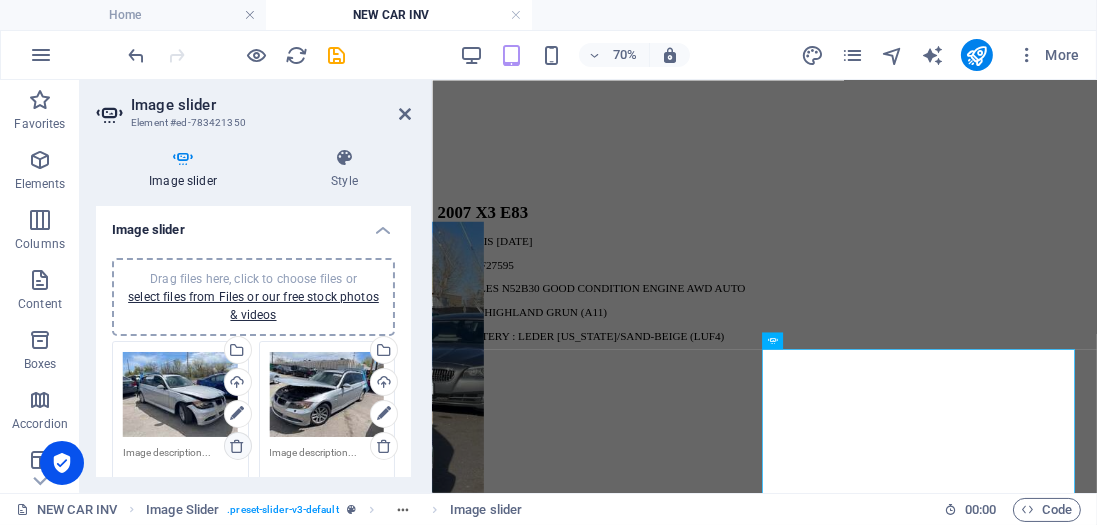 click at bounding box center (237, 446) 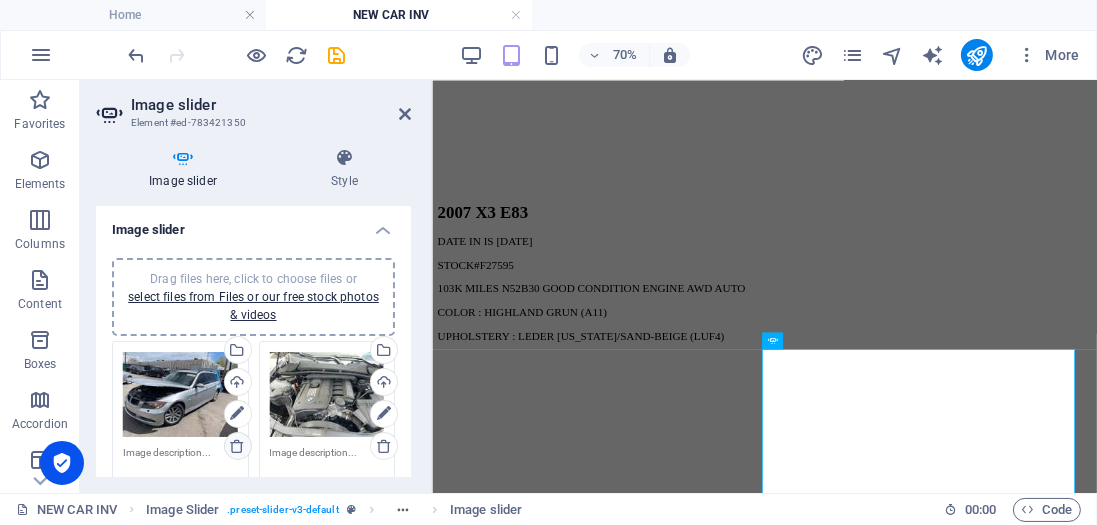 click at bounding box center (237, 446) 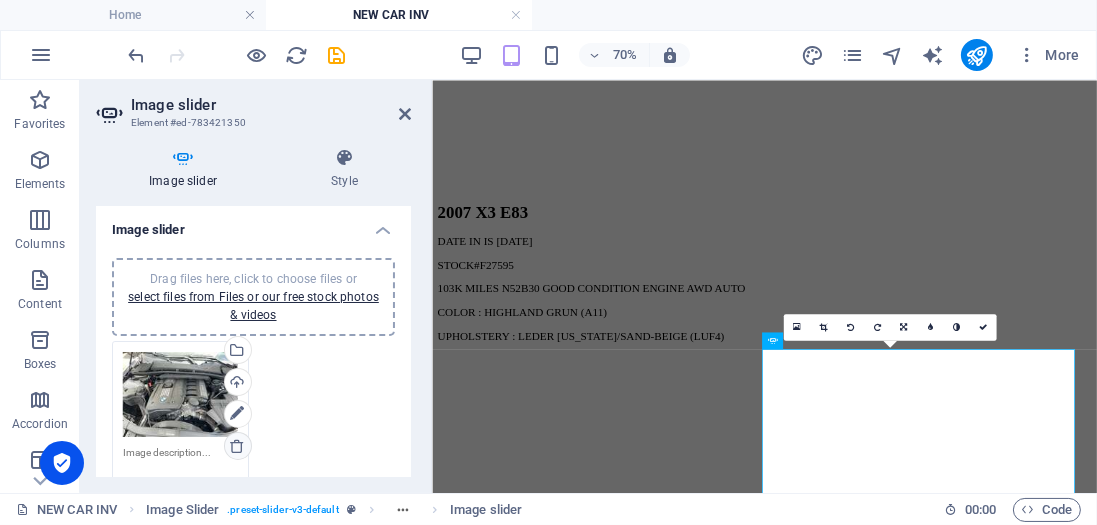 click at bounding box center (237, 446) 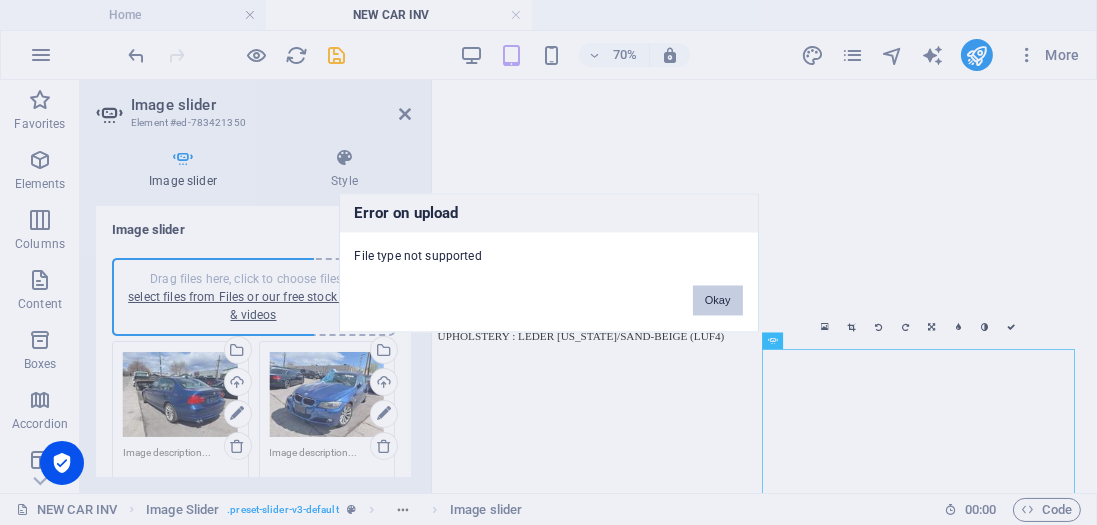 drag, startPoint x: 400, startPoint y: 313, endPoint x: 712, endPoint y: 299, distance: 312.31393 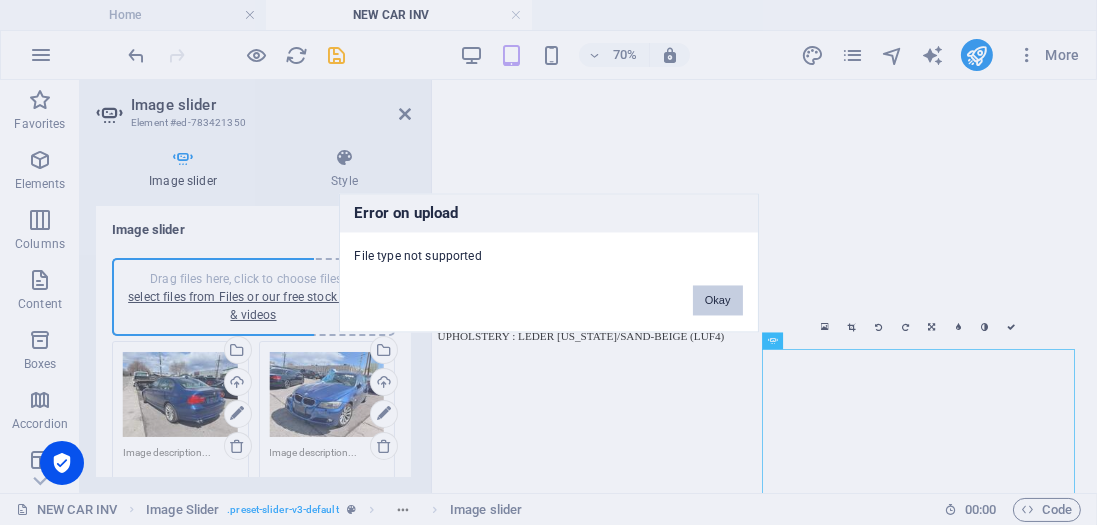 click on "Okay" at bounding box center (718, 300) 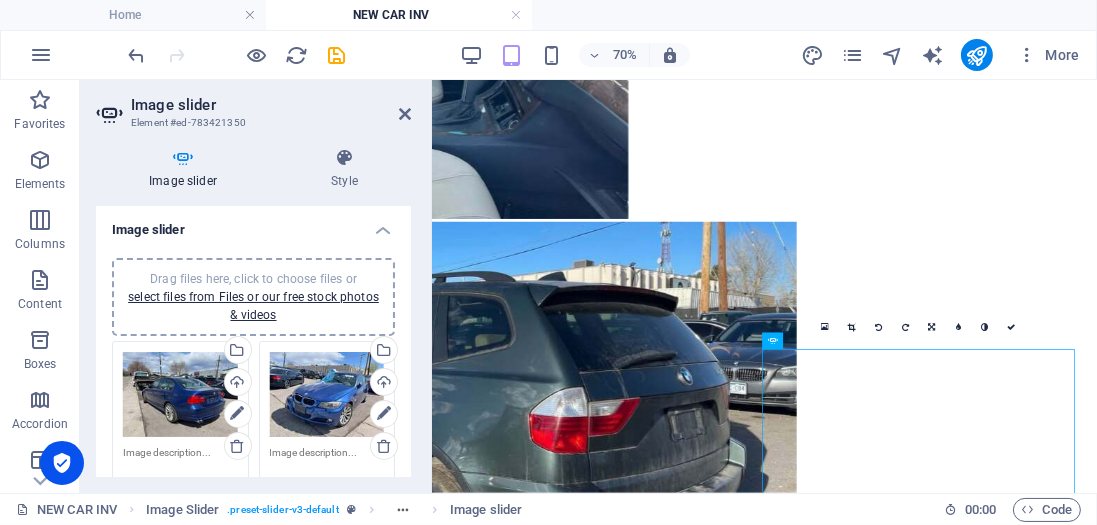scroll, scrollTop: 114, scrollLeft: 0, axis: vertical 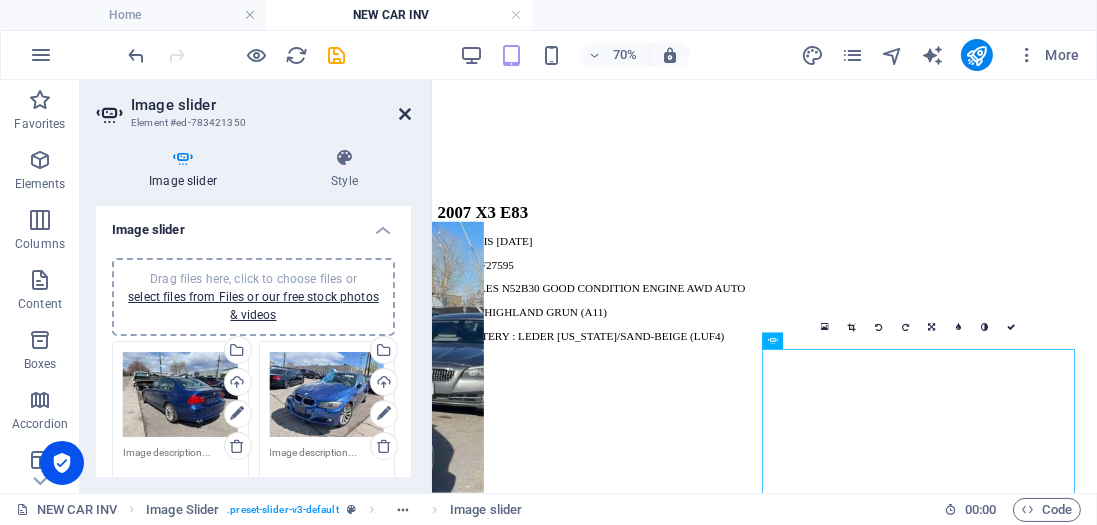 click at bounding box center [405, 114] 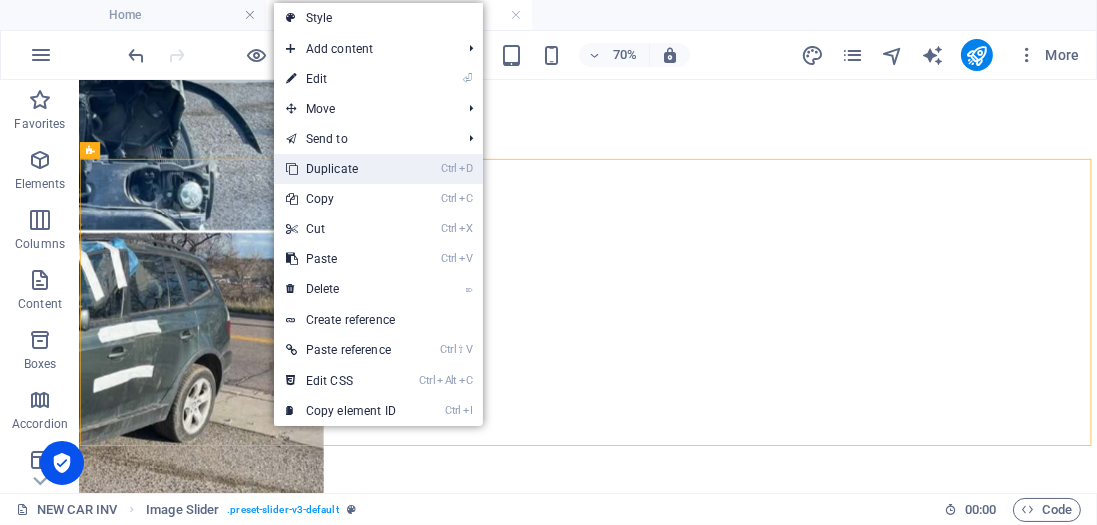 click on "Ctrl D  Duplicate" at bounding box center [341, 169] 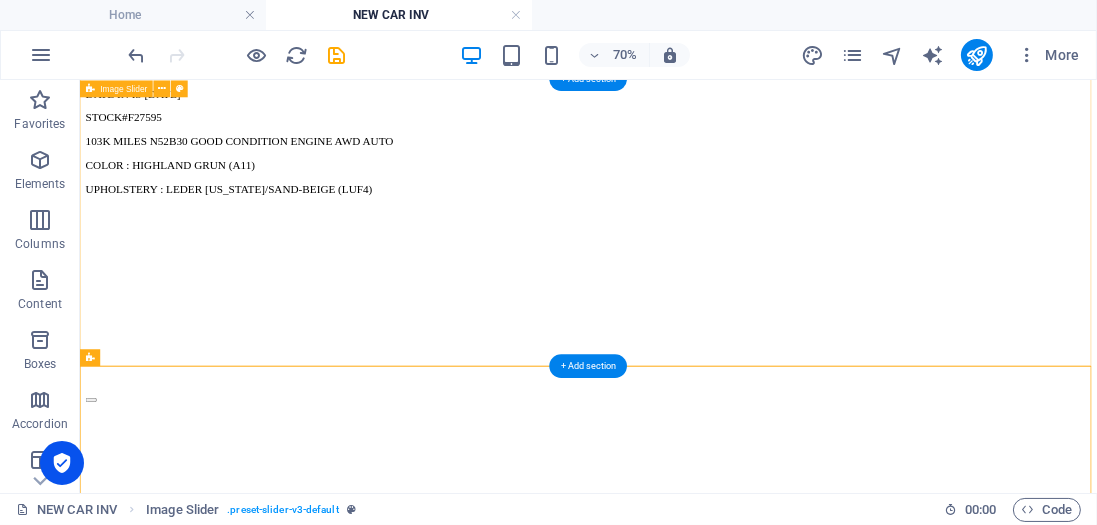scroll, scrollTop: 1685, scrollLeft: 0, axis: vertical 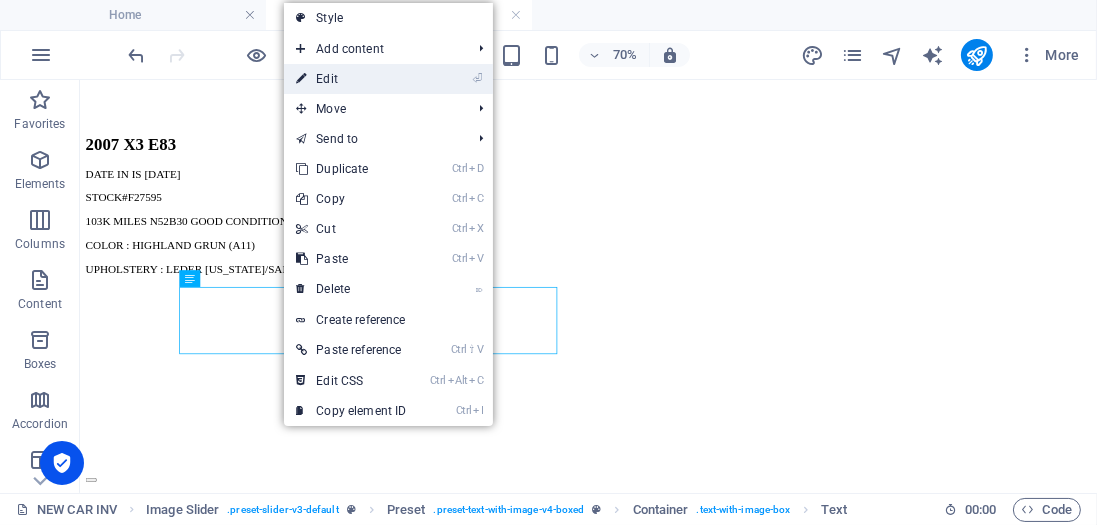 click on "⏎  Edit" at bounding box center (351, 79) 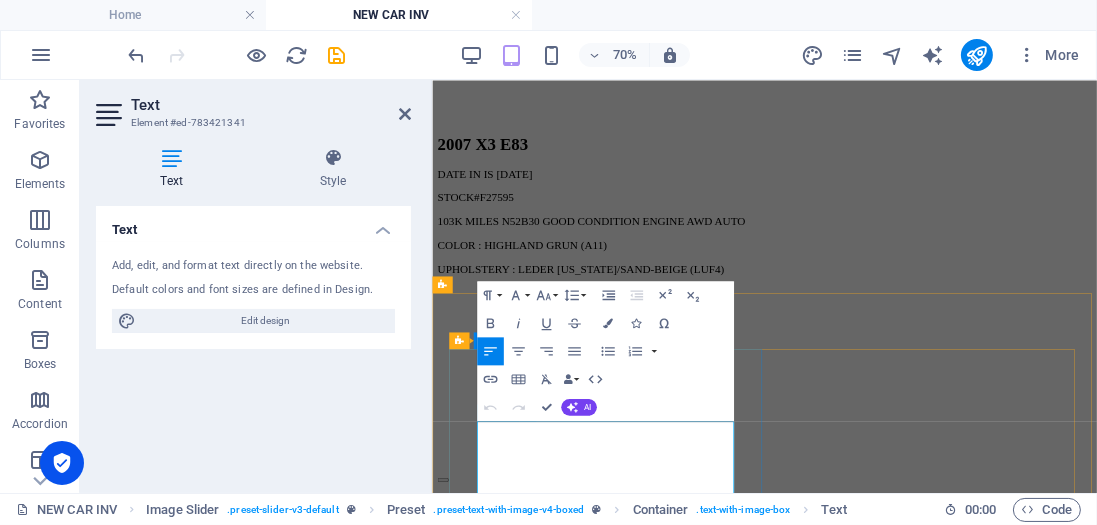 click on "DATE IN IS [DATE]" at bounding box center (507, 1711) 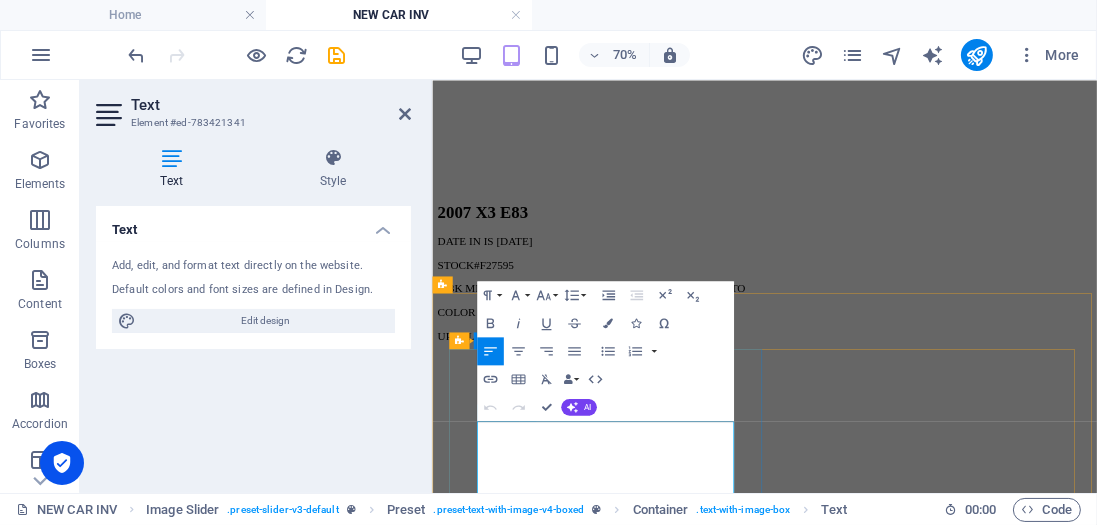 type 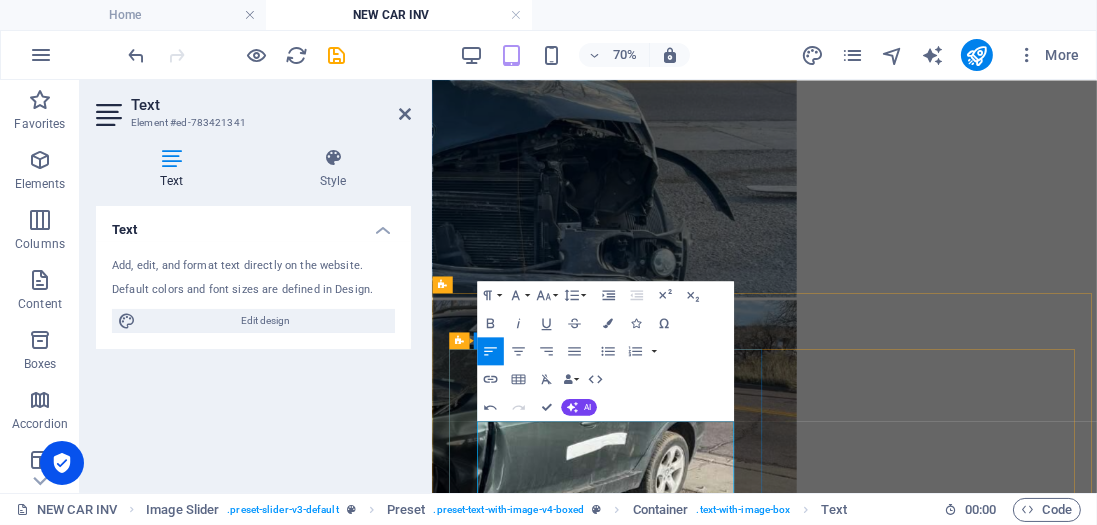 drag, startPoint x: 627, startPoint y: 601, endPoint x: 563, endPoint y: 604, distance: 64.070274 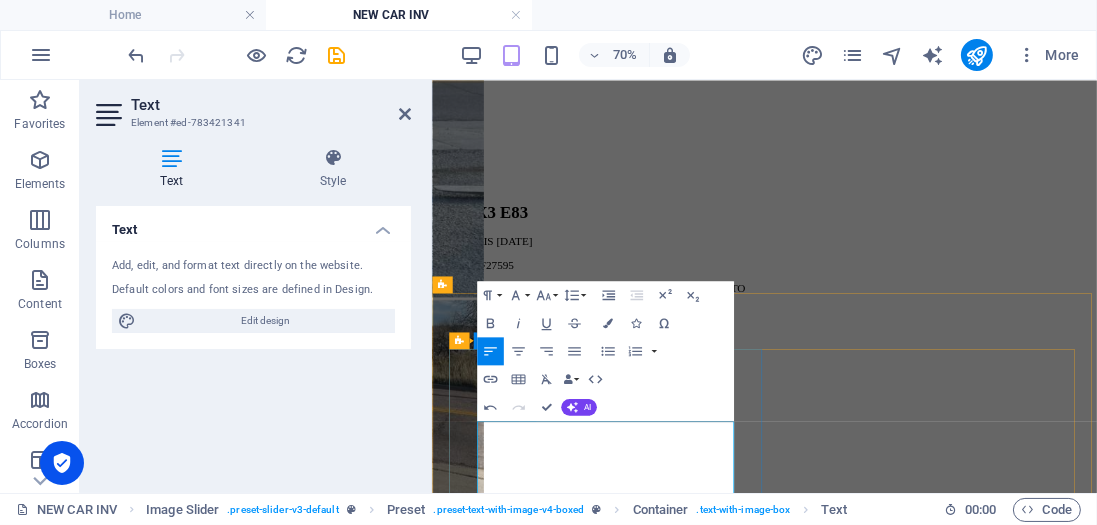 click on "76K MILES N51B30 GOOD CONDITION ENGINE AWD AUTO" at bounding box center [655, 1971] 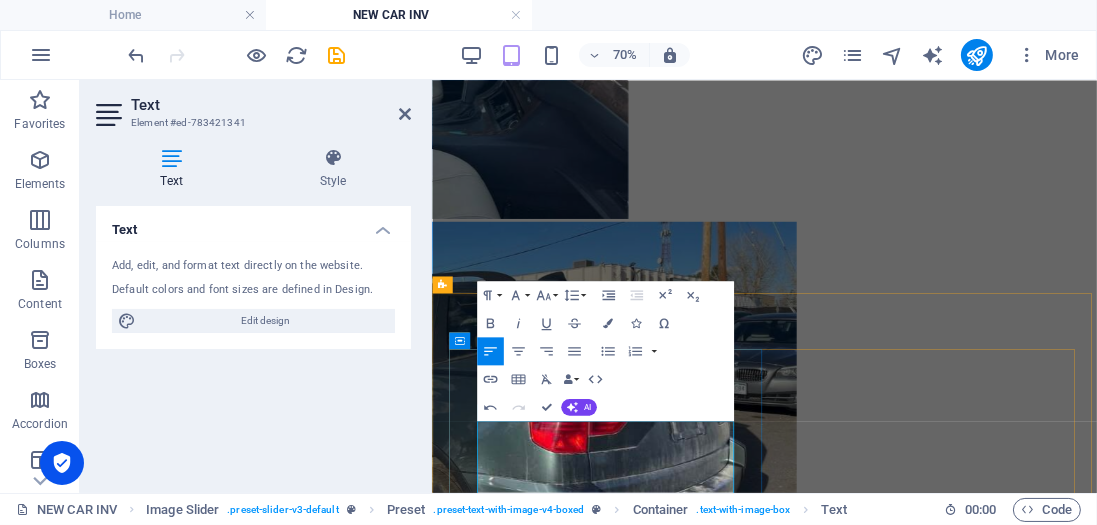 click on "76K MILES N55B30 GOOD CONDITION ENGINE AWD AUTO" at bounding box center [655, 1971] 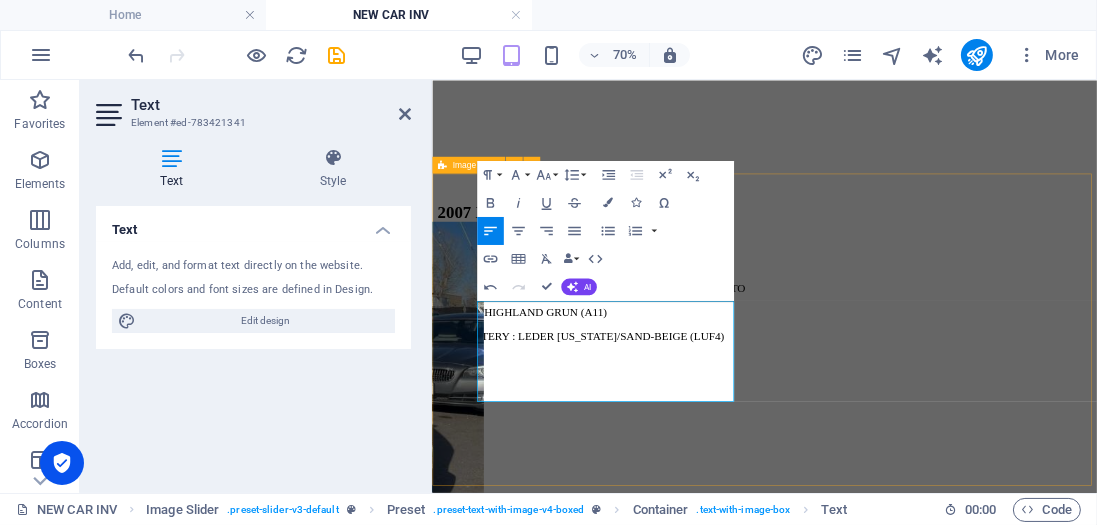 scroll, scrollTop: 1913, scrollLeft: 0, axis: vertical 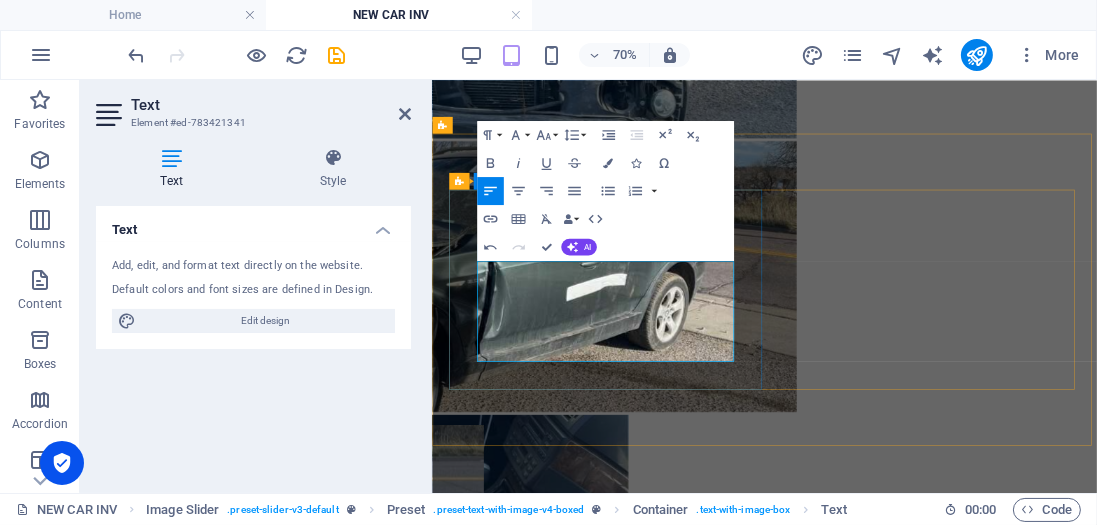 click on "Color     MONTEGOBLAU (A51) Upholstery     Leder "dakota"/[PERSON_NAME] (LCAD" at bounding box center [732, 1777] 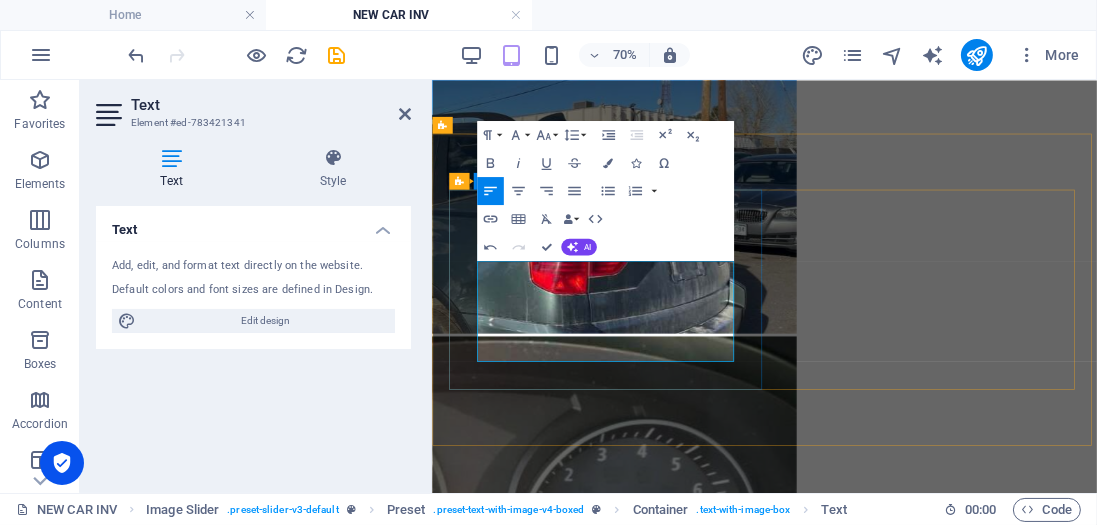 click on "Color   BLACK SAPPHIRE METALLIC  (A51) Upholstery     Leder "dakota"/GRAU (LCAD" at bounding box center [770, 1777] 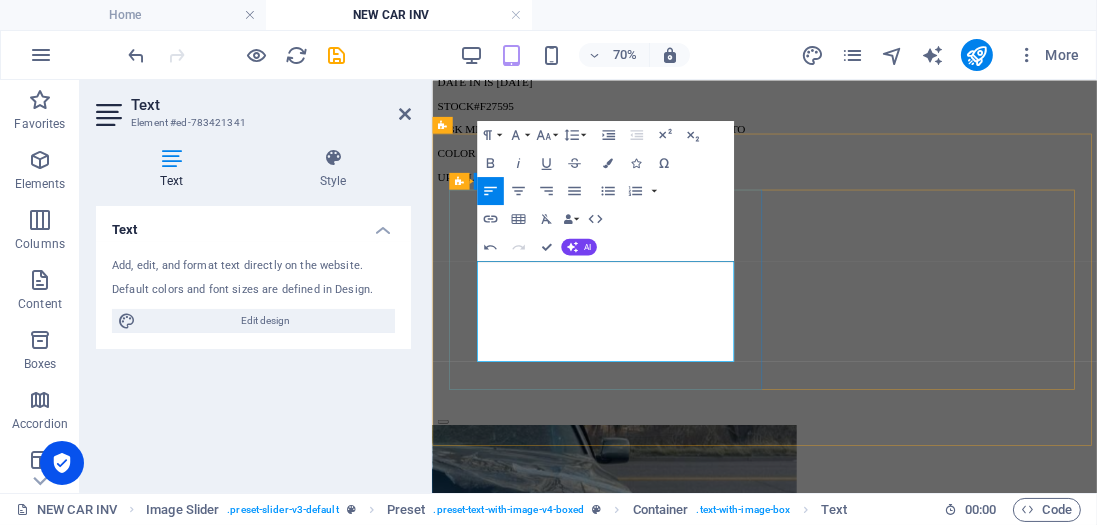click on "Color   BLACK SAPPHIRE METALLIC (475) Upholstery     Leder "dakota"/GRAU (LCAD" at bounding box center (906, 1778) 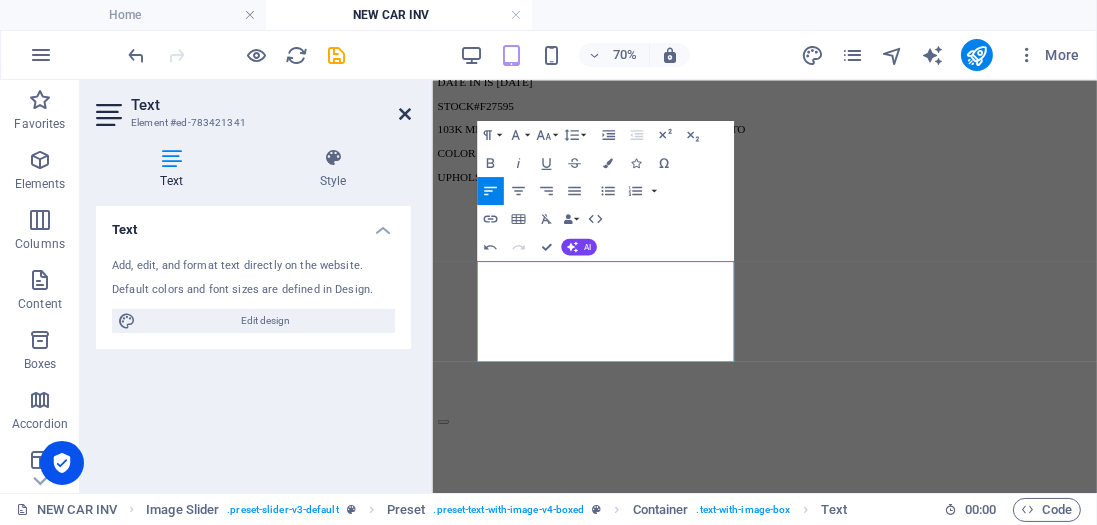 click at bounding box center (405, 114) 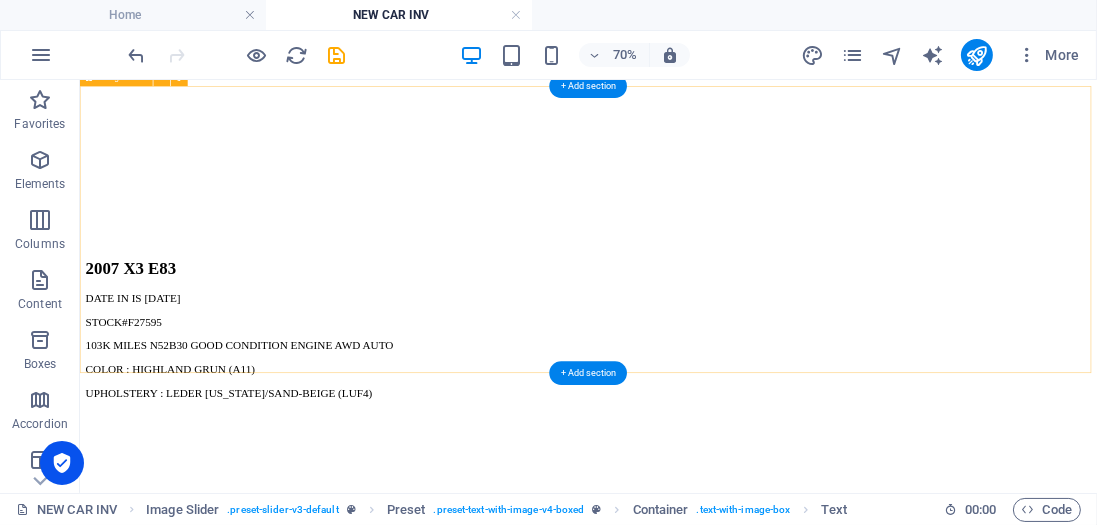scroll, scrollTop: 2370, scrollLeft: 0, axis: vertical 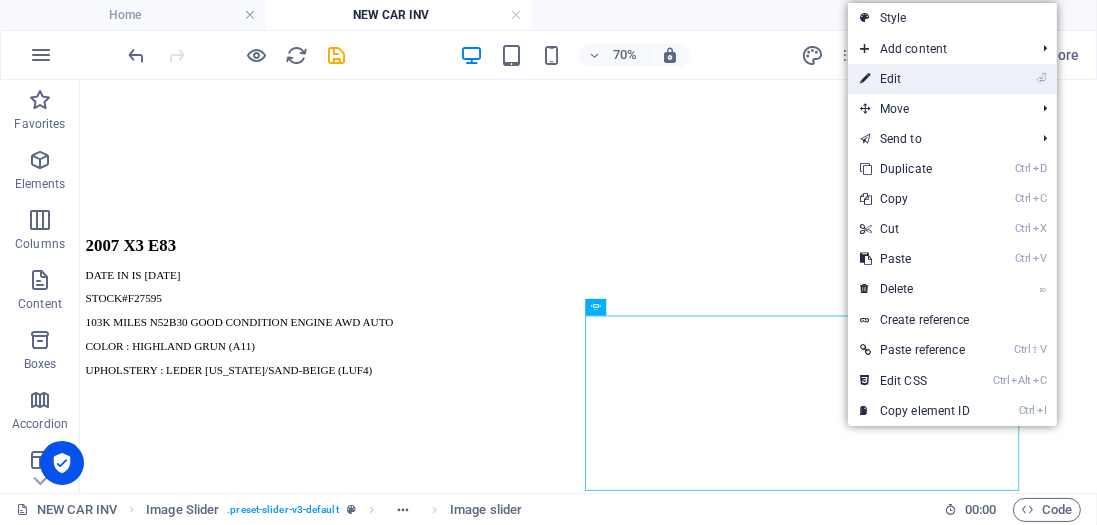 drag, startPoint x: 924, startPoint y: 77, endPoint x: 87, endPoint y: 170, distance: 842.1508 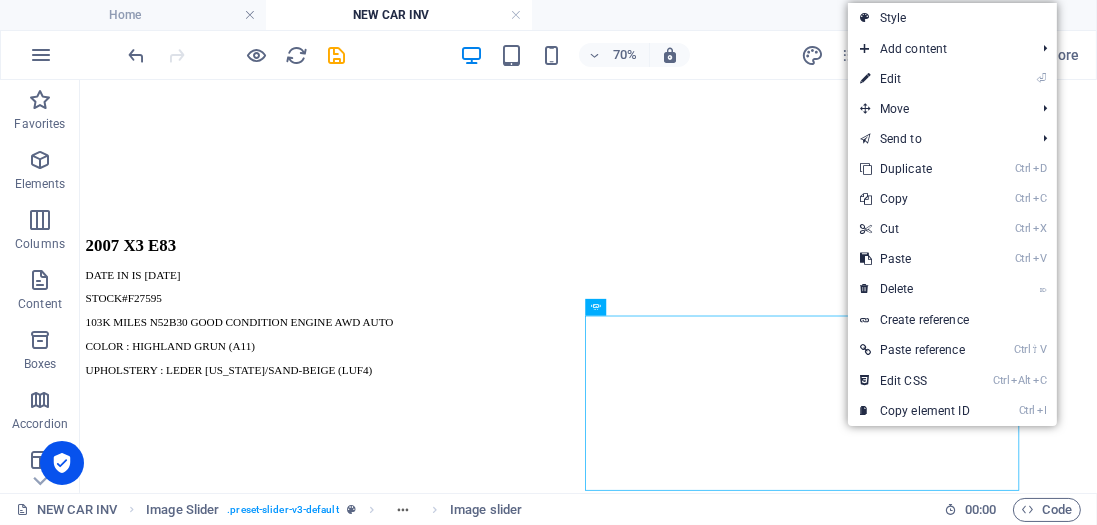 select on "px" 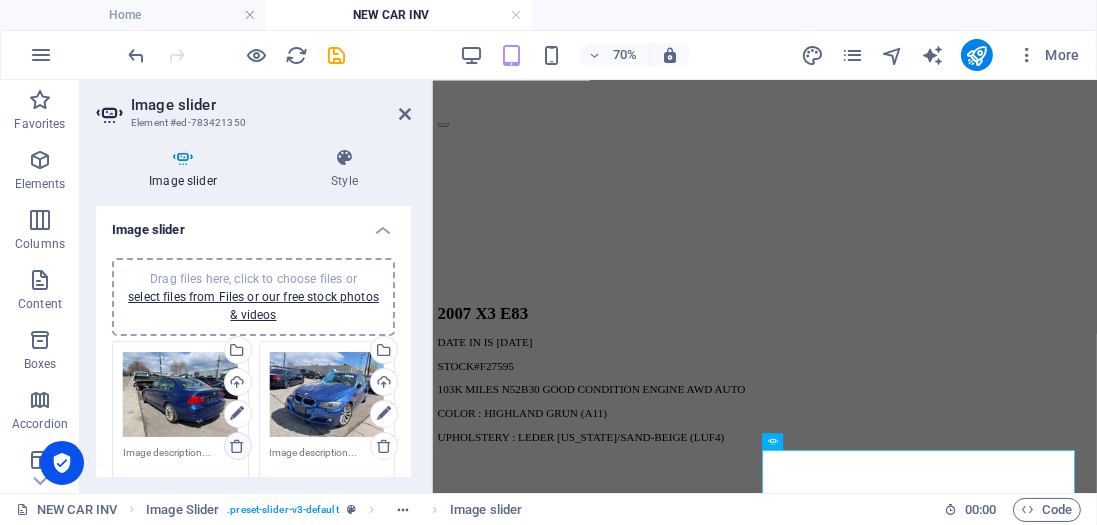 click at bounding box center [237, 446] 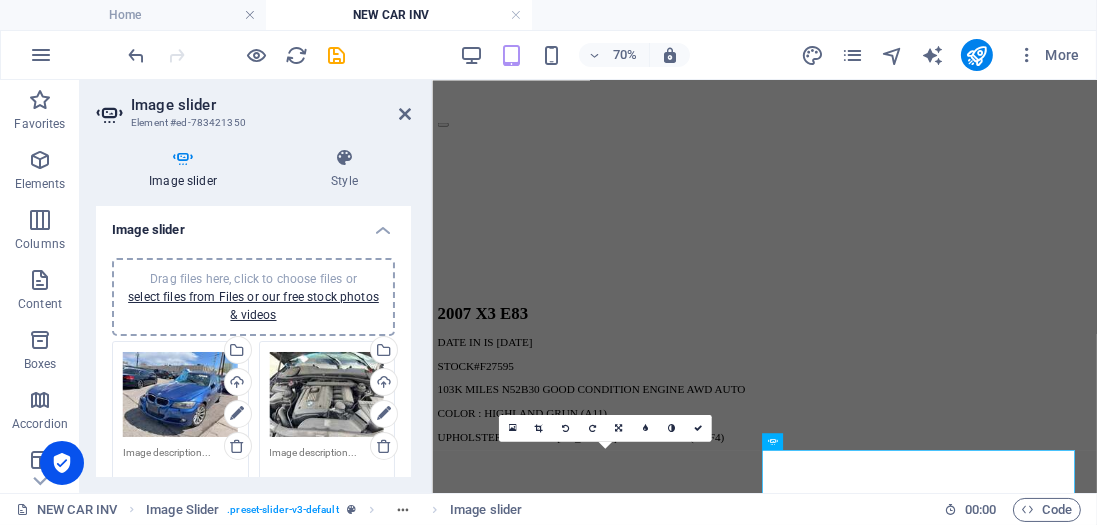 click at bounding box center (237, 446) 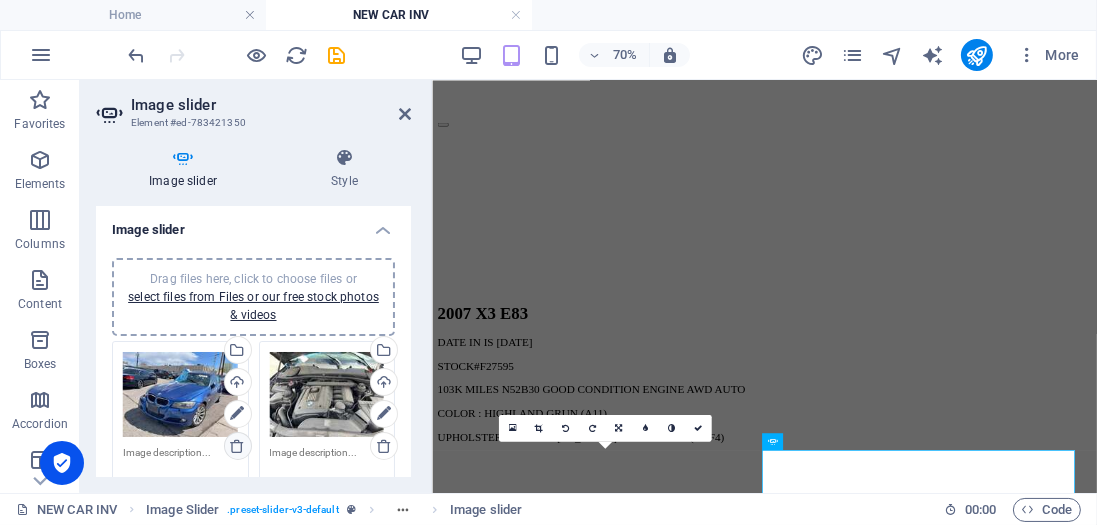 click at bounding box center (237, 446) 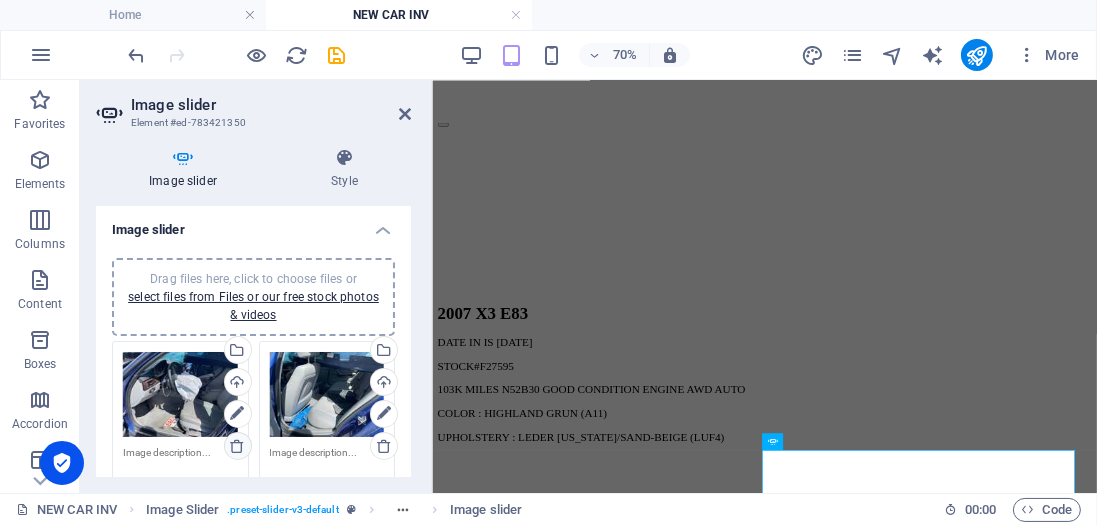 click at bounding box center [237, 446] 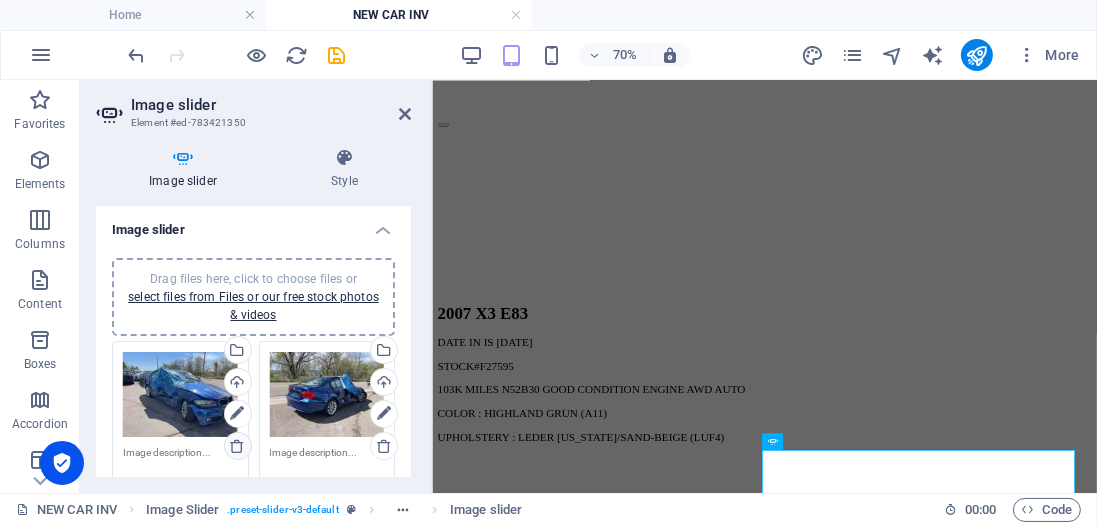 click at bounding box center [237, 446] 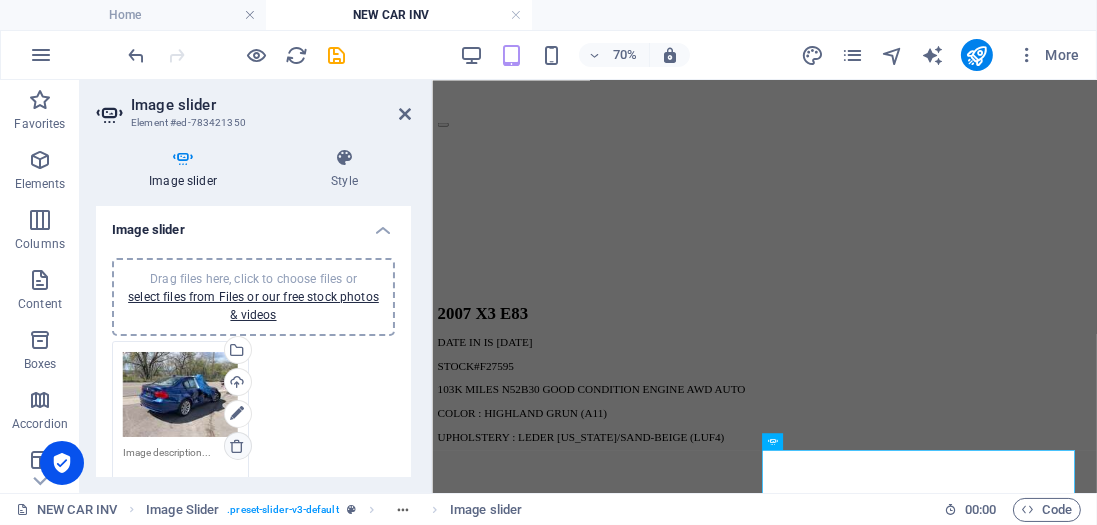 click at bounding box center (237, 446) 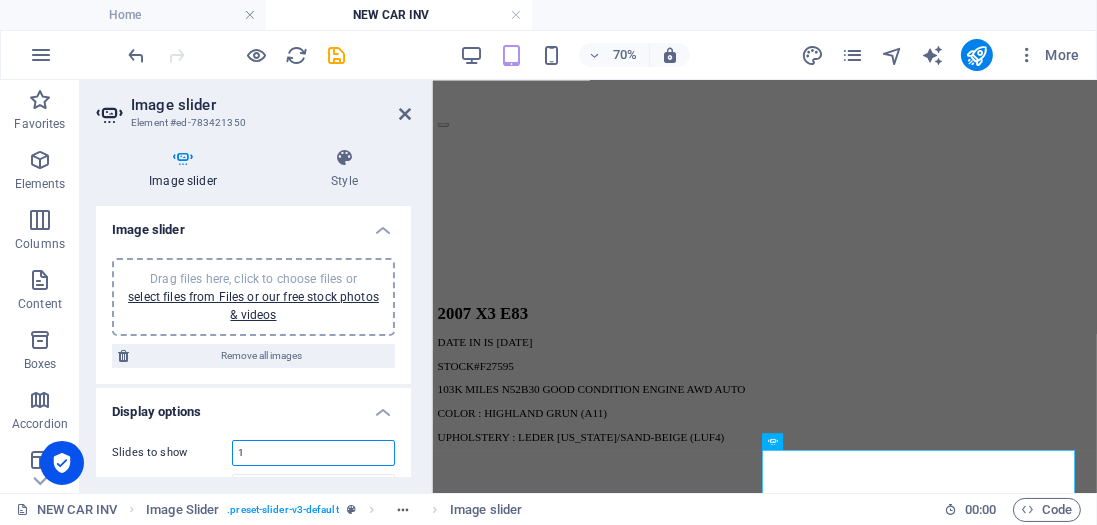 click on "1" at bounding box center (313, 453) 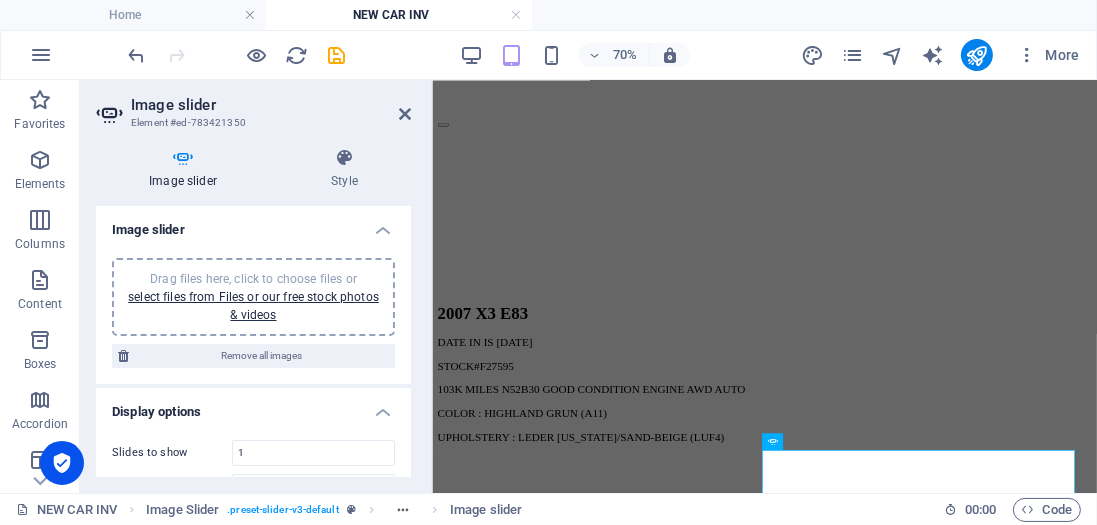 click on "Display options" at bounding box center [253, 406] 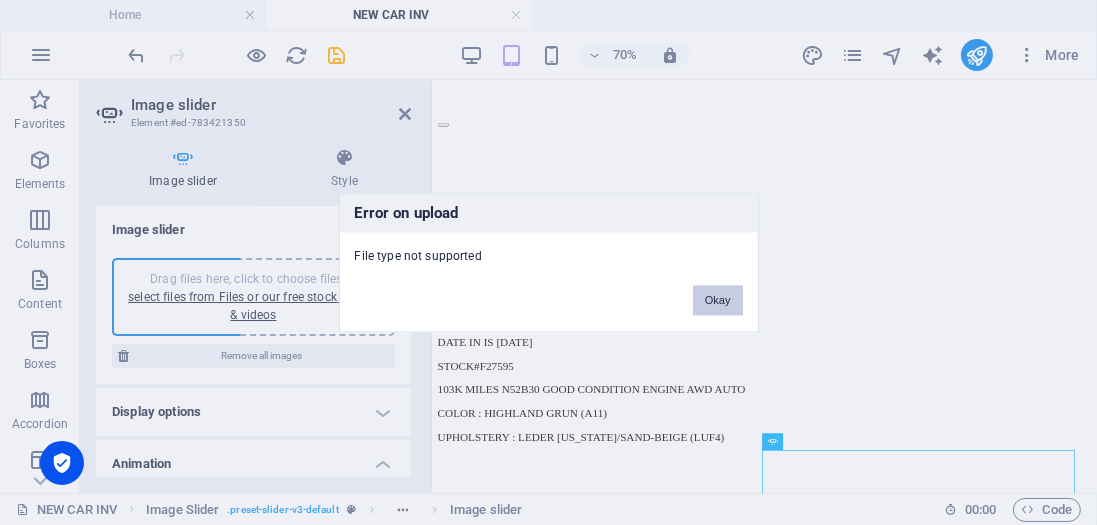 click on "Okay" at bounding box center [718, 300] 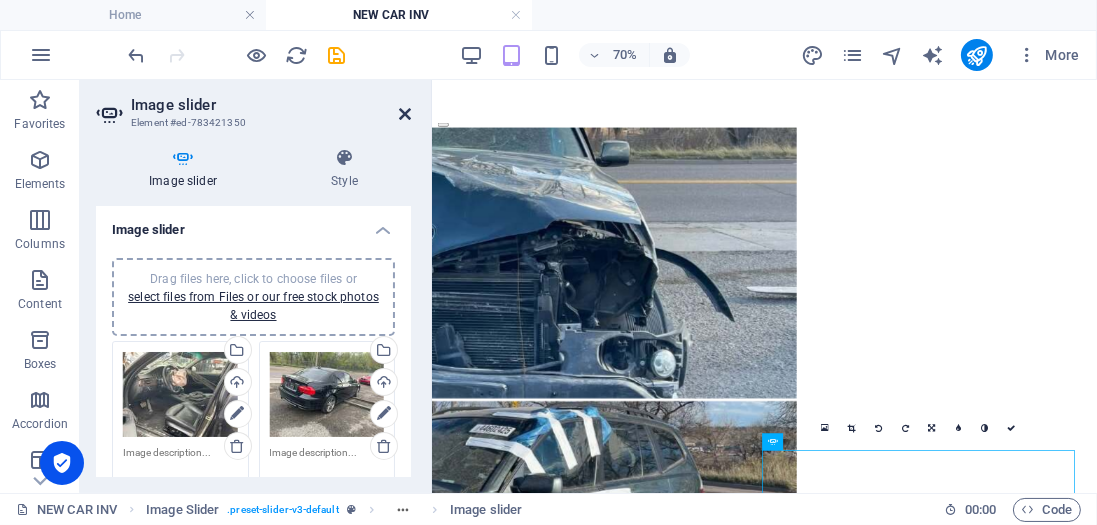 click at bounding box center [405, 114] 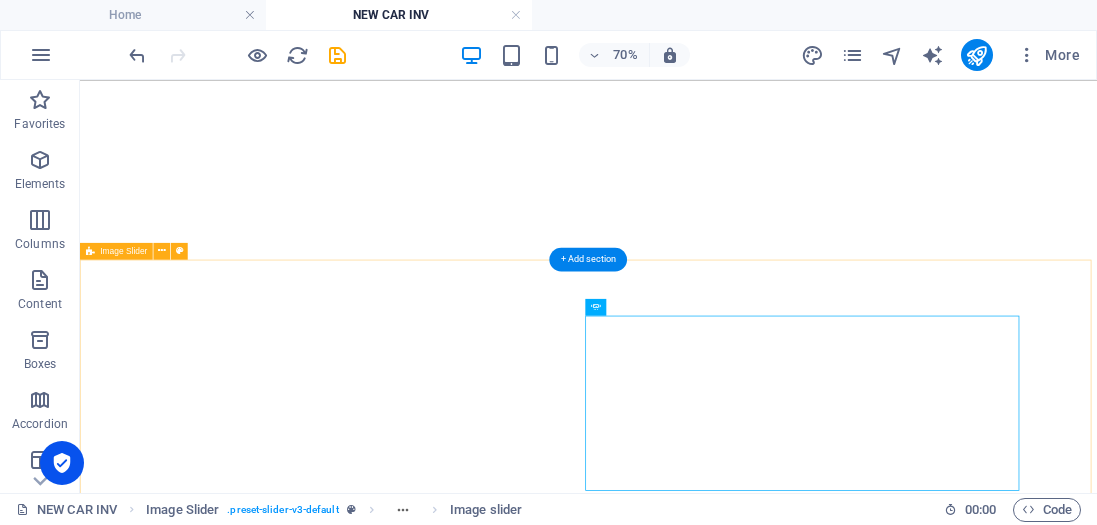 scroll, scrollTop: 0, scrollLeft: 0, axis: both 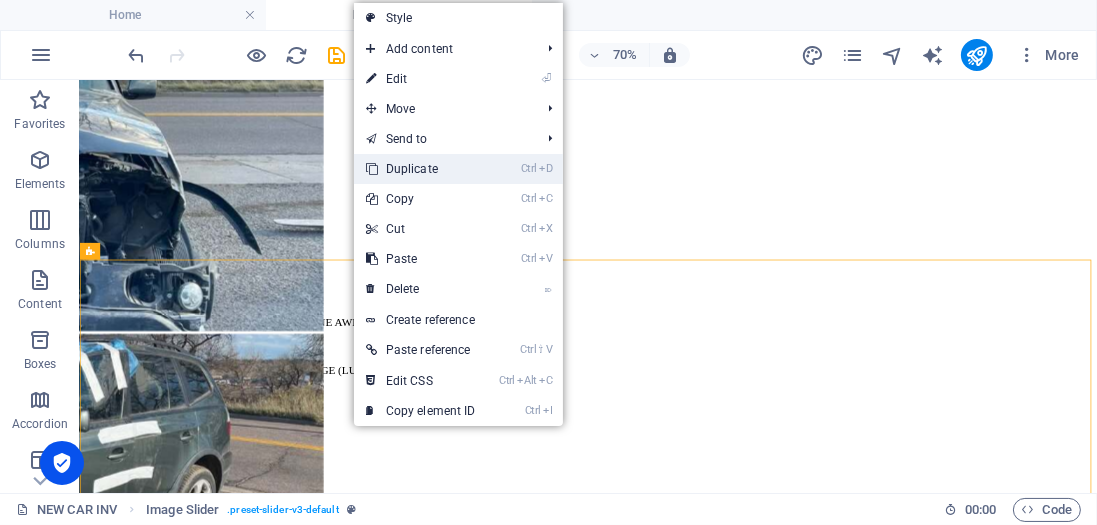 click on "Ctrl D  Duplicate" at bounding box center [421, 169] 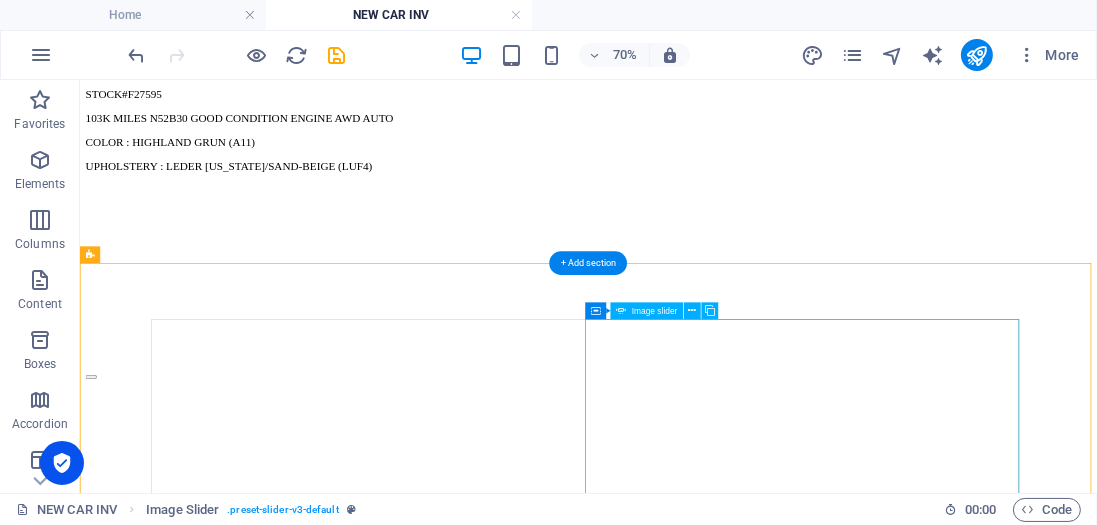 scroll, scrollTop: 2003, scrollLeft: 0, axis: vertical 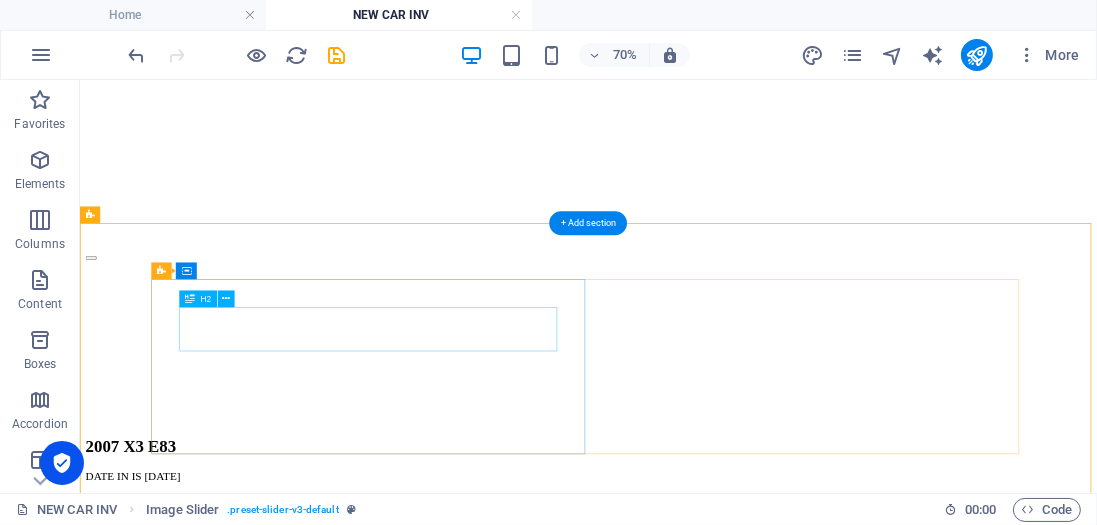 click on "2011 328 E90" at bounding box center [805, 2054] 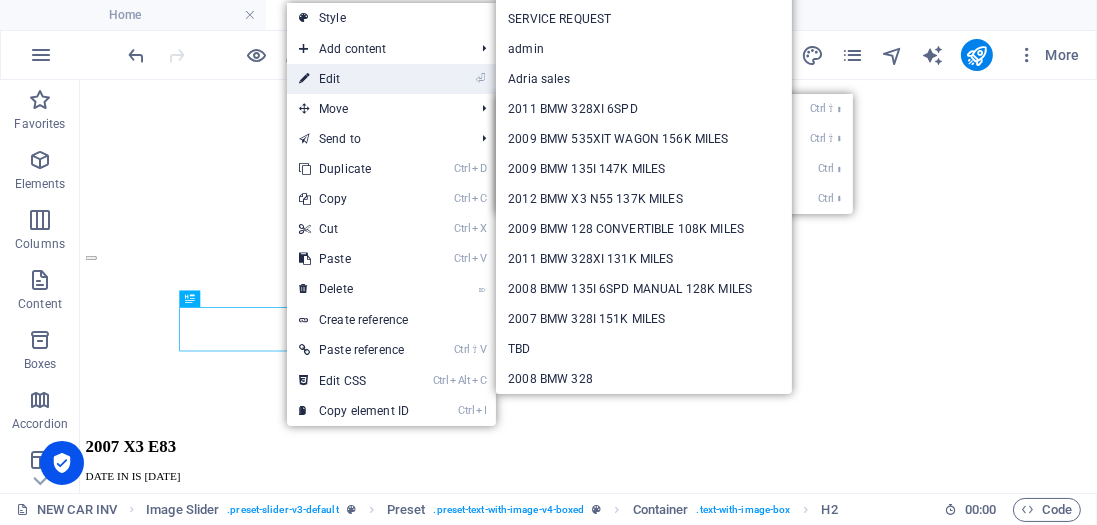 click on "⏎  Edit" at bounding box center [354, 79] 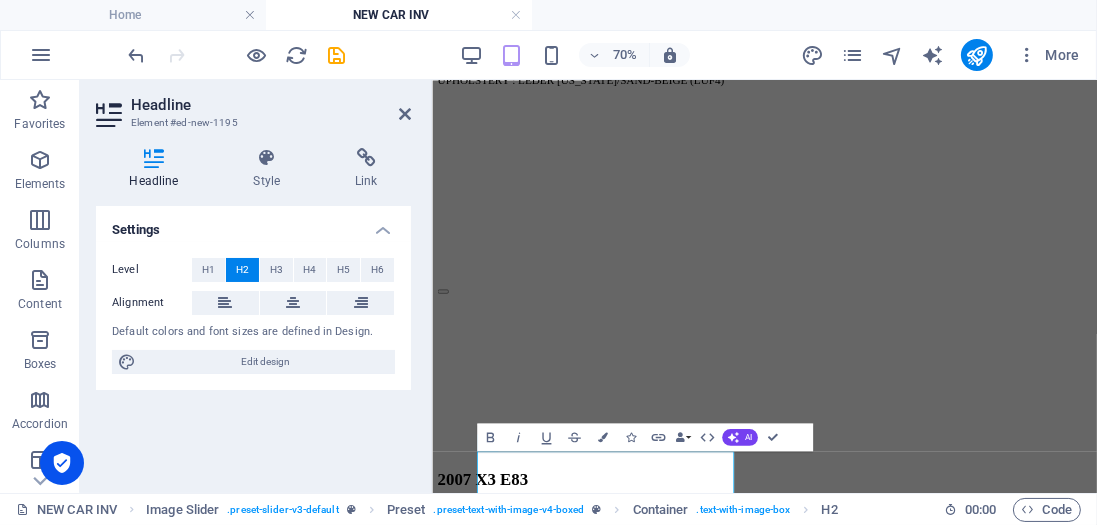 scroll, scrollTop: 2025, scrollLeft: 0, axis: vertical 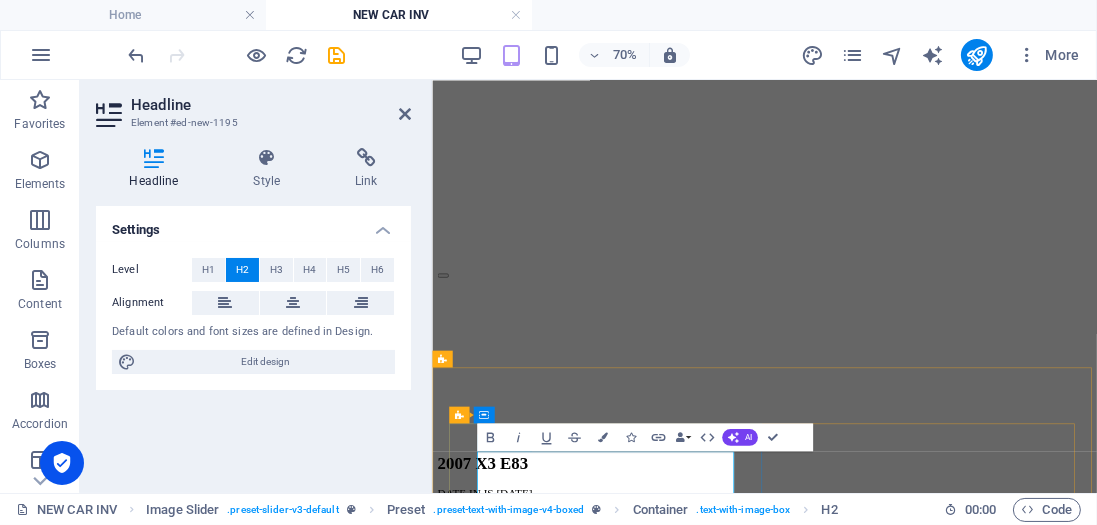 click on "2011 328 E90" at bounding box center [906, 2164] 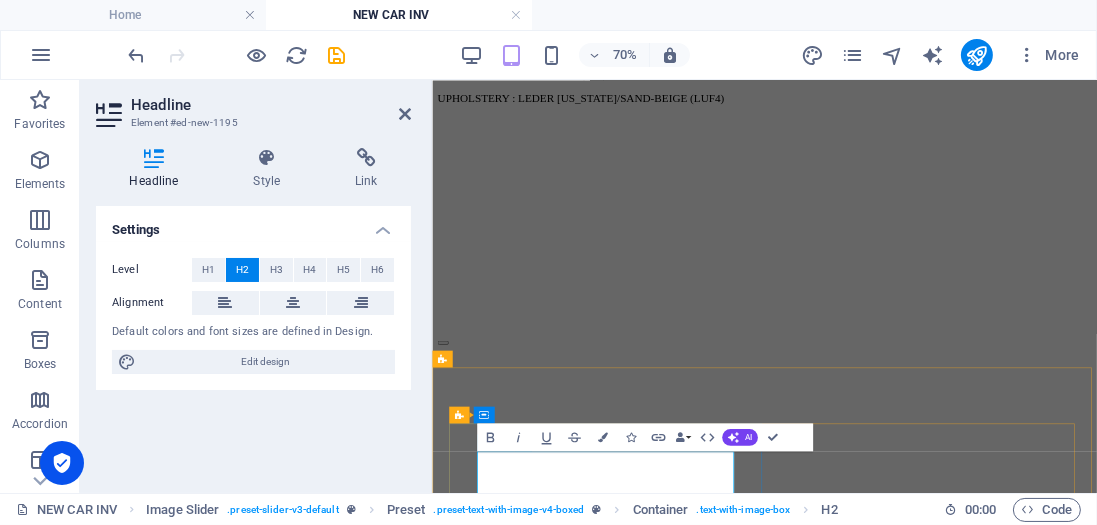 type 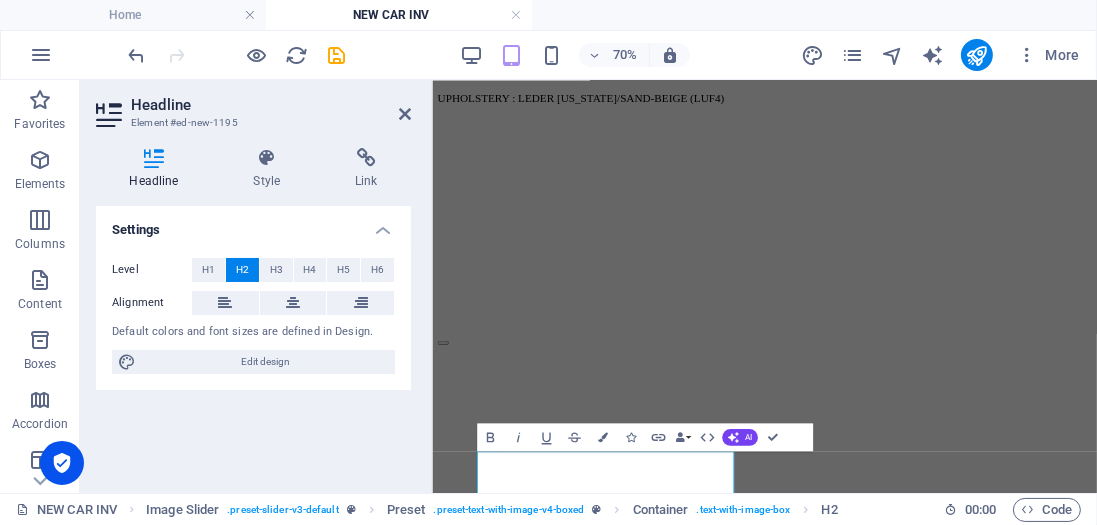 click on "Settings Level H1 H2 H3 H4 H5 H6 Alignment Default colors and font sizes are defined in Design. Edit design" at bounding box center (253, 341) 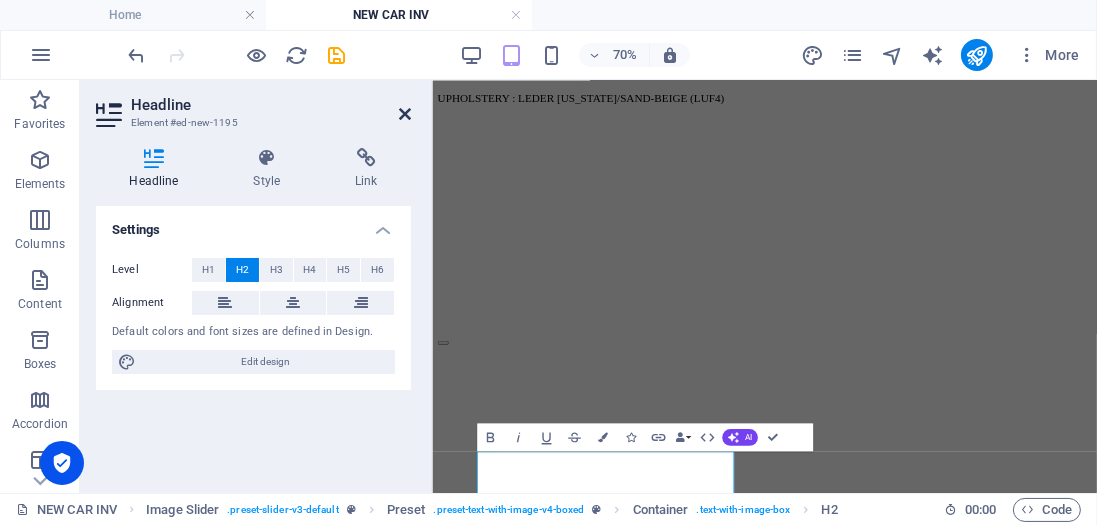 click at bounding box center (405, 114) 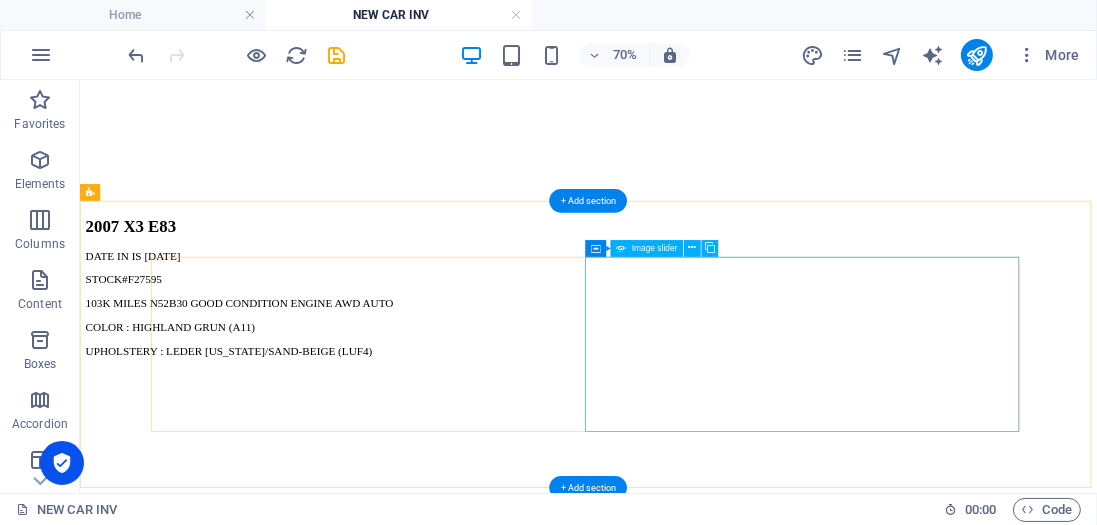 scroll, scrollTop: 1625, scrollLeft: 0, axis: vertical 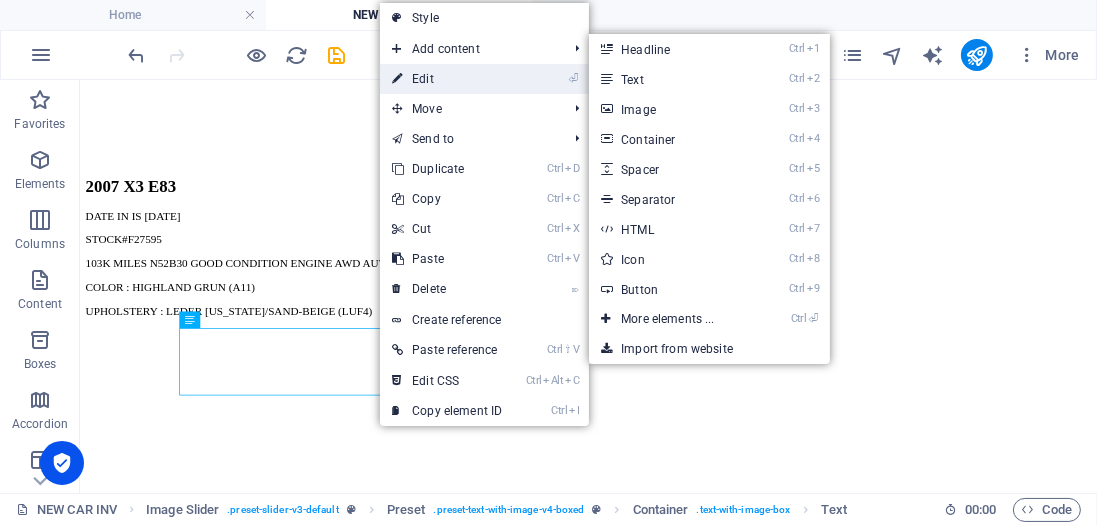 click on "⏎  Edit" at bounding box center [447, 79] 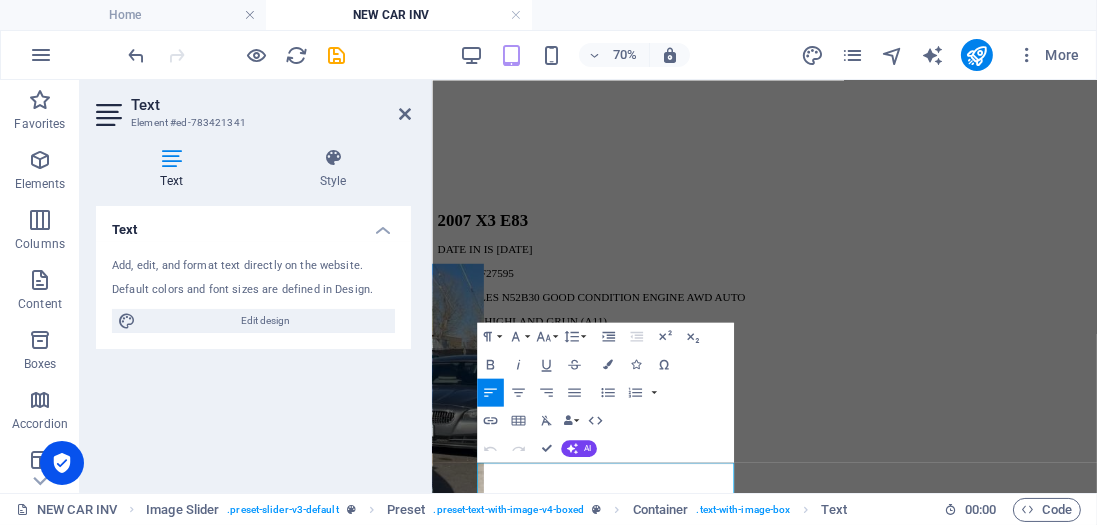 scroll, scrollTop: 1682, scrollLeft: 0, axis: vertical 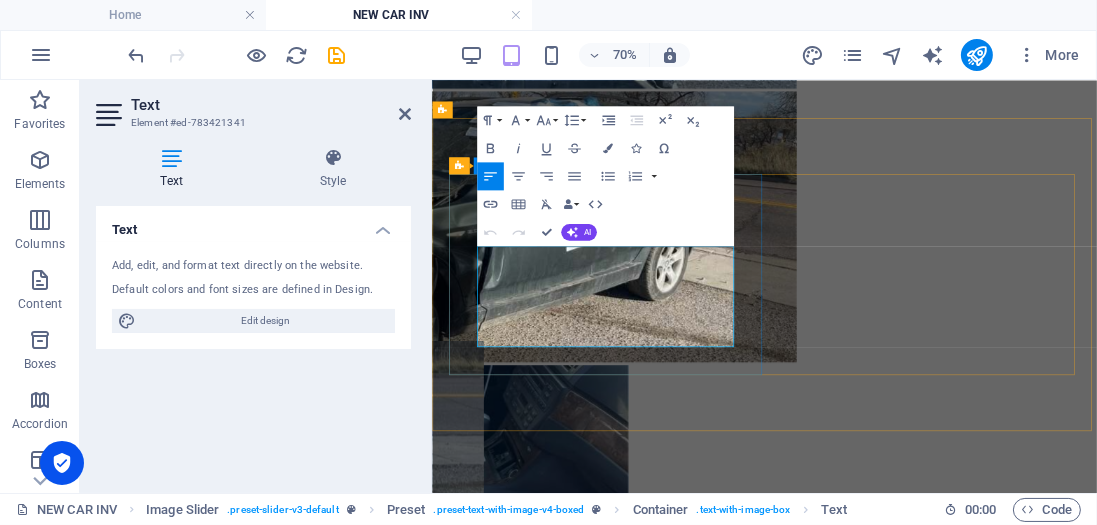 click on "DATE IN IS [DATE]" at bounding box center [507, 1557] 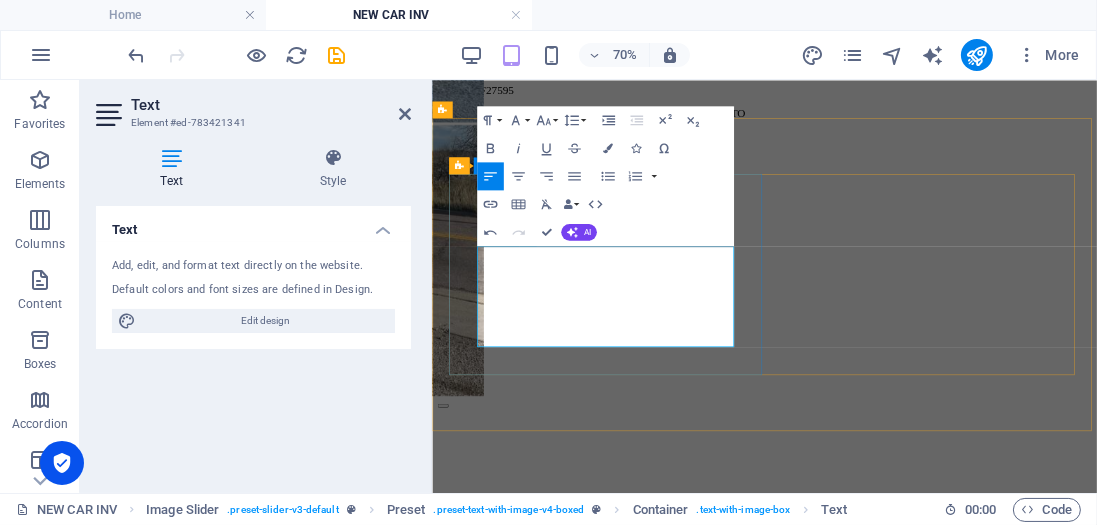 type 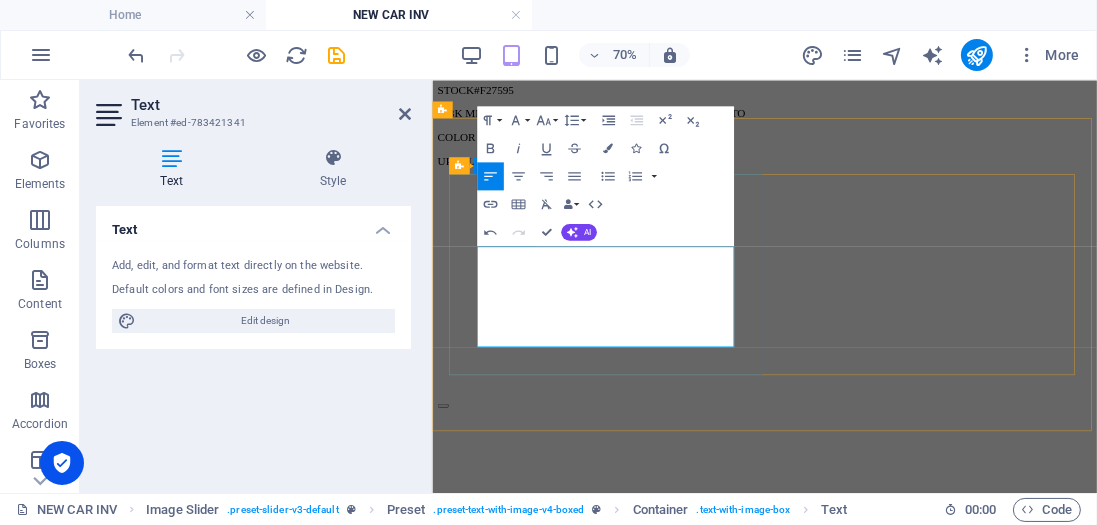 drag, startPoint x: 619, startPoint y: 353, endPoint x: 565, endPoint y: 357, distance: 54.147945 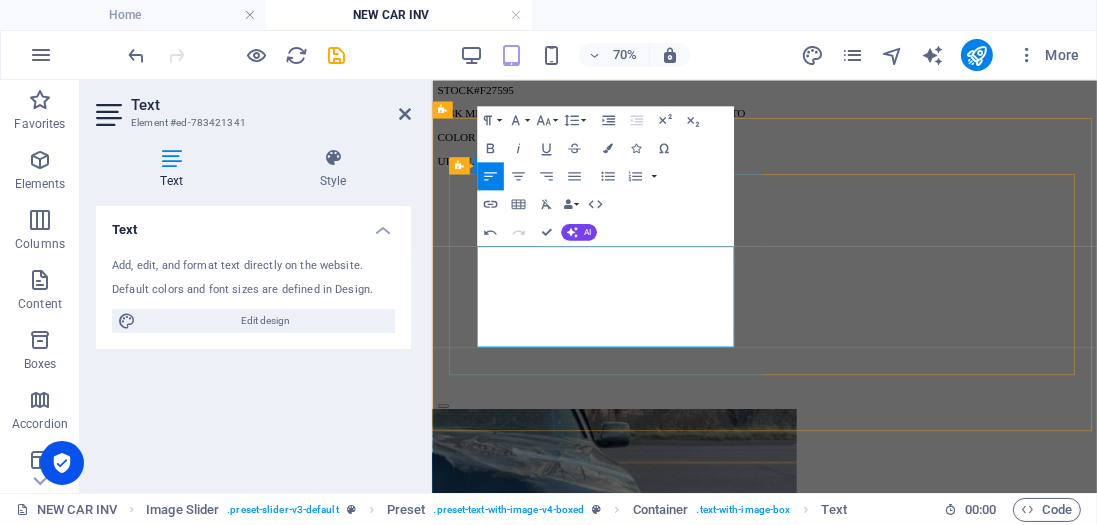 click on "155K MILES N55B30 GOOD CONDITION ENGINE AWD AUTO" at bounding box center (659, 1721) 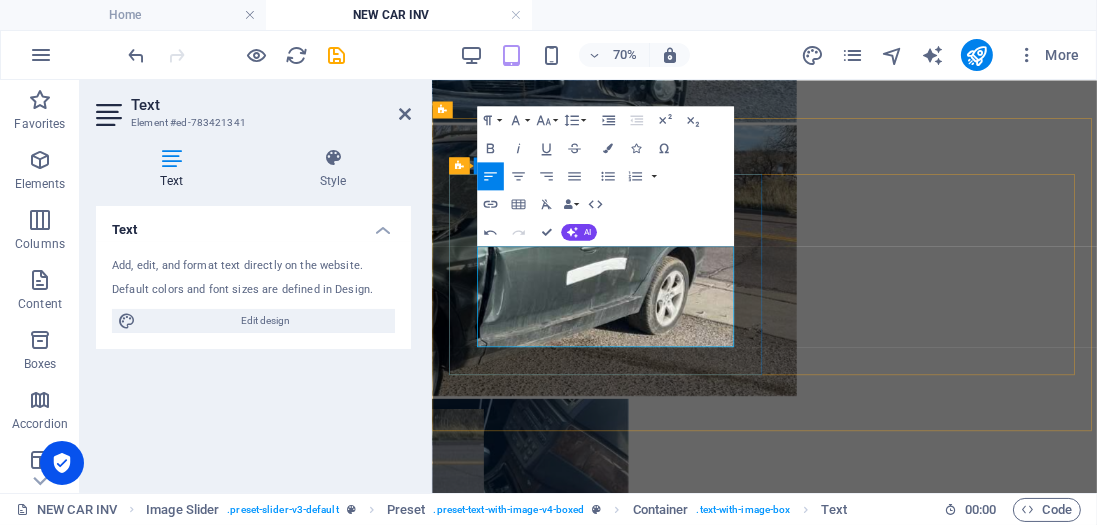 click on "100K MILES N55B30 GOOD CONDITION ENGINE AWD AUTO" at bounding box center (659, 1721) 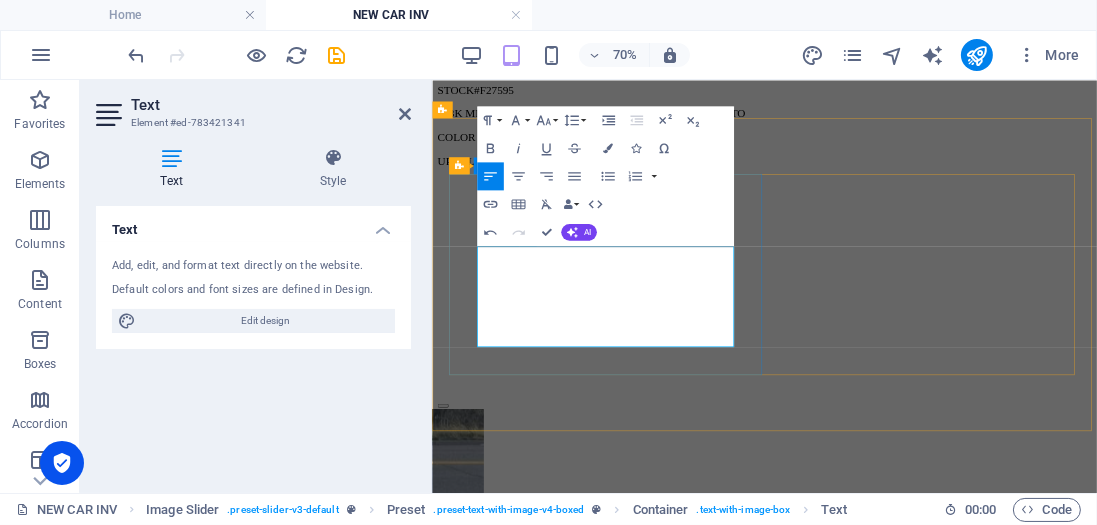 drag, startPoint x: 655, startPoint y: 425, endPoint x: 542, endPoint y: 429, distance: 113.07078 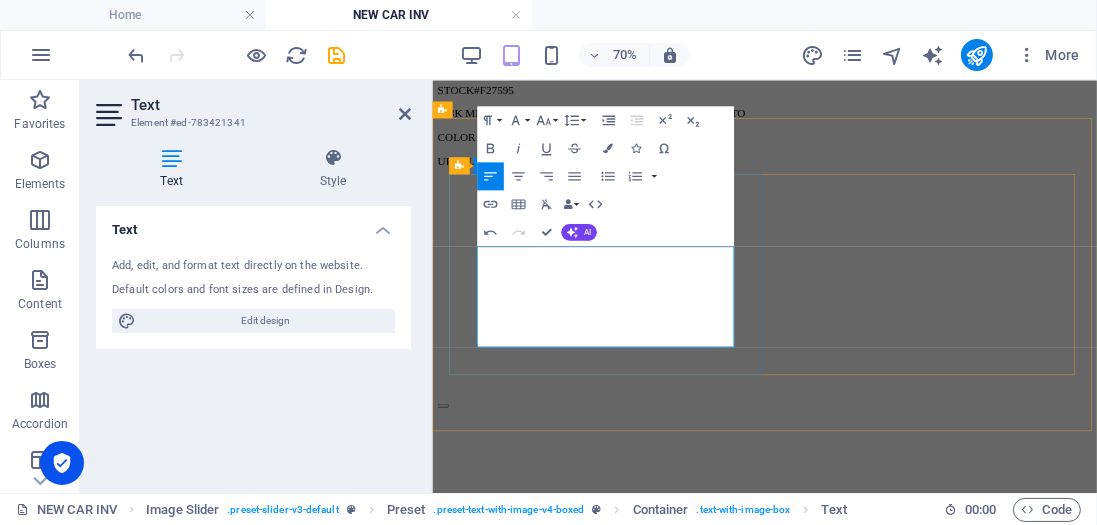 click on "Color   TITANSILBER METALLIC (475) Upholstery     Leder "dakota"/SCHWARZ" at bounding box center (730, 1755) 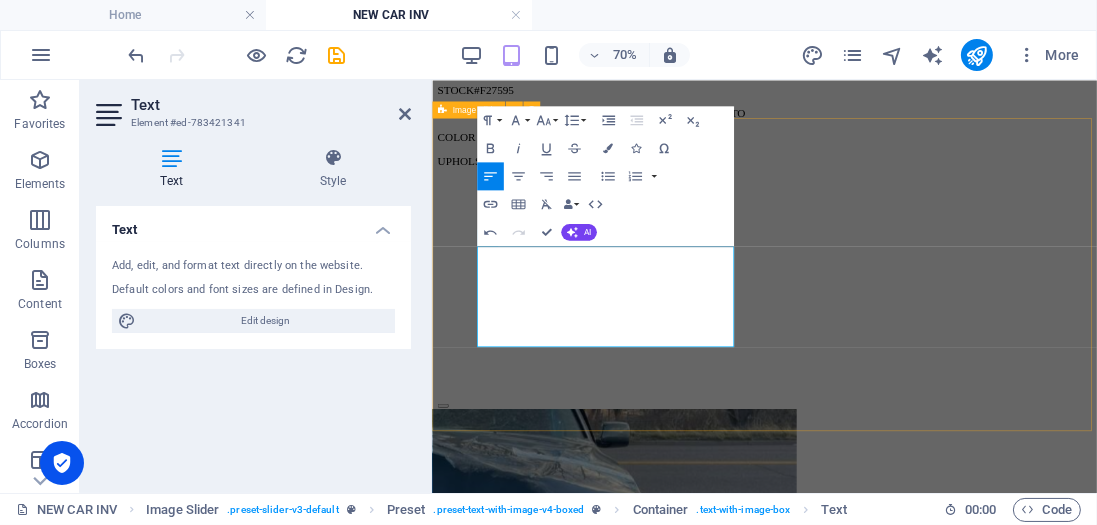 click on "2011 328 E90 DATE IN IS 5/08/25 STOCK#010290 100K MILES N54B30 GOOD CONDITION ENGINE AWD AUTO  Color   TITANSILBER METALLIC (354 ) Upholstery     Leder "dakota"/SCHWARZ 1 2 3 4 5 6 7" at bounding box center [906, 1957] 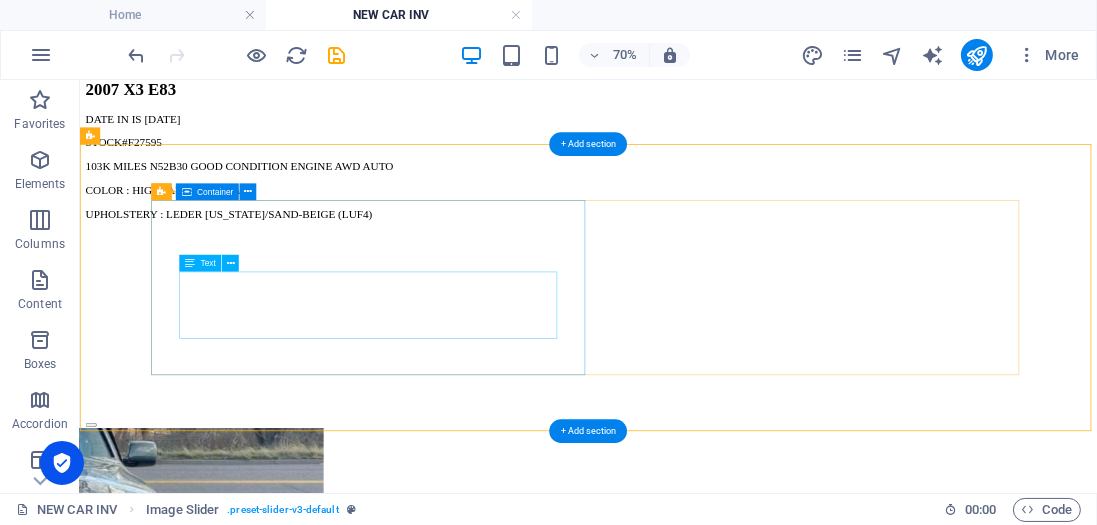 scroll, scrollTop: 1706, scrollLeft: 0, axis: vertical 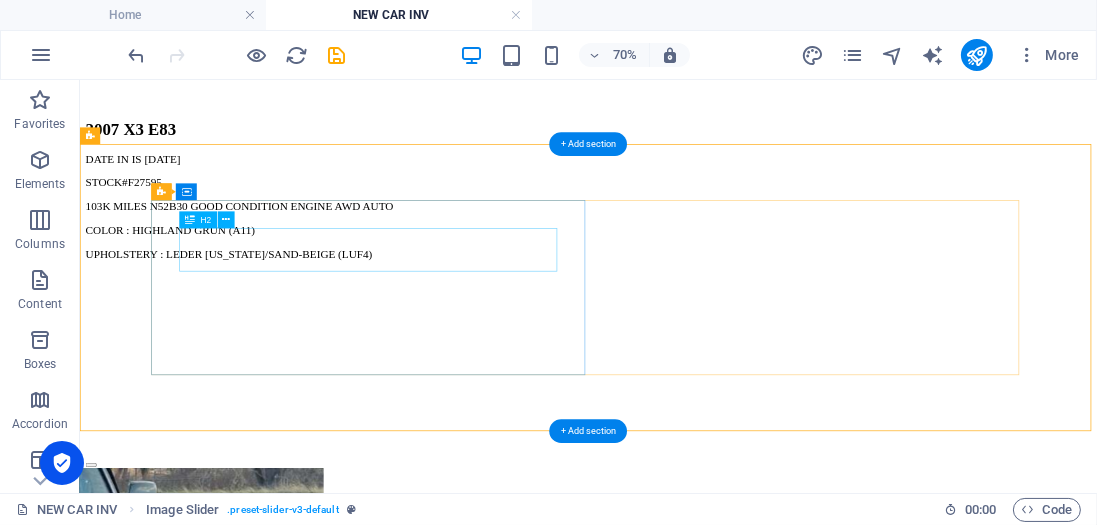 click on "2011 328 E90" at bounding box center (805, 1648) 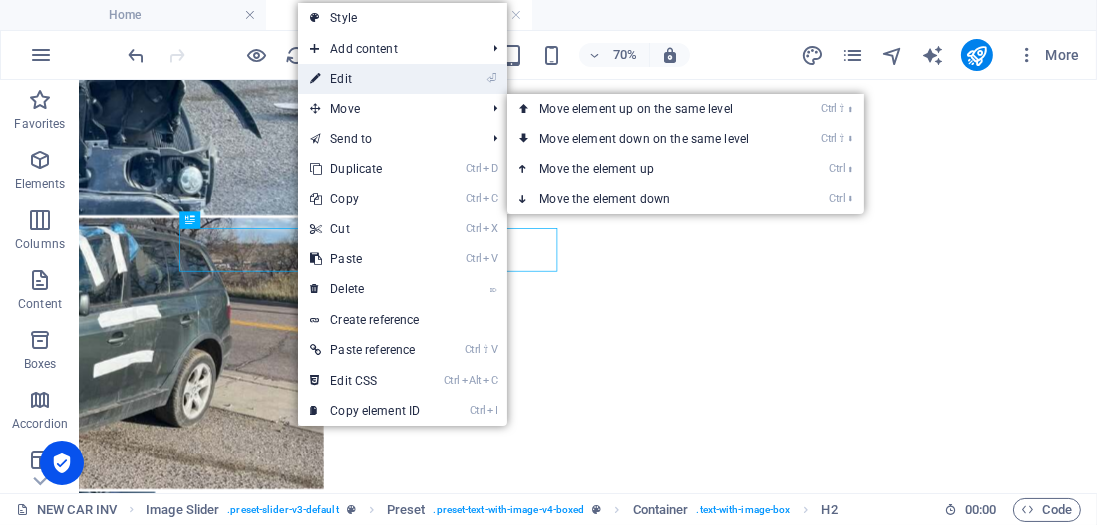 click on "⏎  Edit" at bounding box center (365, 79) 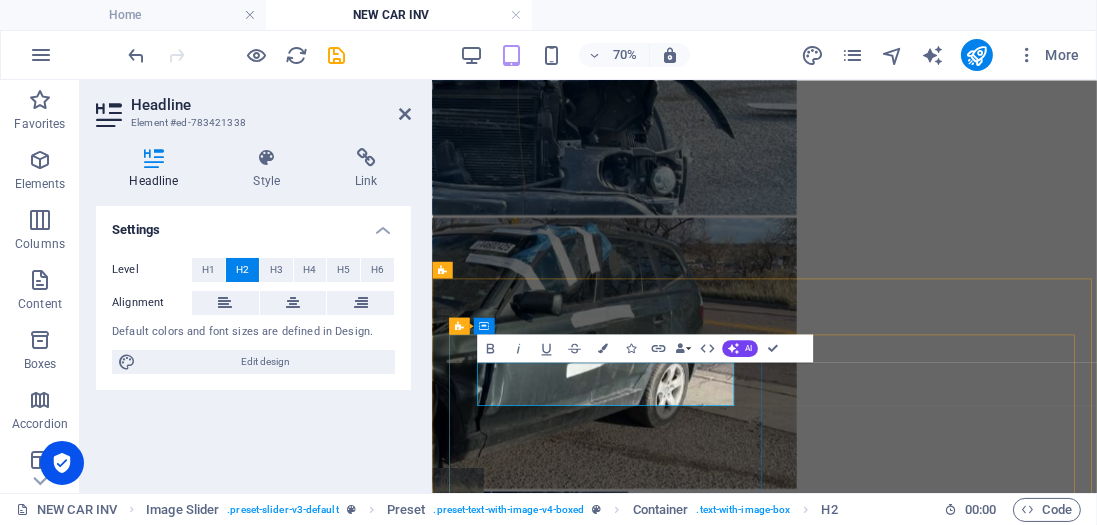 click on "2011 328 E90" at bounding box center (906, 1648) 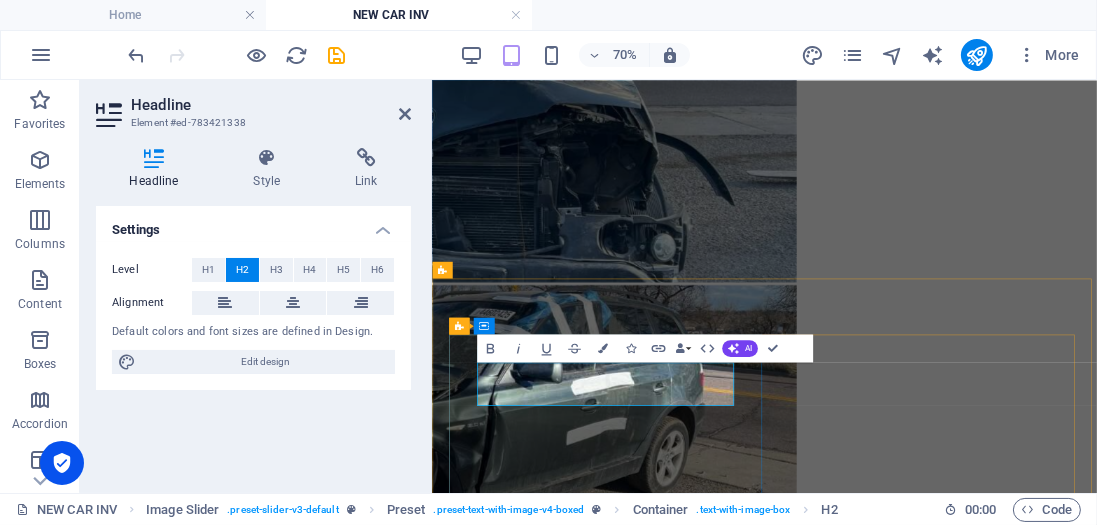 type 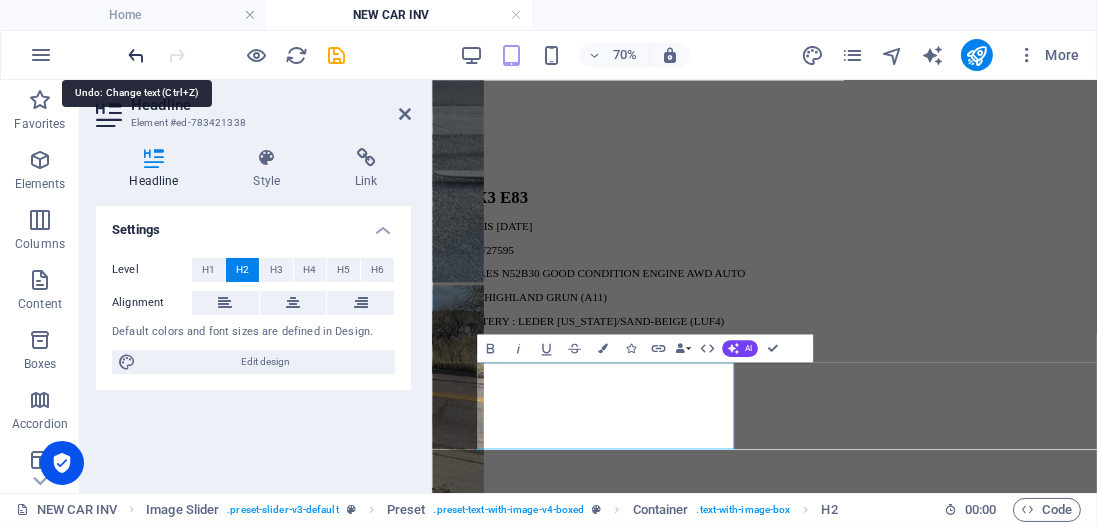 click at bounding box center (137, 55) 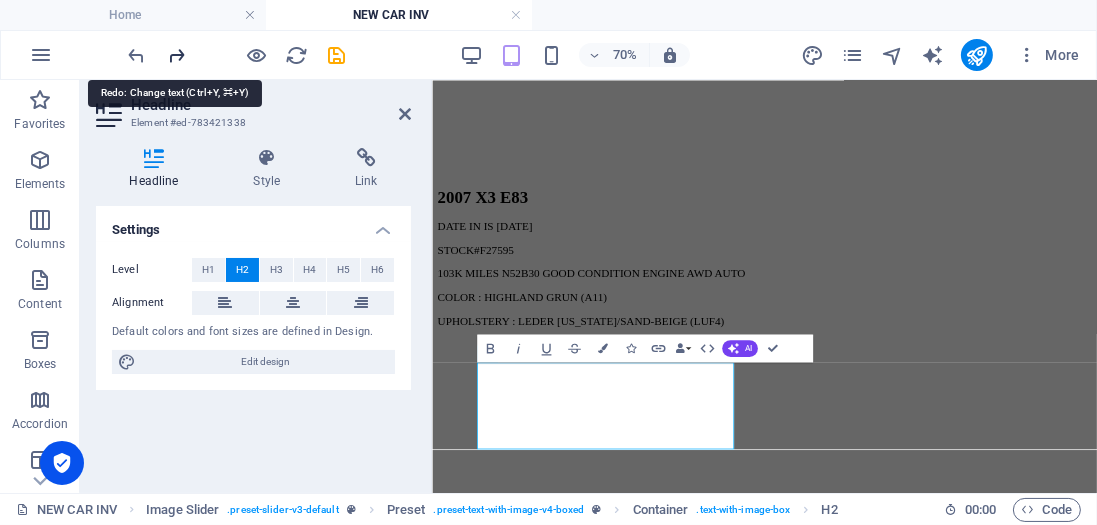 click at bounding box center (177, 55) 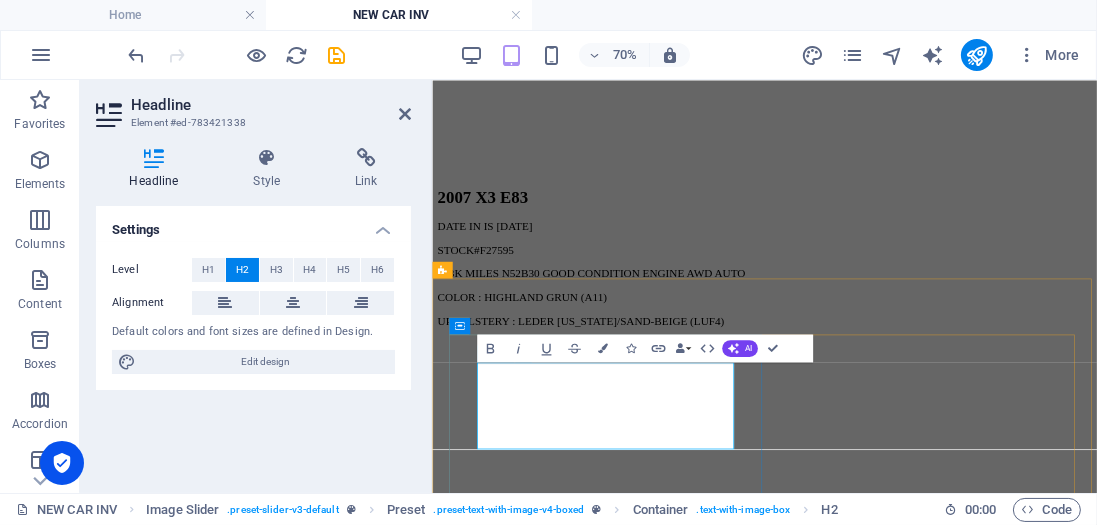 click on "2008 335  E90" at bounding box center [906, 1854] 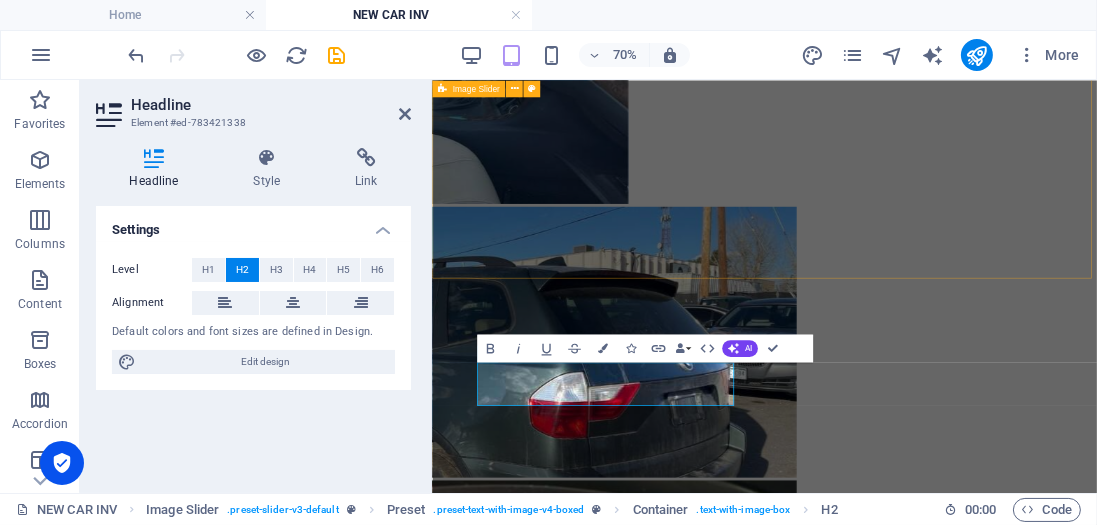 click on "2007 X3 E83 DATE IN IS 3/25/25 STOCK#F27595 103K MILES N52B30 GOOD CONDITION ENGINE AWD AUTO  COLOR : HIGHLAND GRUN (A11) UPHOLSTERY : LEDER NEVADA/SAND-BEIGE (LUF4) 1 2 3 4 5 6 7" at bounding box center (906, 1418) 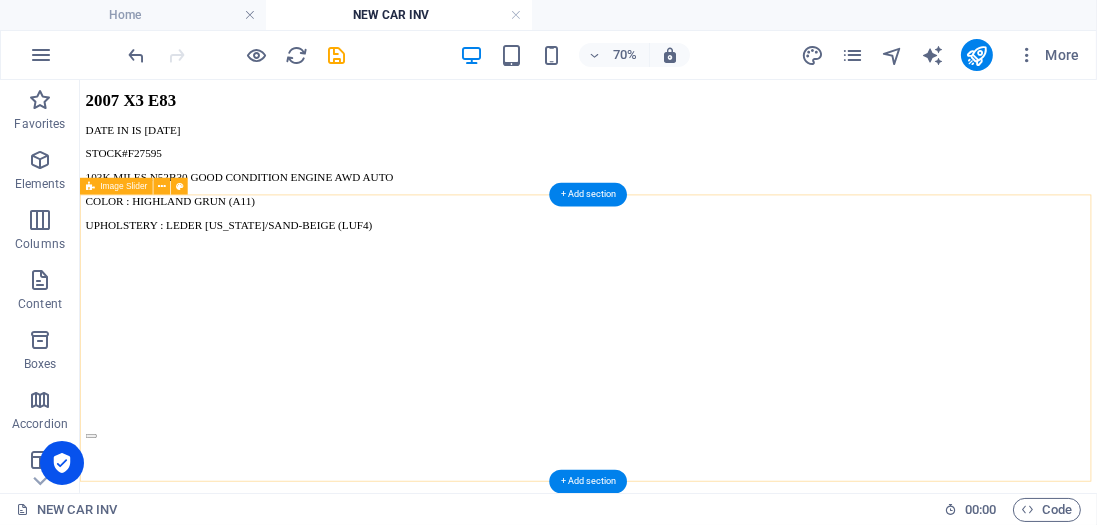 scroll, scrollTop: 1634, scrollLeft: 0, axis: vertical 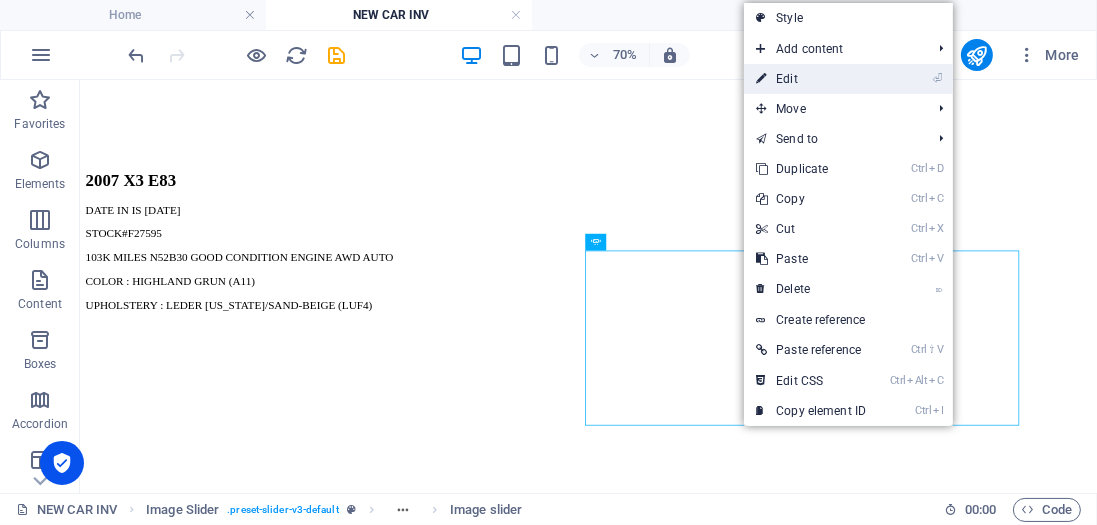 click on "⏎  Edit" at bounding box center (811, 79) 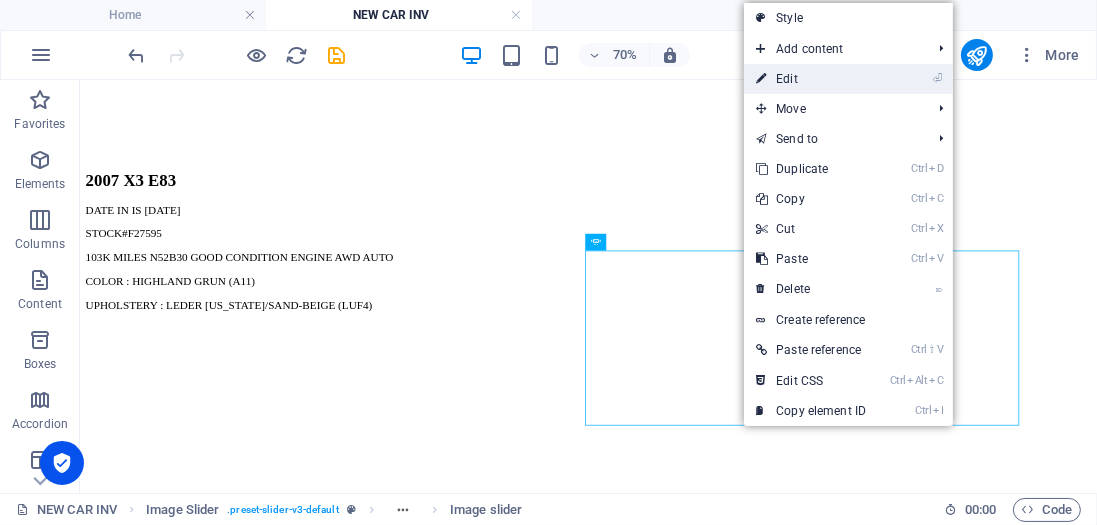select on "ms" 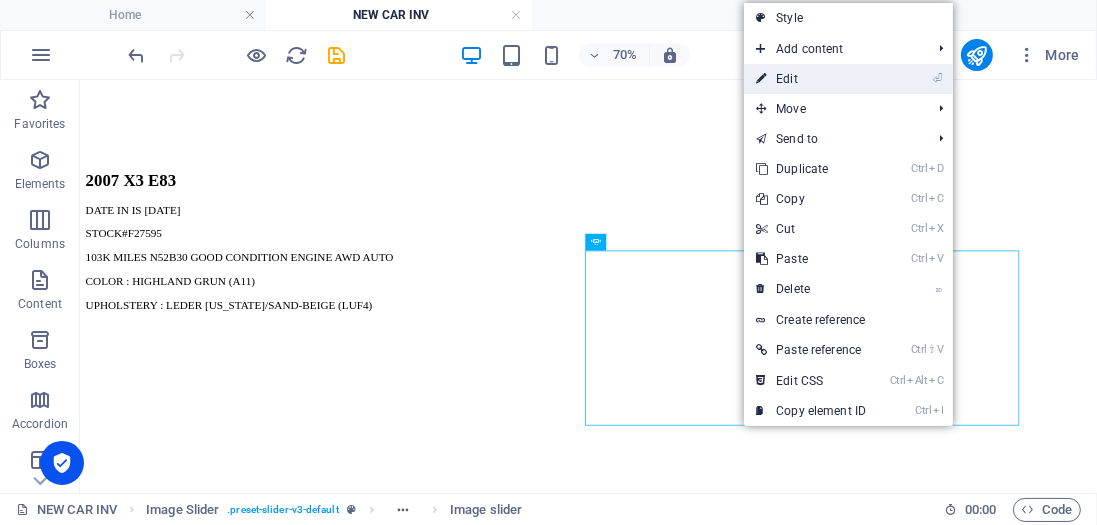 select on "s" 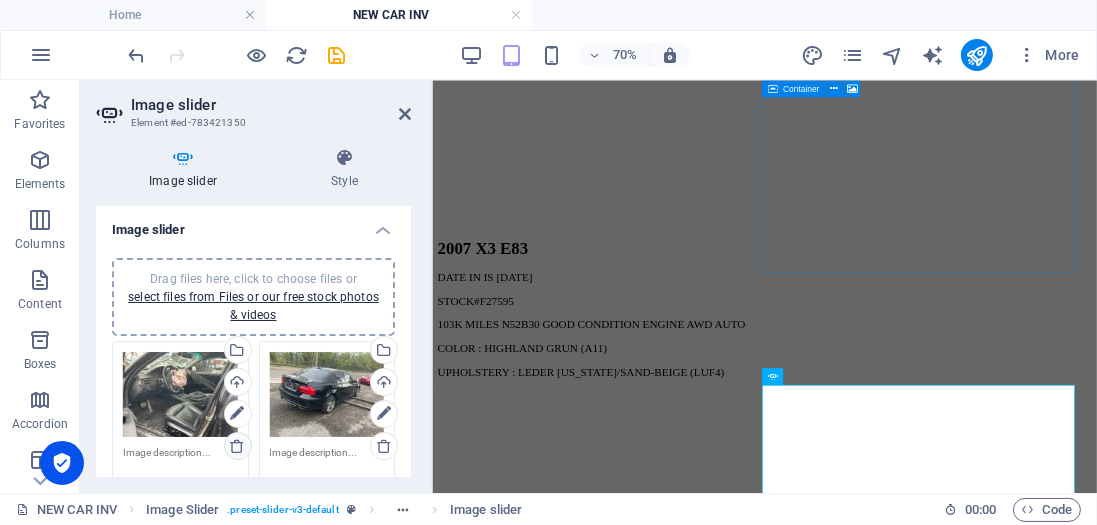 click at bounding box center [237, 446] 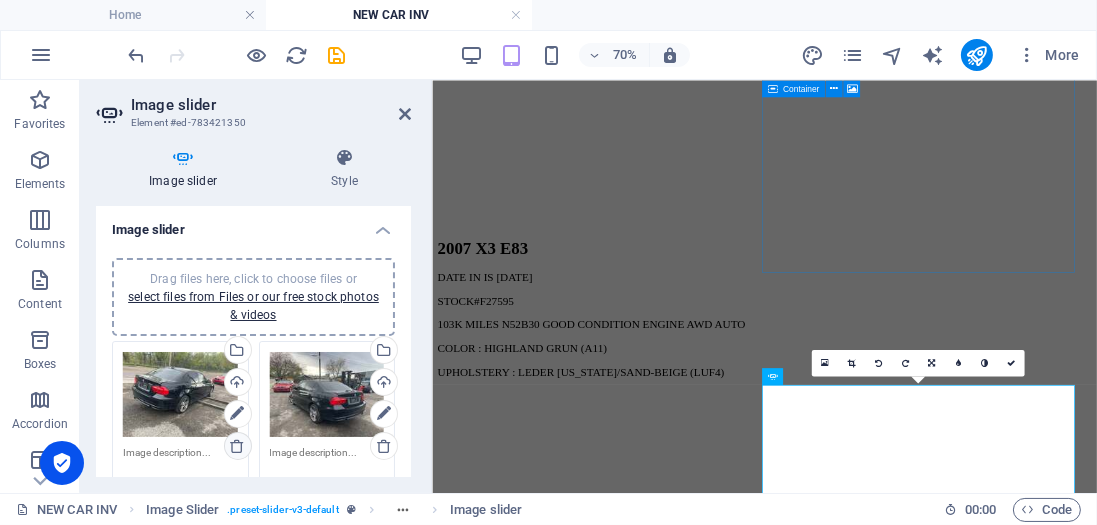 click at bounding box center (237, 446) 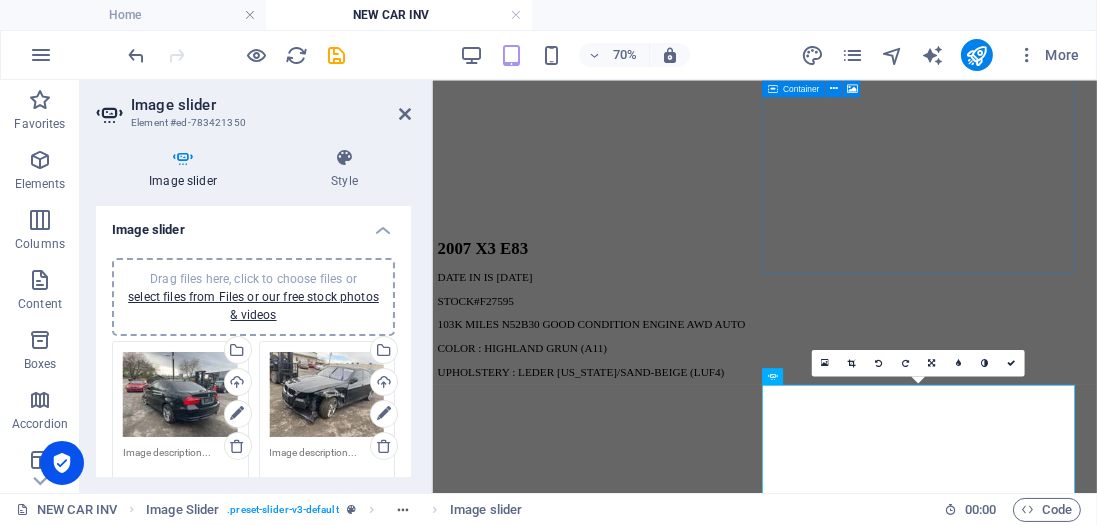 click at bounding box center [237, 446] 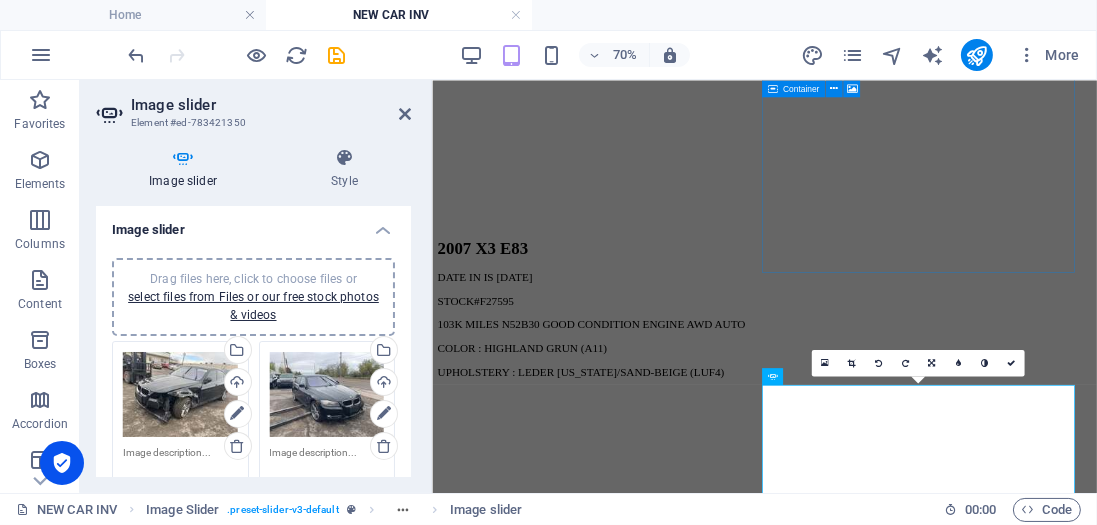 click at bounding box center [237, 446] 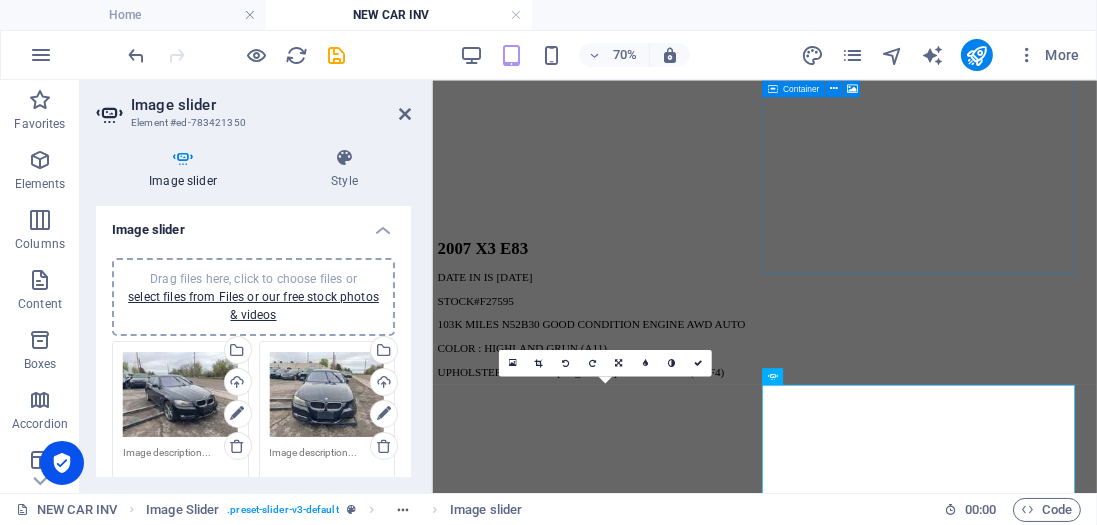 click at bounding box center (237, 446) 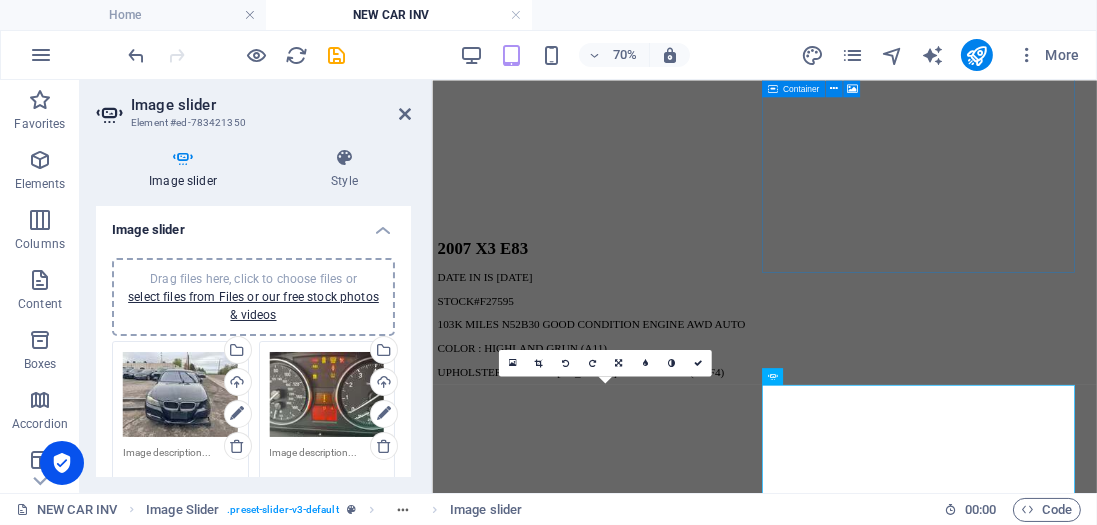 click at bounding box center [237, 446] 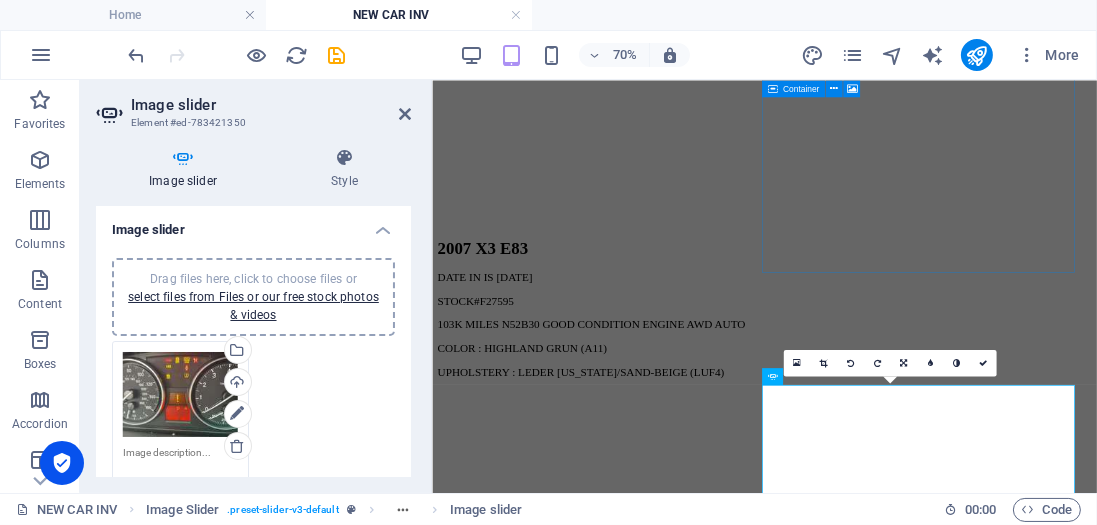 click at bounding box center [237, 446] 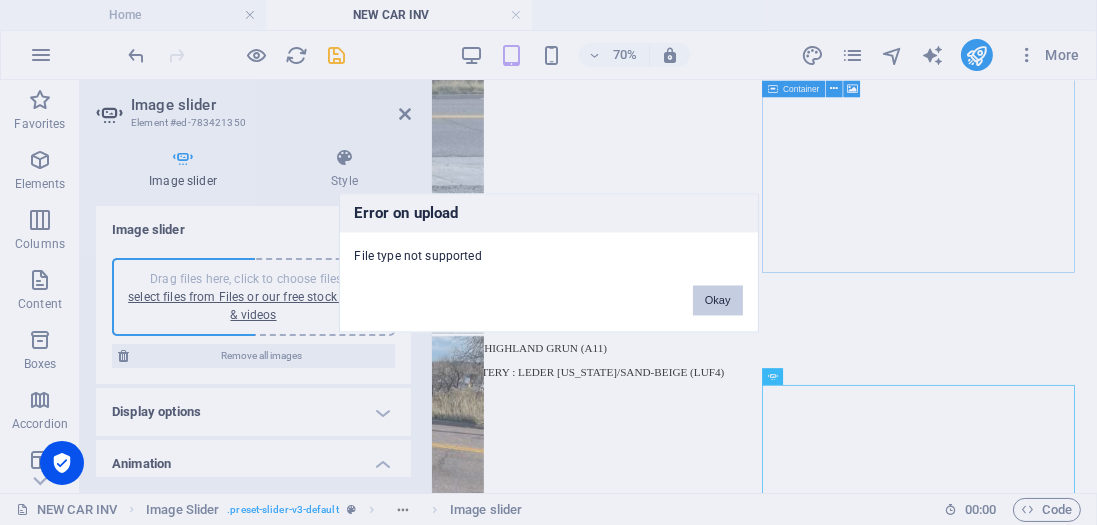 click on "Okay" at bounding box center (718, 300) 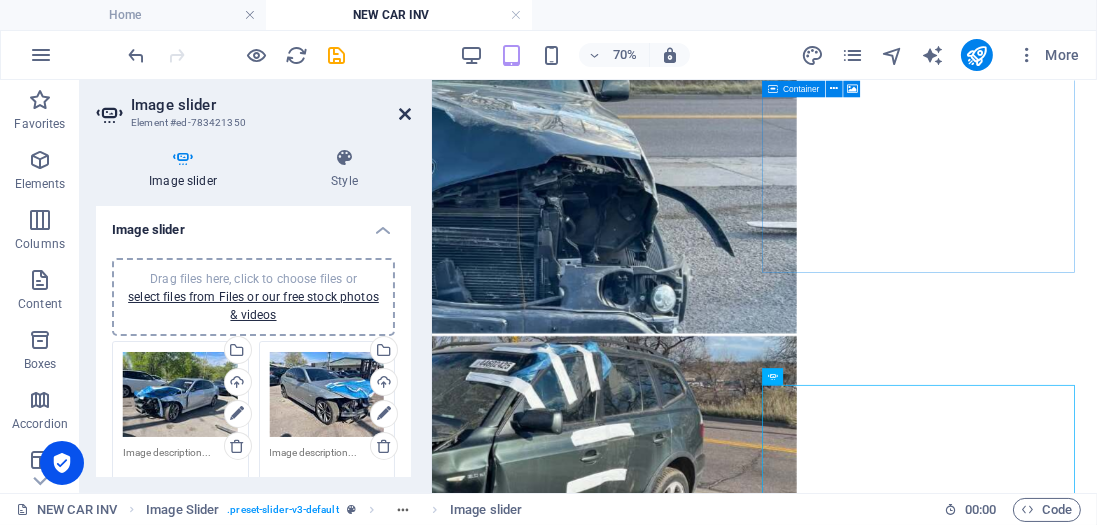 click at bounding box center [405, 114] 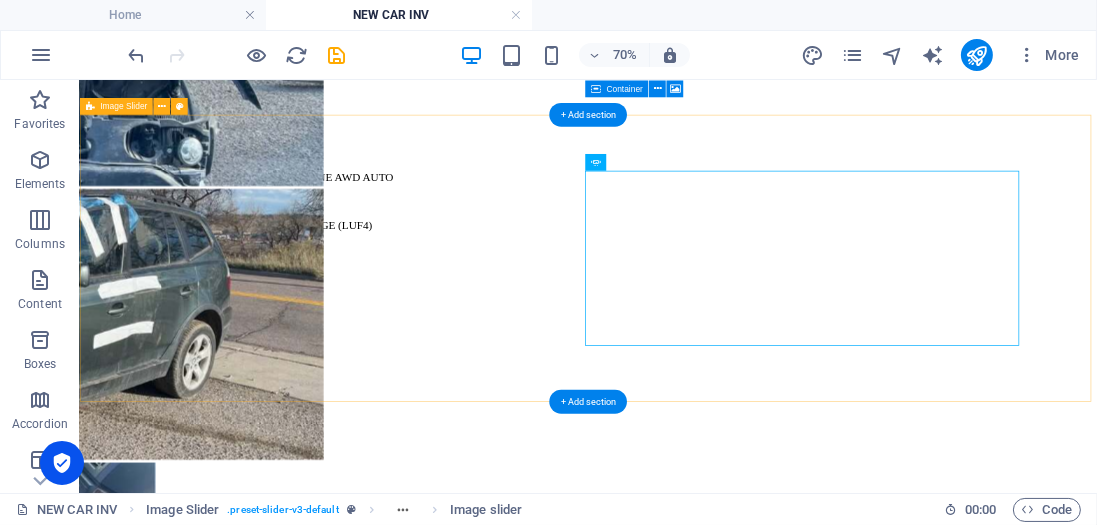 scroll, scrollTop: 1634, scrollLeft: 0, axis: vertical 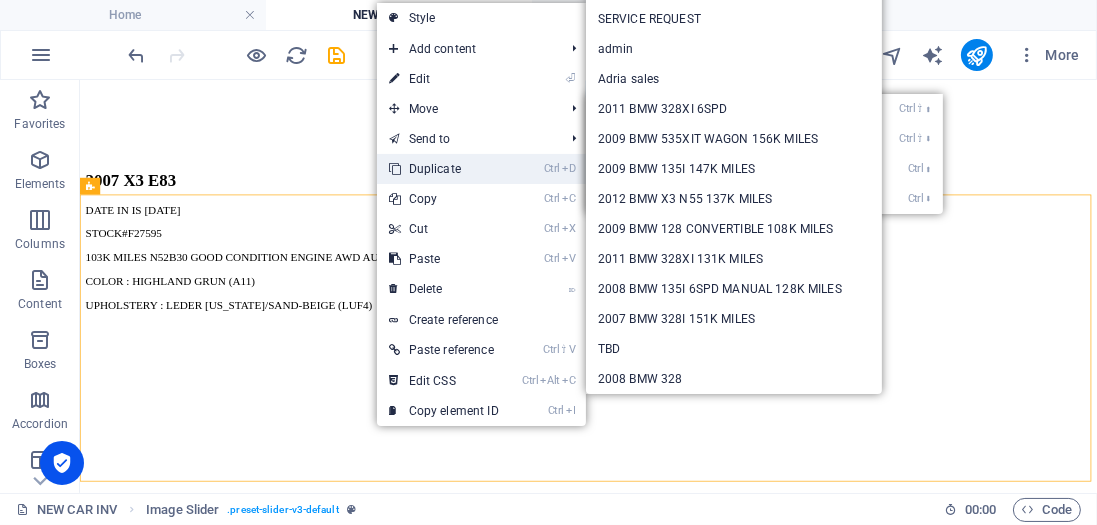click on "Ctrl D  Duplicate" at bounding box center (444, 169) 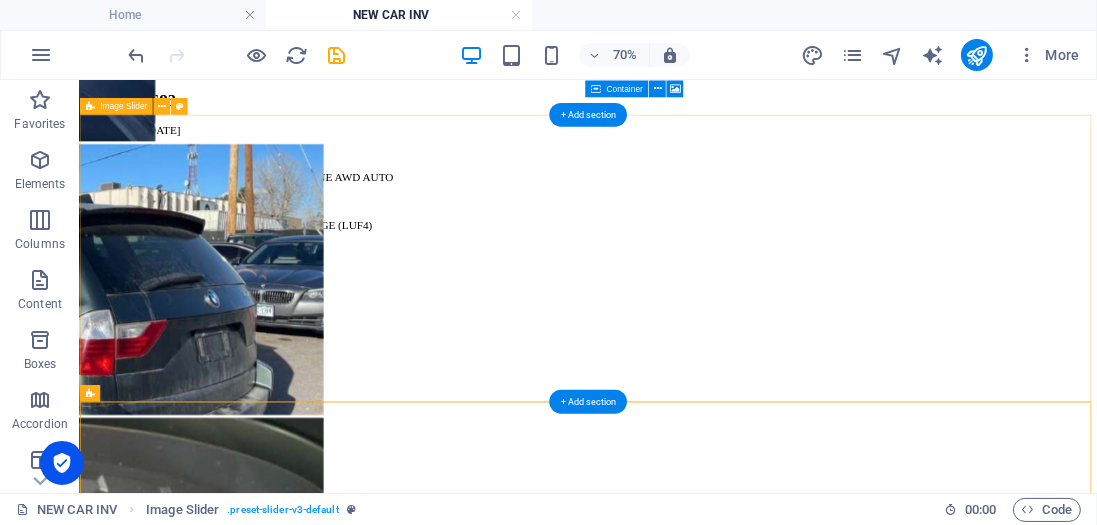 scroll, scrollTop: 1634, scrollLeft: 0, axis: vertical 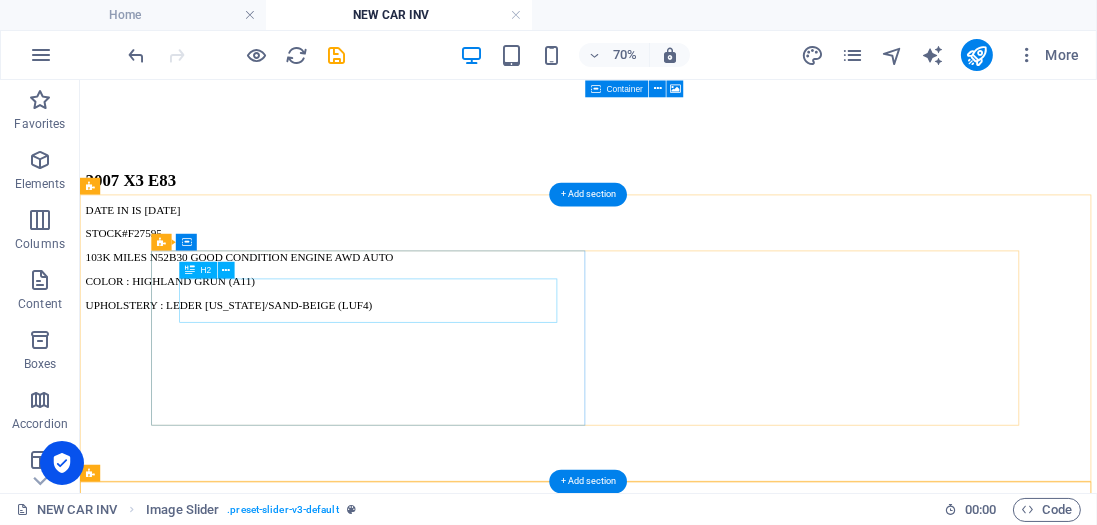 click on "2008 335 E90" at bounding box center (805, 1720) 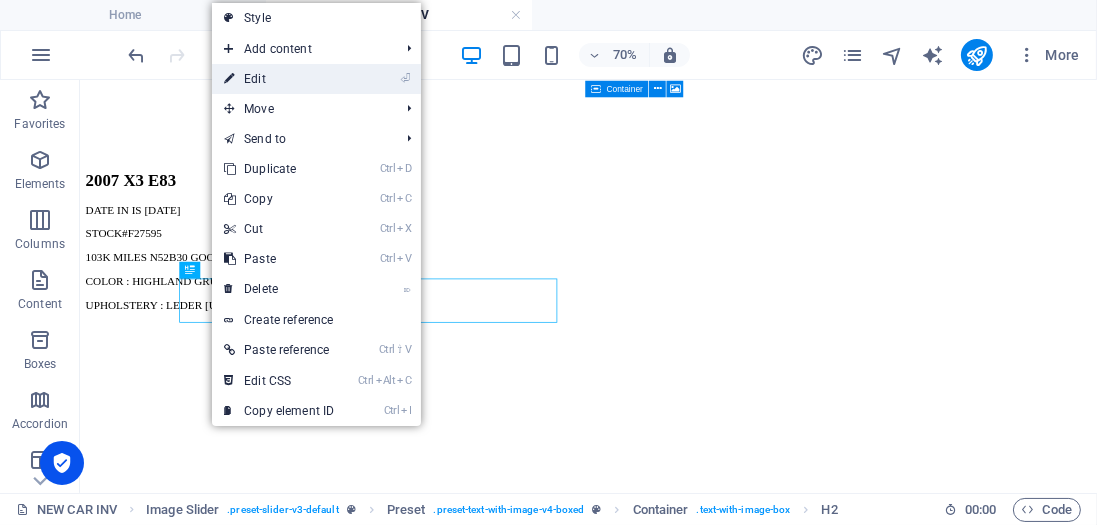 drag, startPoint x: 253, startPoint y: 85, endPoint x: 205, endPoint y: 522, distance: 439.62827 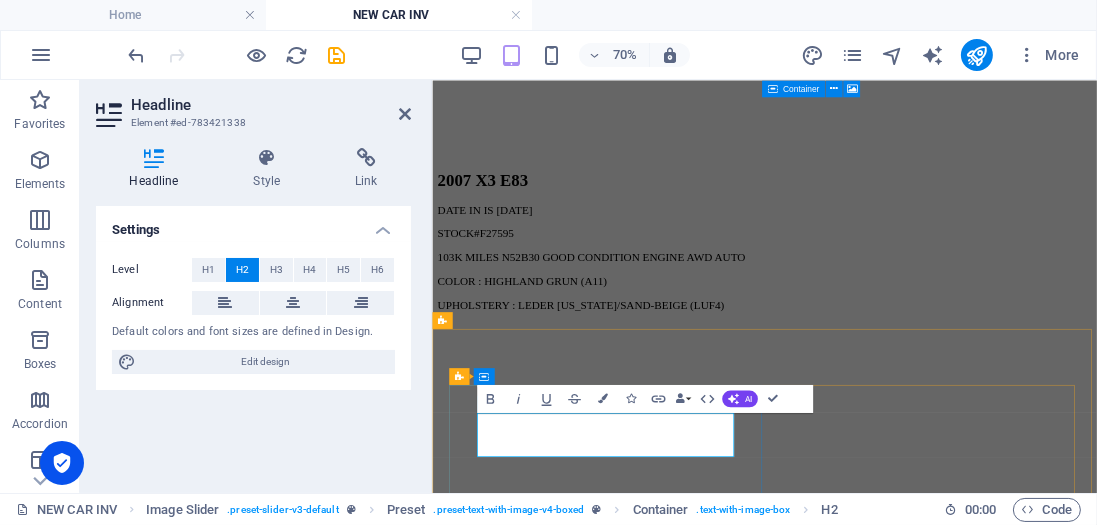 click on "2008 335 E90" at bounding box center [906, 1720] 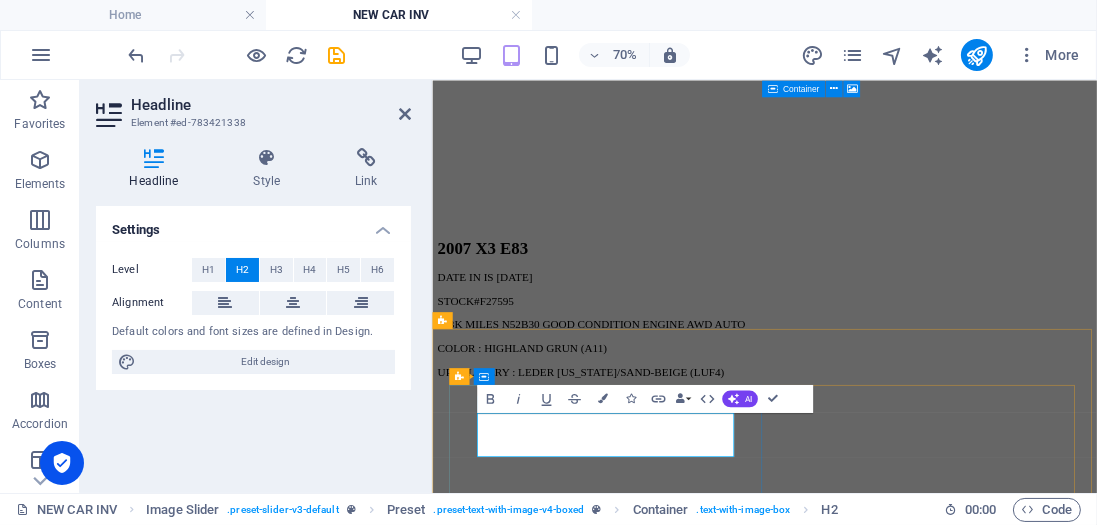 type 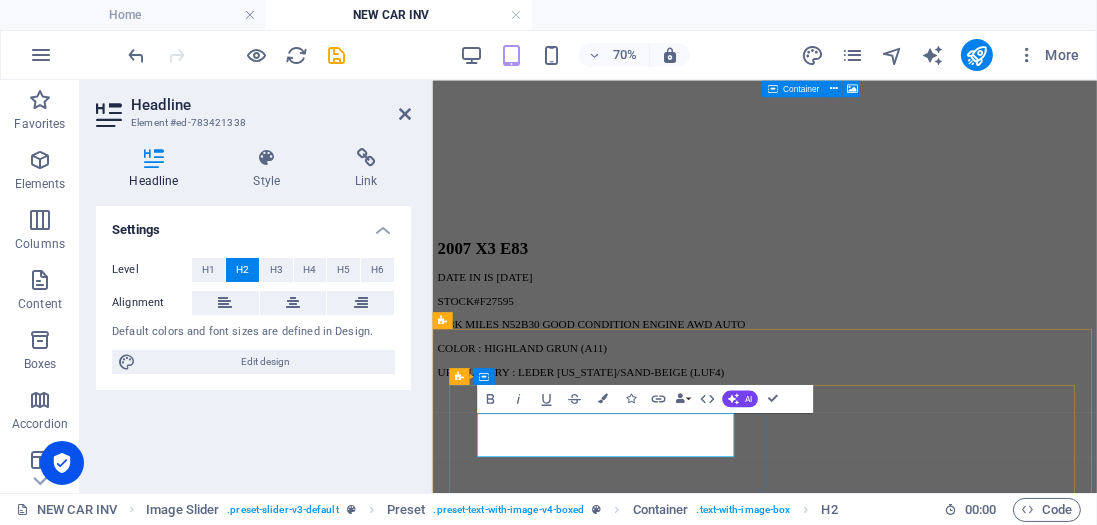 drag, startPoint x: 757, startPoint y: 581, endPoint x: 697, endPoint y: 594, distance: 61.39218 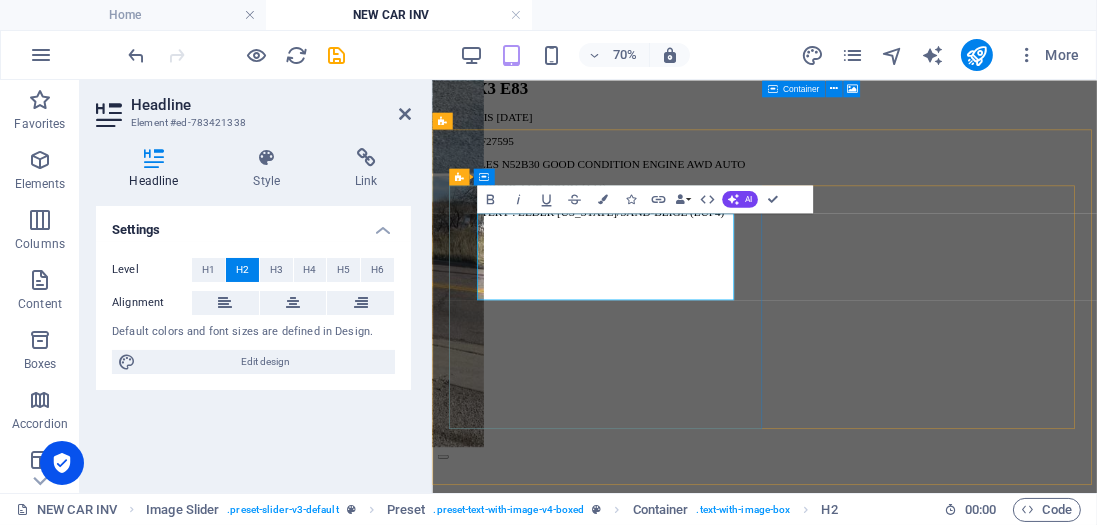 scroll, scrollTop: 1920, scrollLeft: 0, axis: vertical 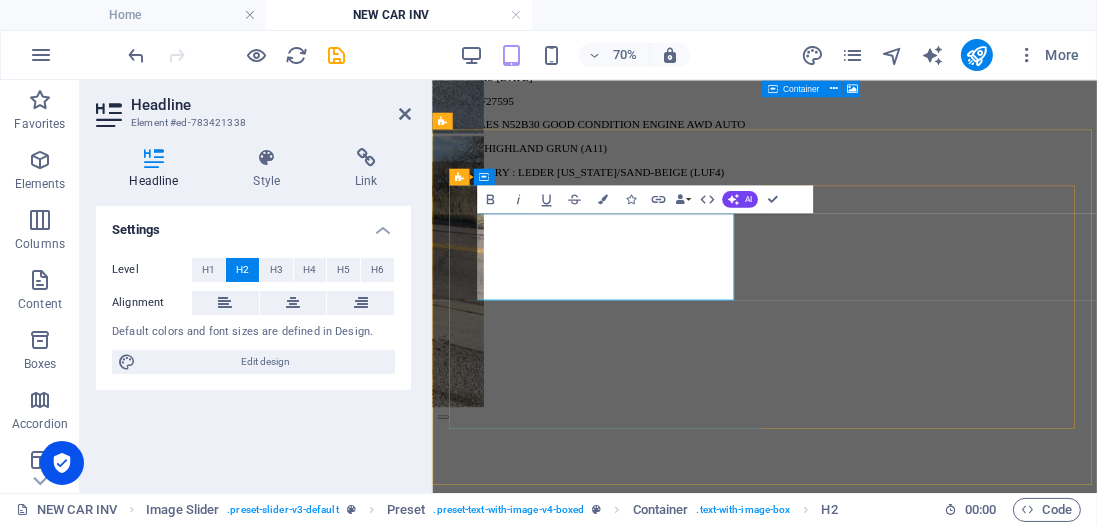 click on "2016 320 F30" at bounding box center [906, 1640] 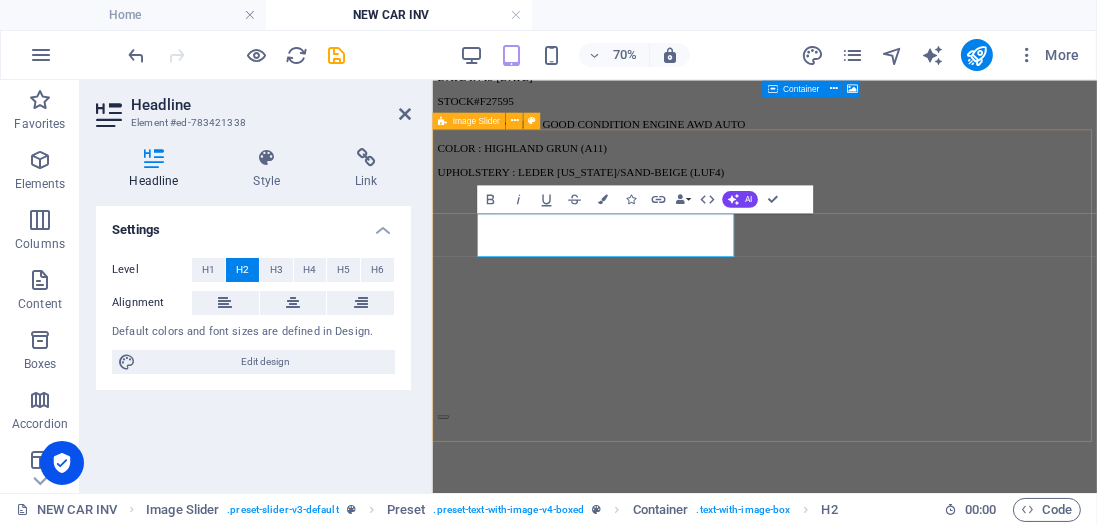 click on "2016 320 F30 DATE IN IS 5/08/25 STOCK#010290 100K MILES N54B30 GOOD CONDITION ENGINE AWD AUTO  Color   TITANSILBER METALLIC (354 ) Upholstery     Leder "dakota"/SCHWARZ 1 2 3 4 5 6 7 8" at bounding box center (906, 1972) 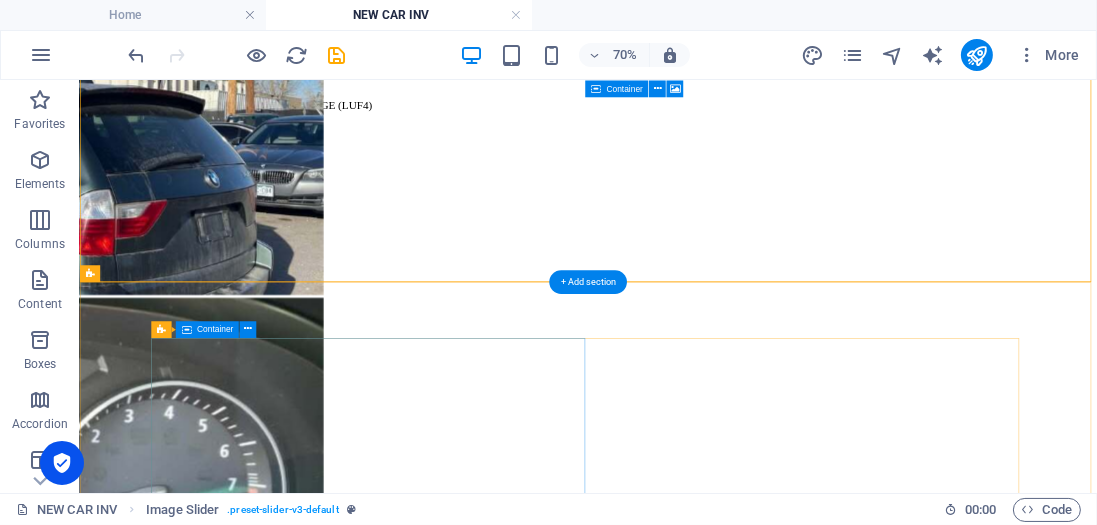 scroll, scrollTop: 1691, scrollLeft: 0, axis: vertical 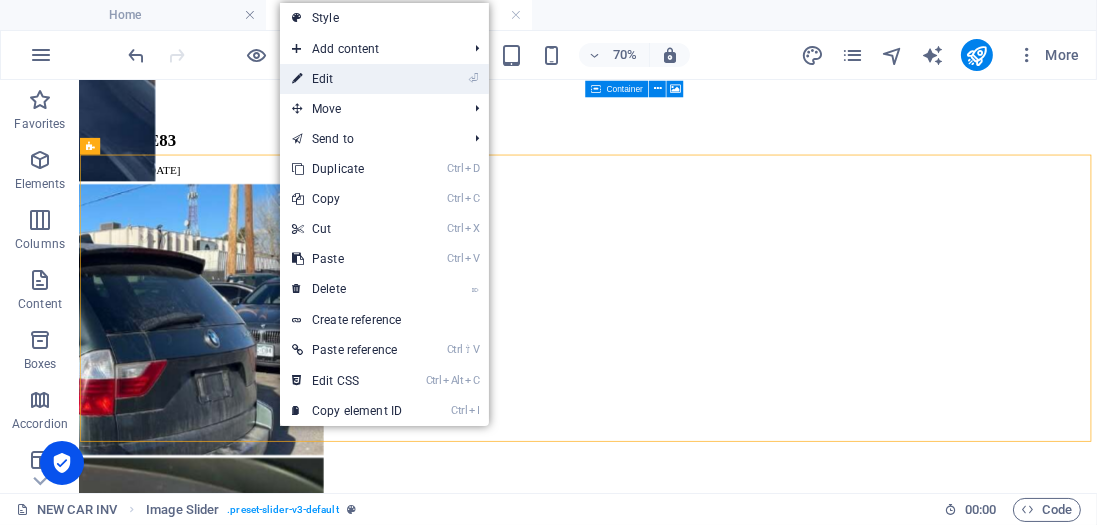 drag, startPoint x: 372, startPoint y: 85, endPoint x: 204, endPoint y: 456, distance: 407.26526 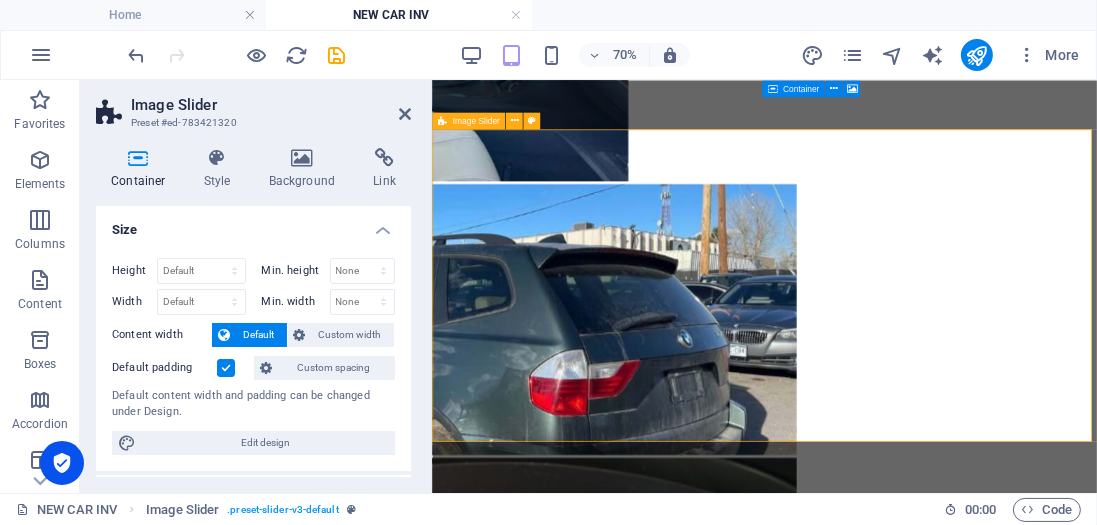 scroll, scrollTop: 1920, scrollLeft: 0, axis: vertical 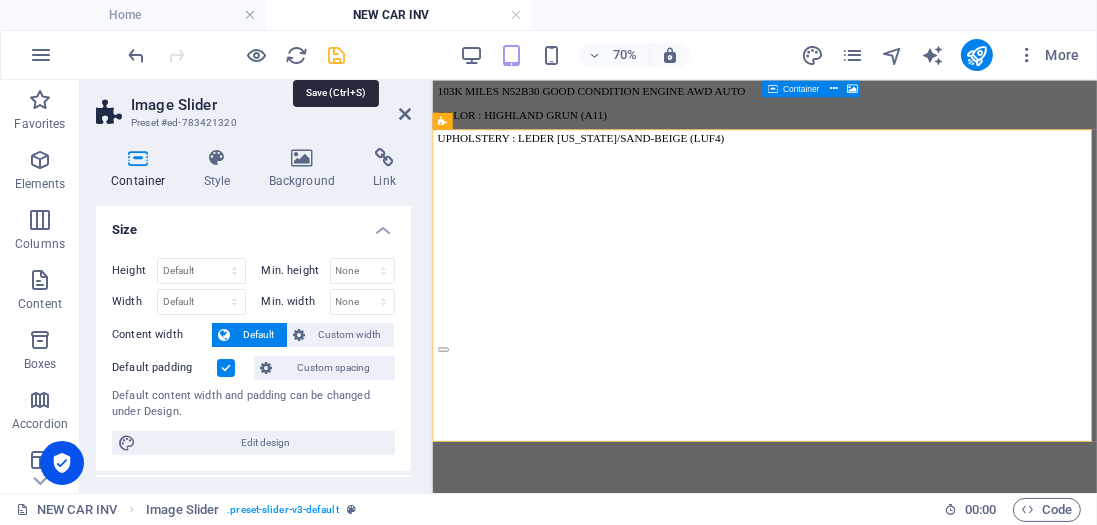 click at bounding box center (337, 55) 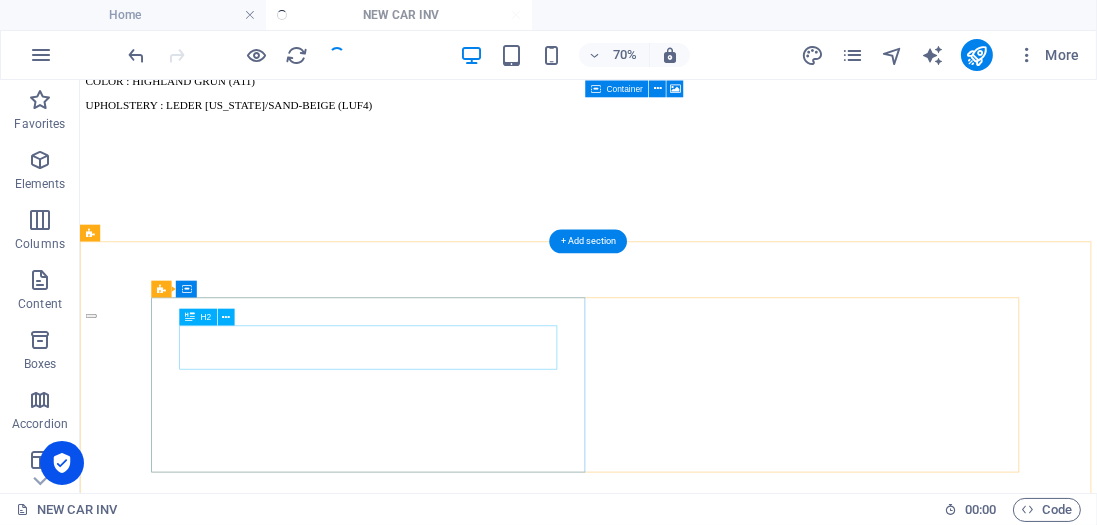 scroll, scrollTop: 1977, scrollLeft: 0, axis: vertical 